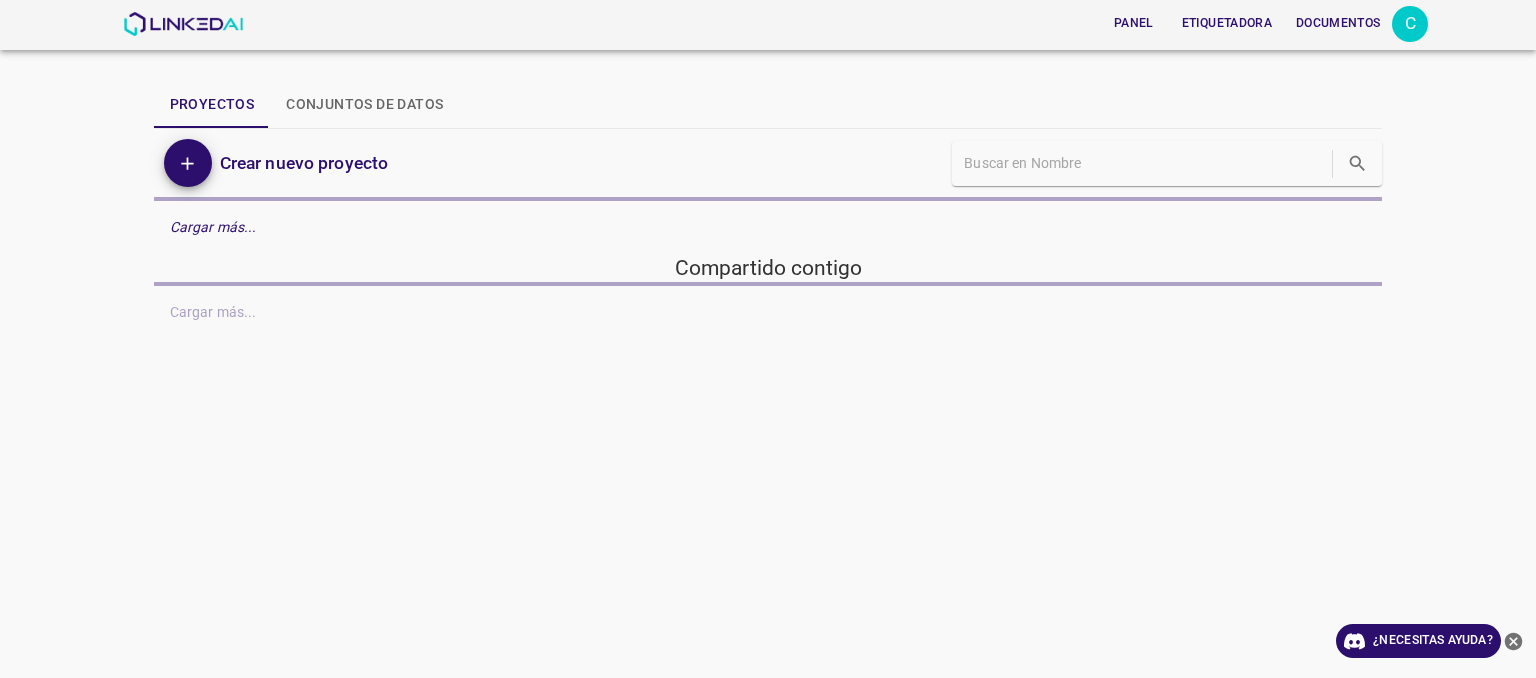 scroll, scrollTop: 0, scrollLeft: 0, axis: both 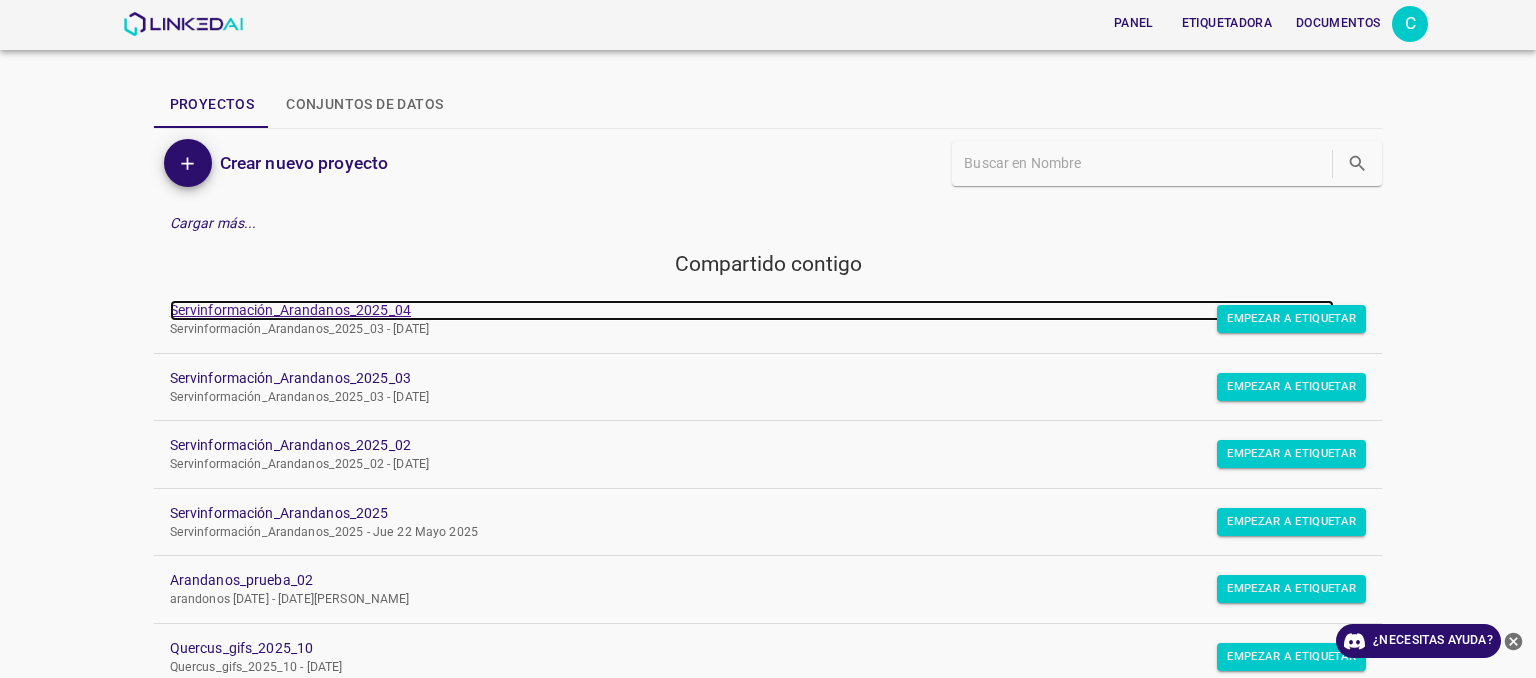 click on "Servinformación_Arandanos_2025_04" at bounding box center (290, 310) 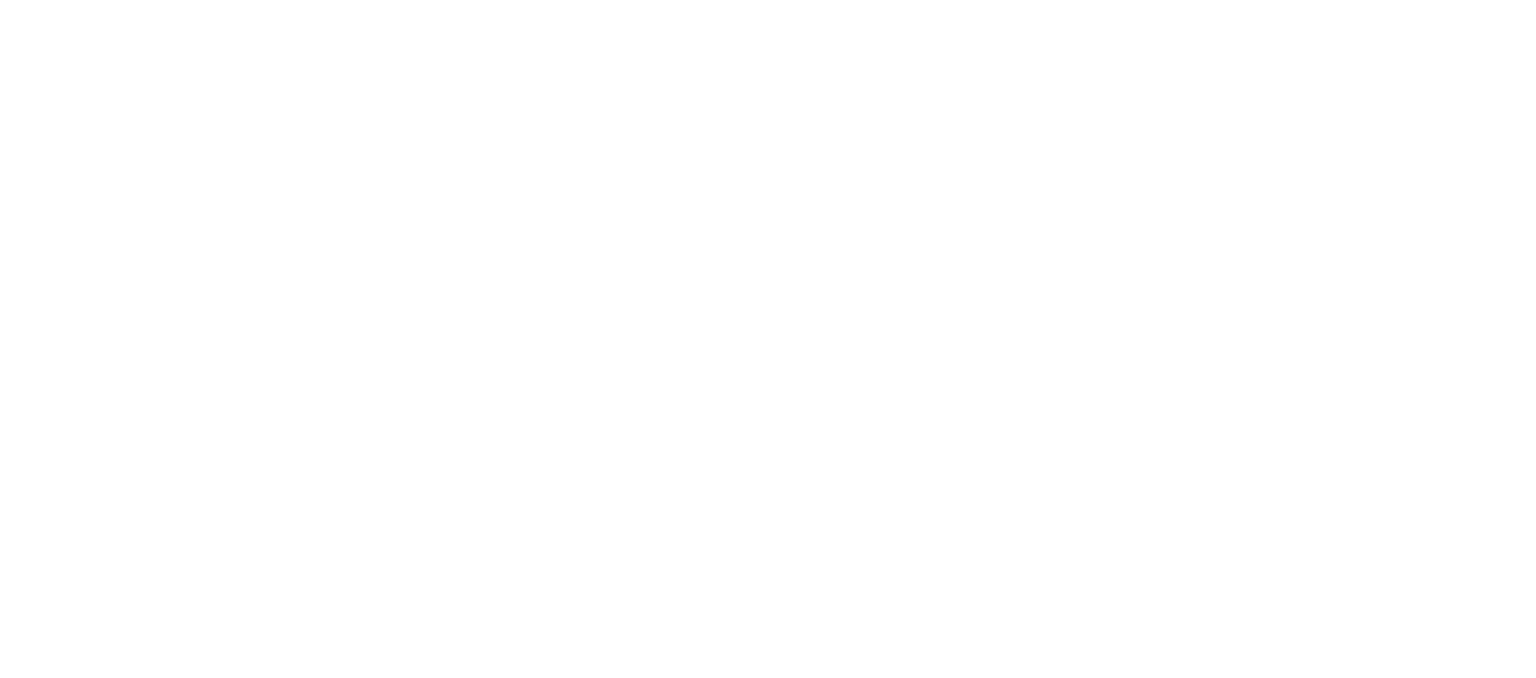 scroll, scrollTop: 0, scrollLeft: 0, axis: both 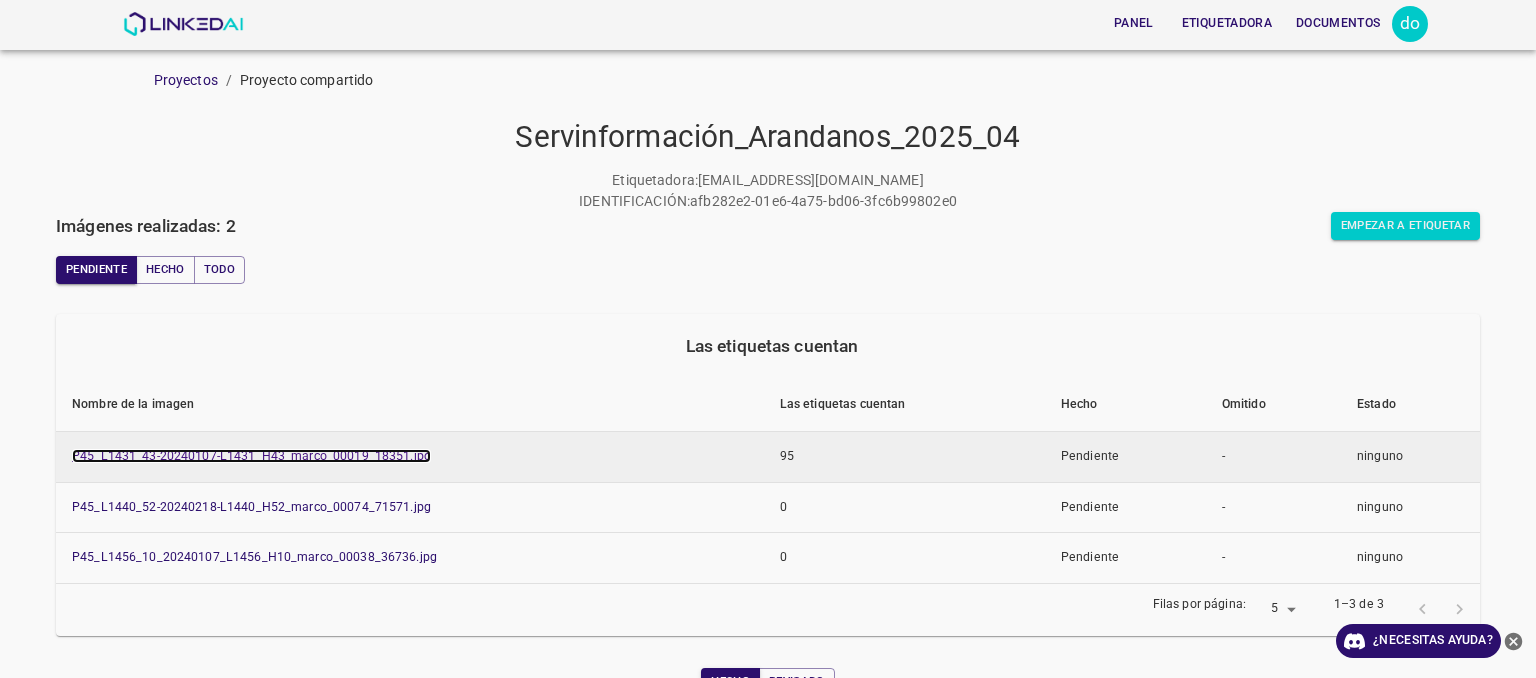 click on "P45_L1431_43-20240107-L1431_H43_marco_00019_18351.jpg" at bounding box center (251, 456) 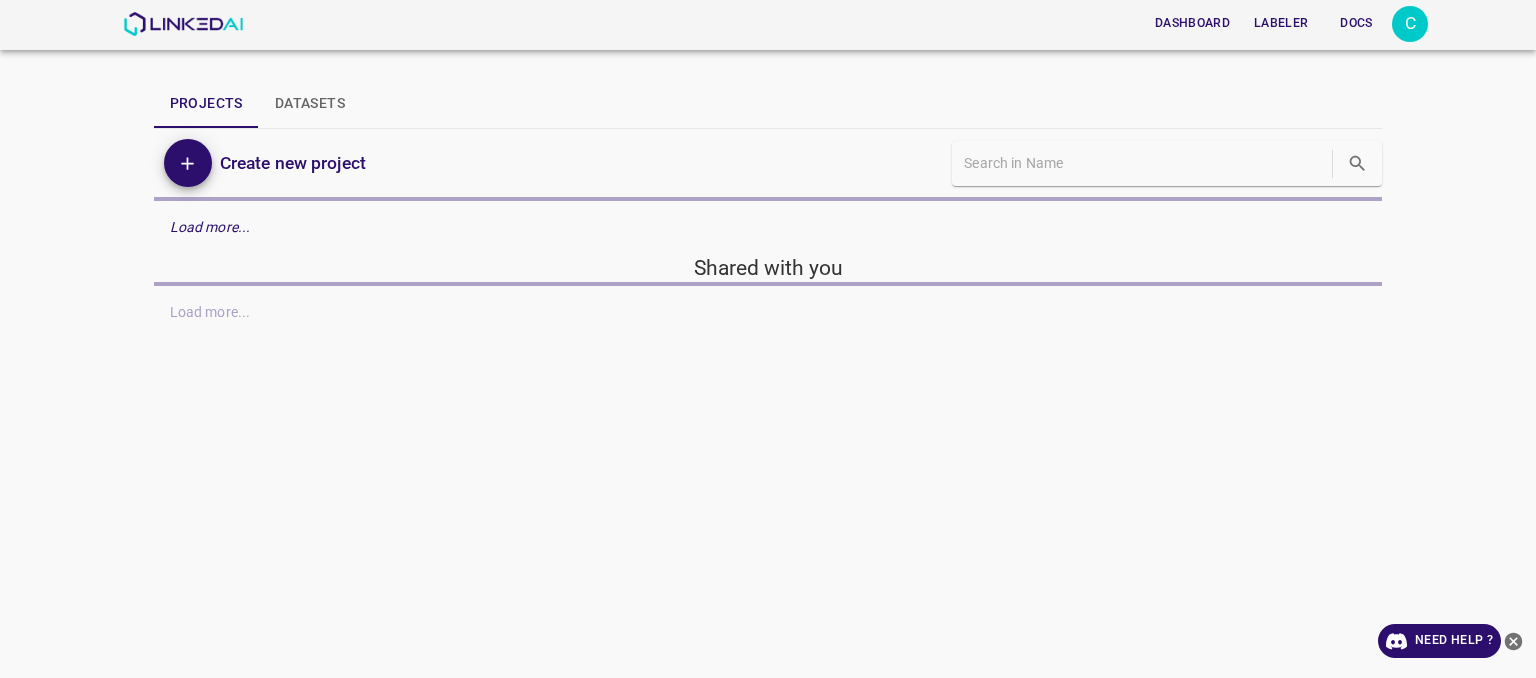 scroll, scrollTop: 0, scrollLeft: 0, axis: both 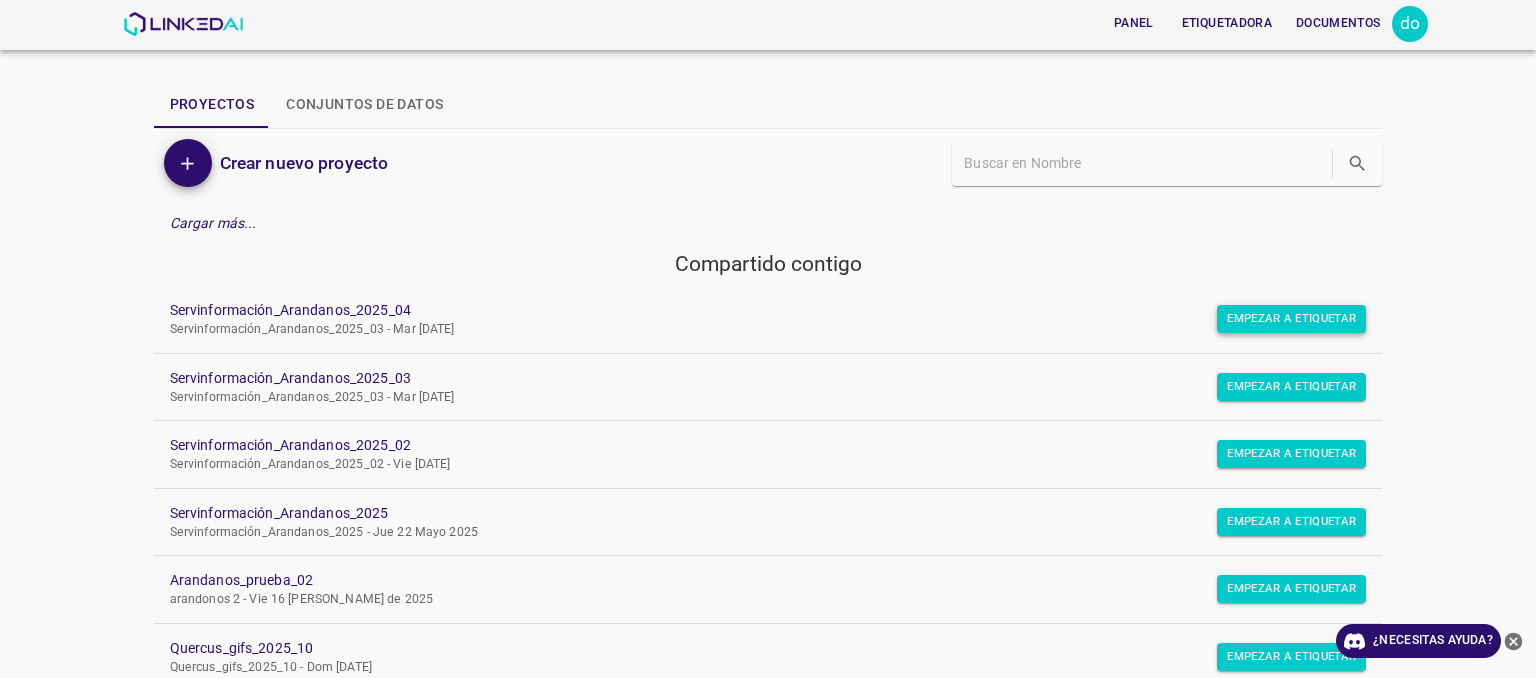 click on "Empezar a etiquetar" at bounding box center [1291, 318] 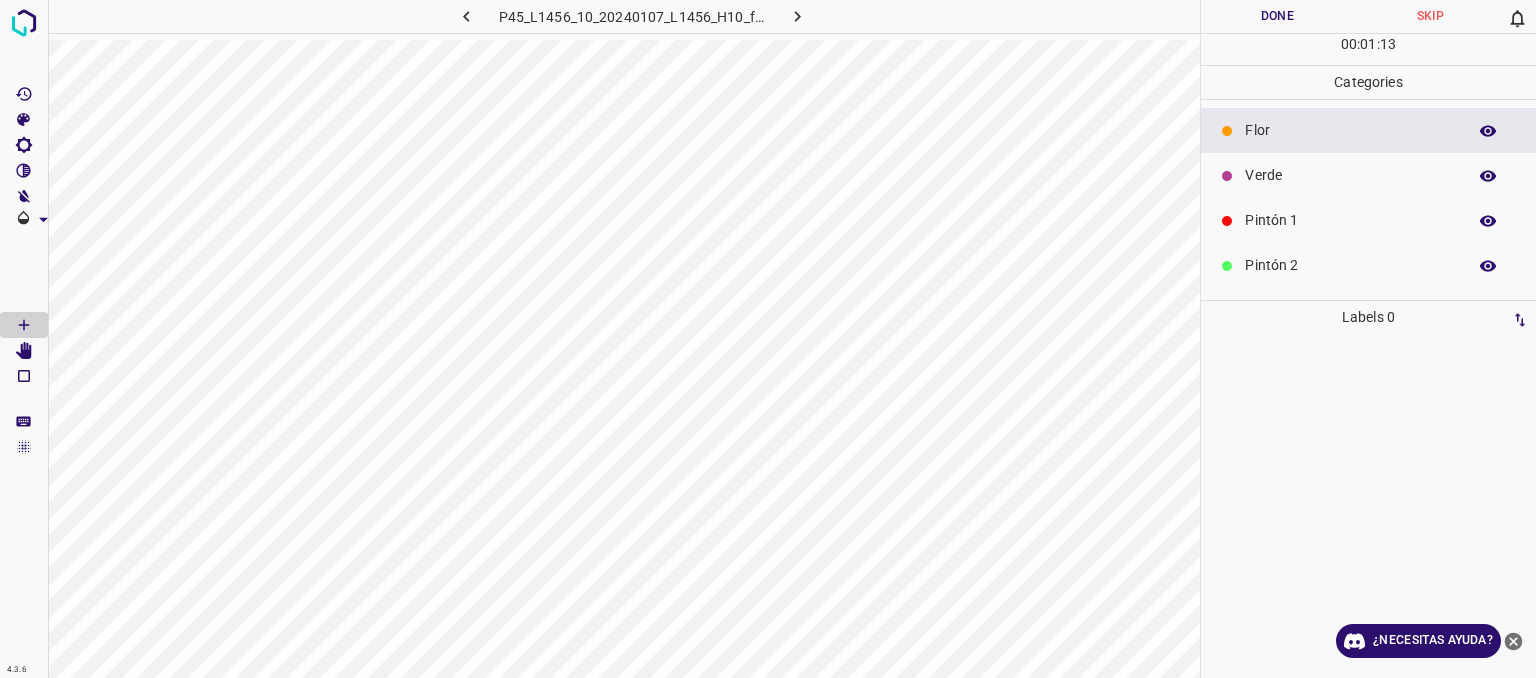 click on "Verde" at bounding box center (1350, 175) 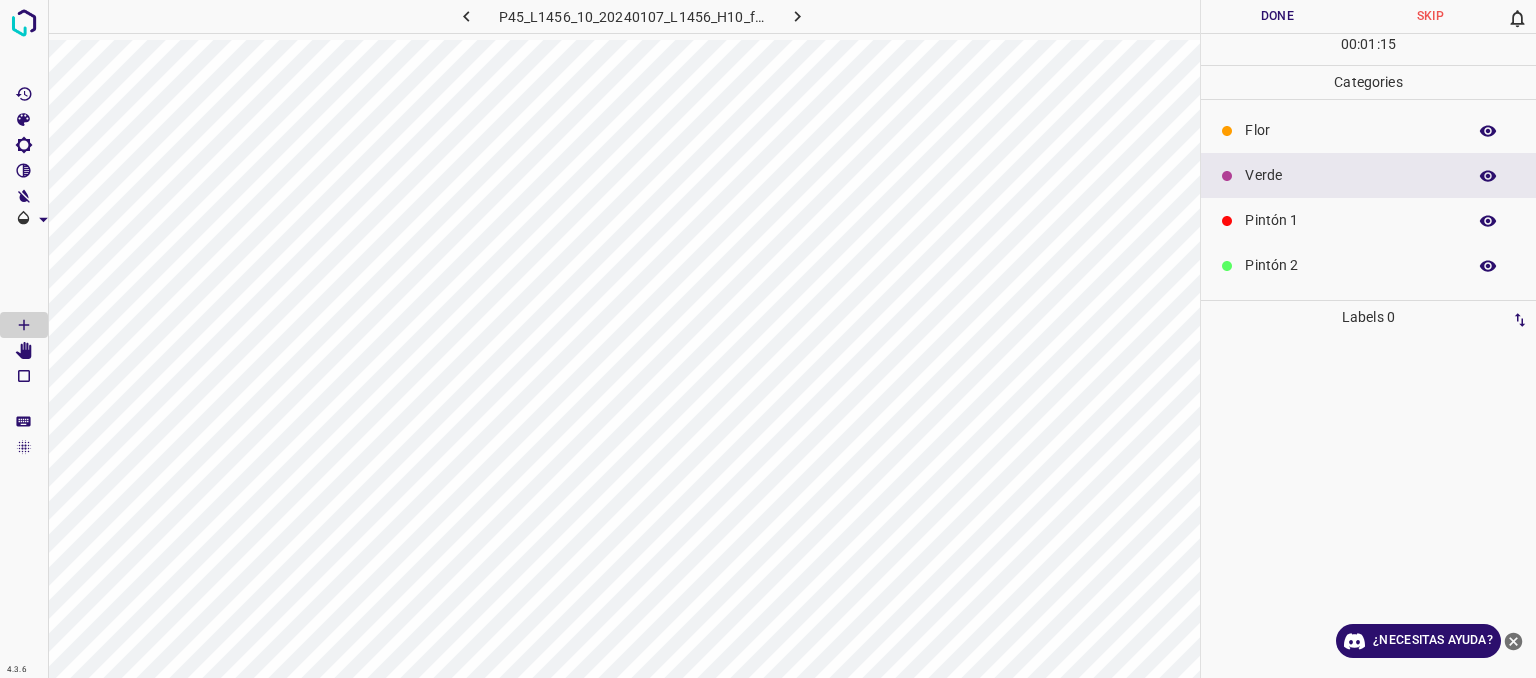 click on "Verde" at bounding box center (1350, 175) 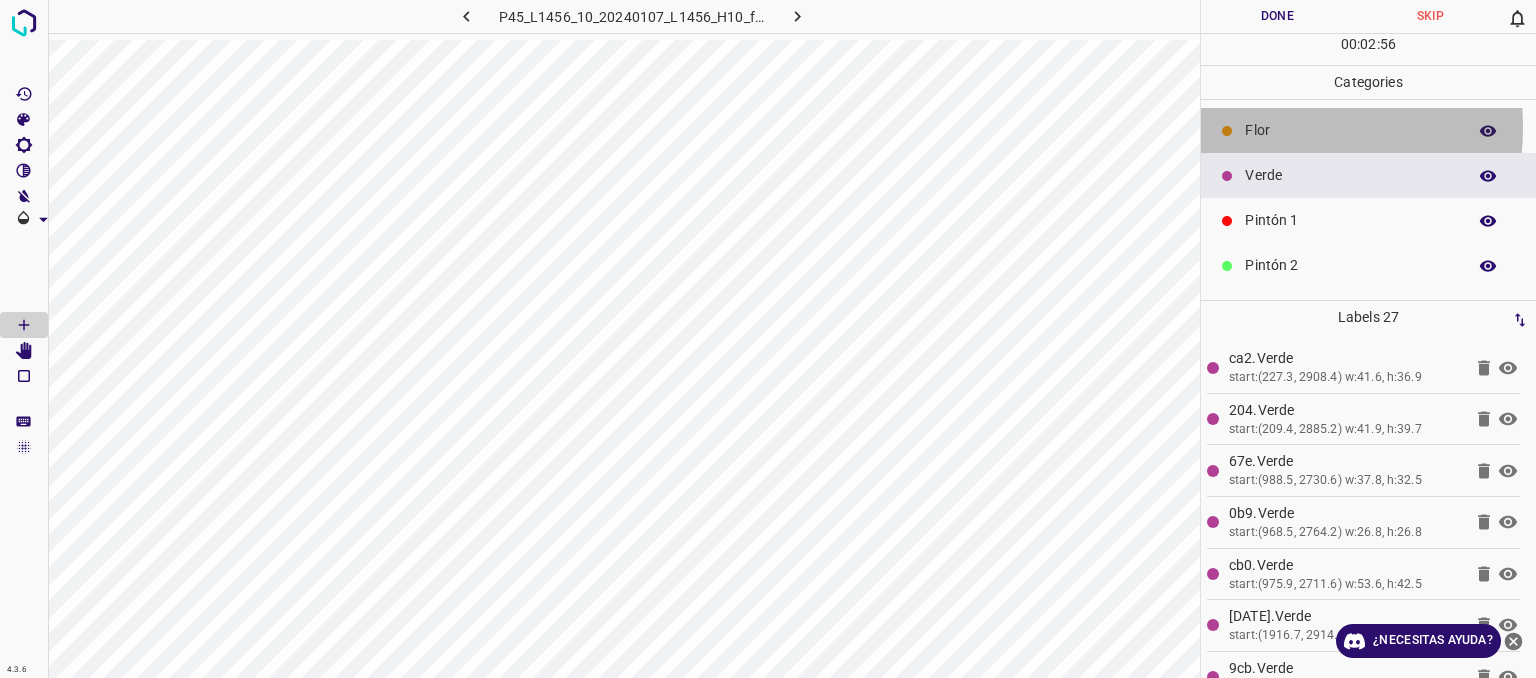 click on "Flor" at bounding box center (1350, 130) 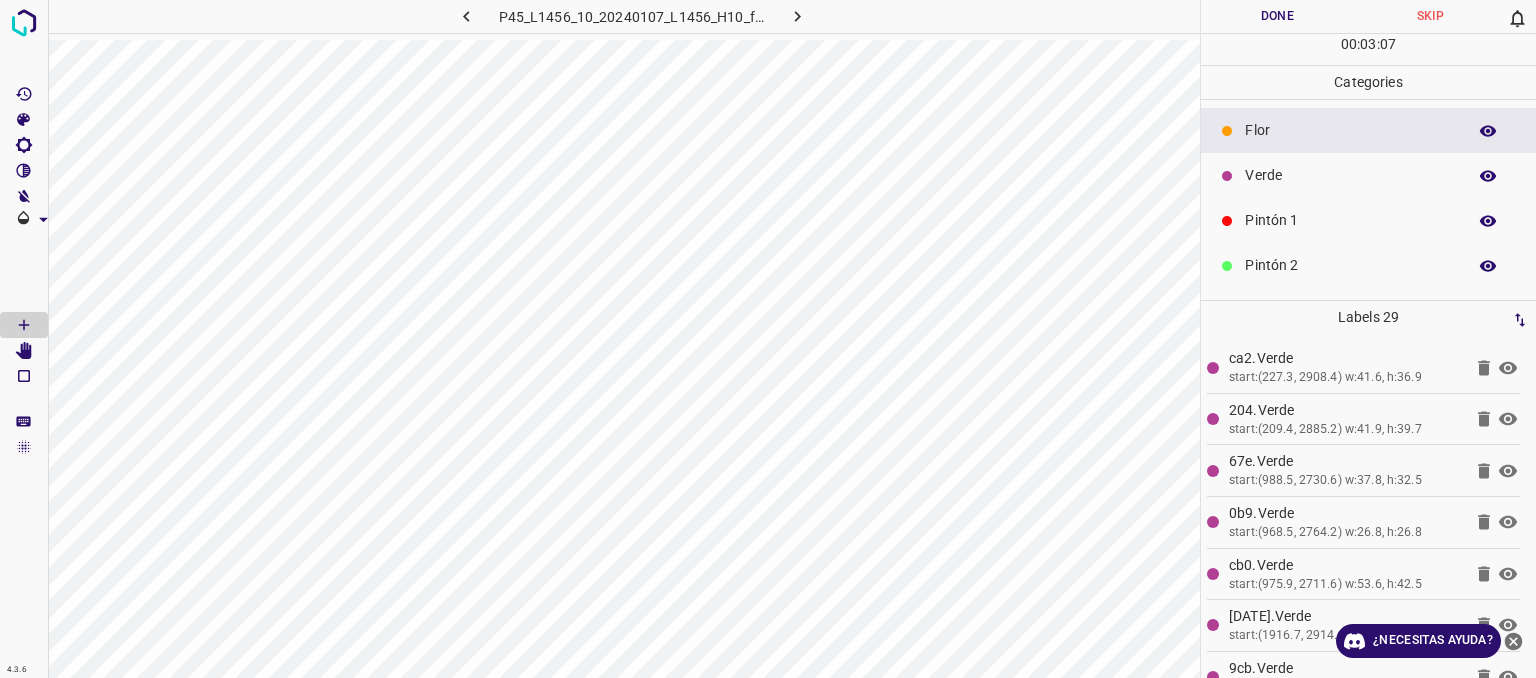 click on "Verde" at bounding box center [1350, 175] 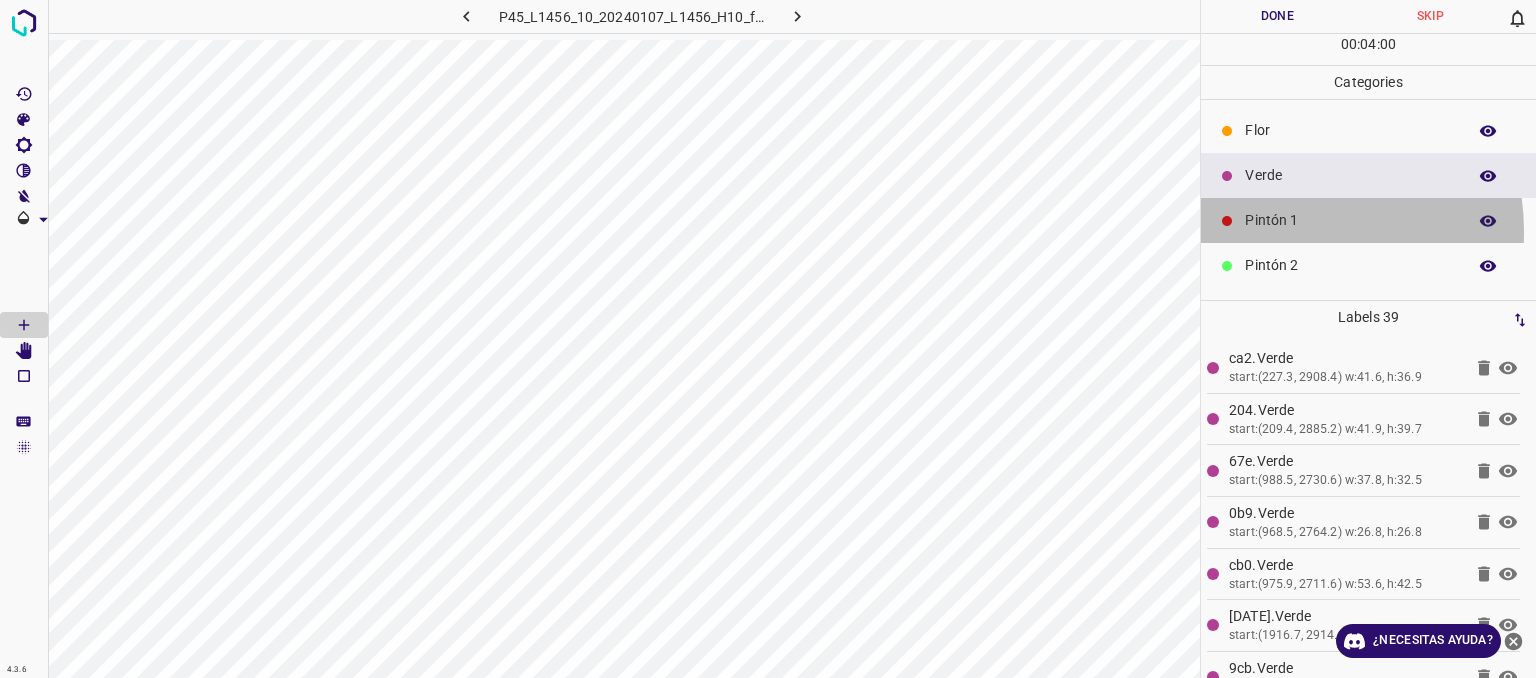 click on "Pintón 1" at bounding box center [1368, 220] 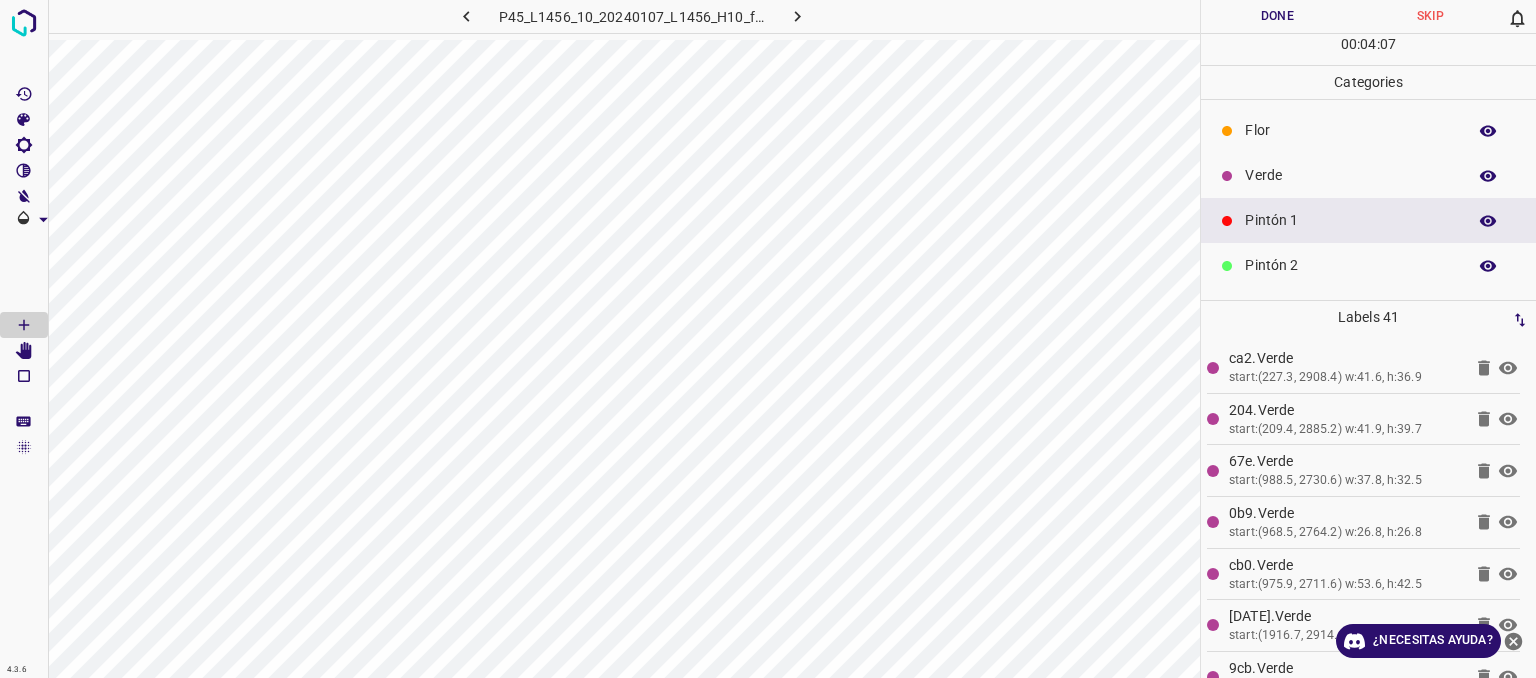 click on "Verde" at bounding box center [1350, 175] 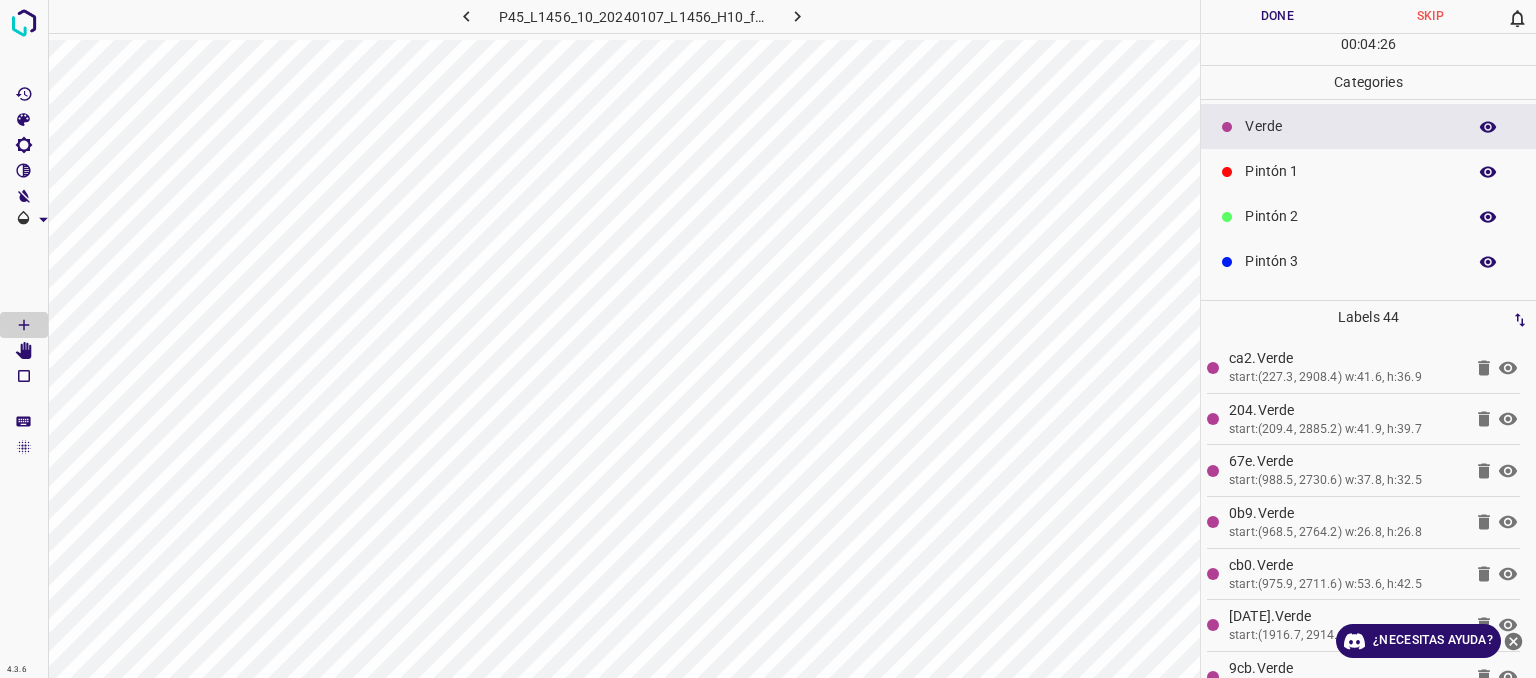 scroll, scrollTop: 176, scrollLeft: 0, axis: vertical 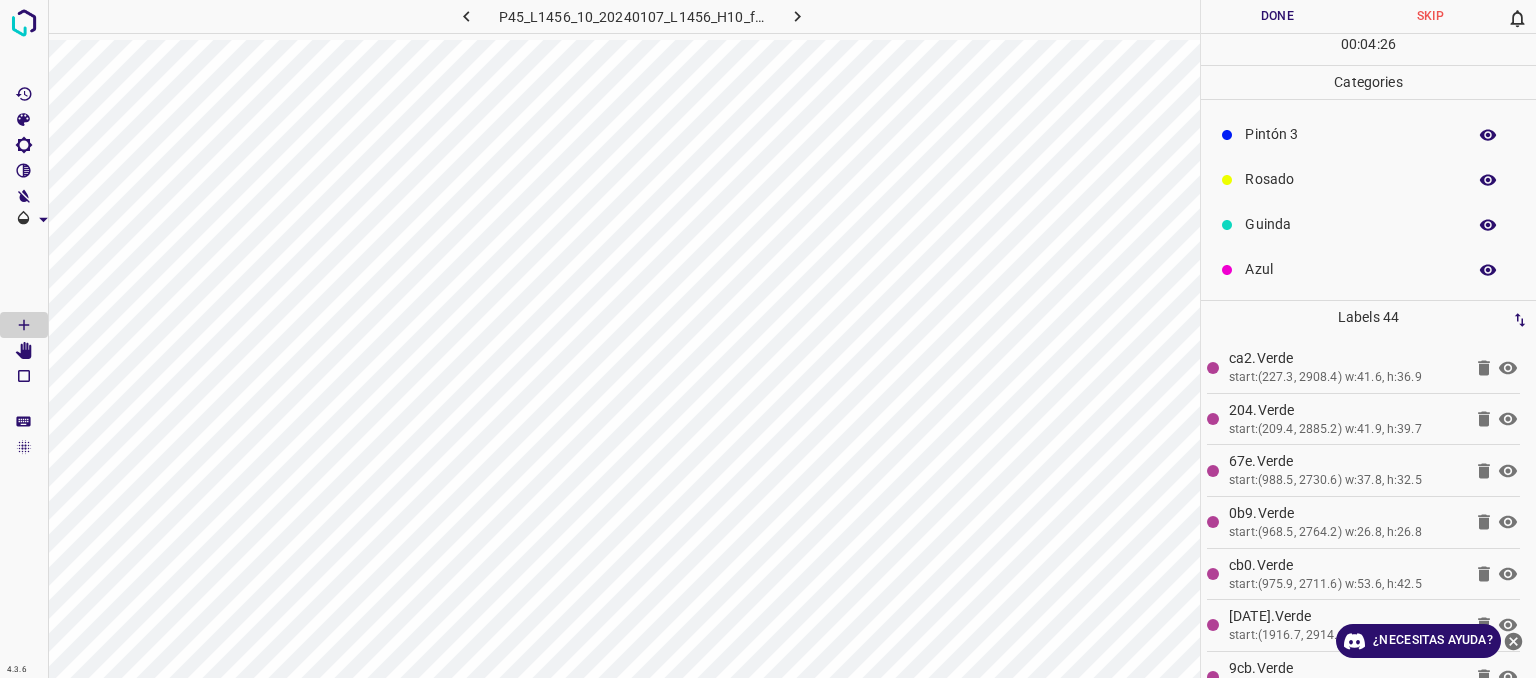click on "Azul" at bounding box center [1350, 269] 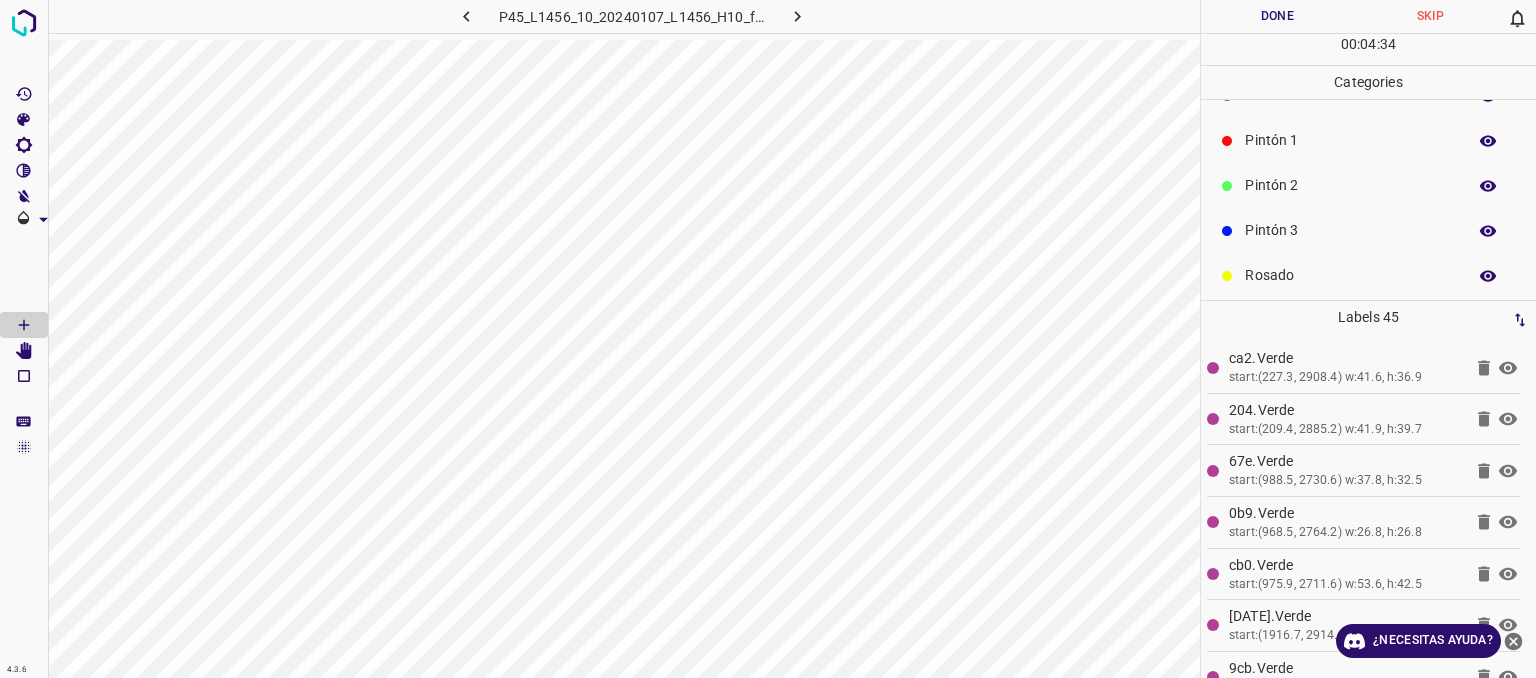 scroll, scrollTop: 0, scrollLeft: 0, axis: both 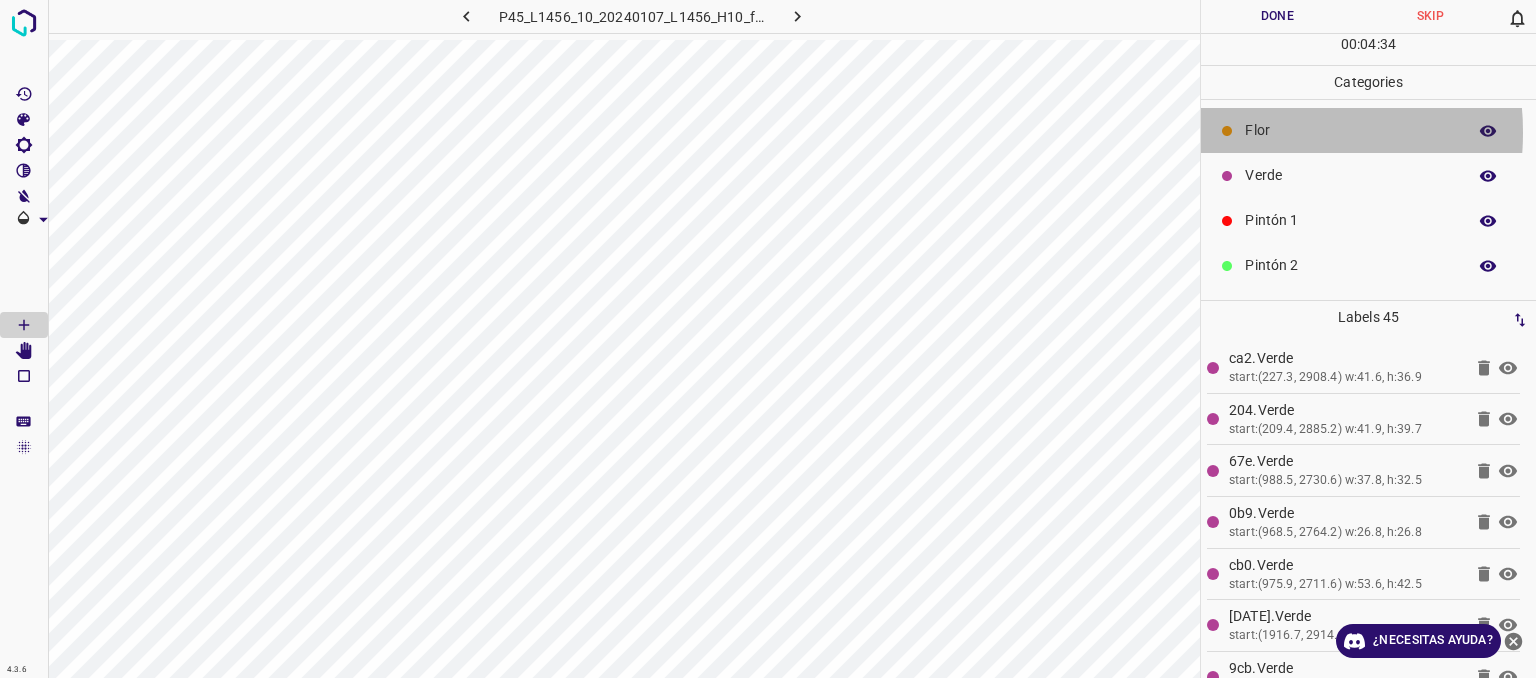 click on "Flor" at bounding box center [1350, 130] 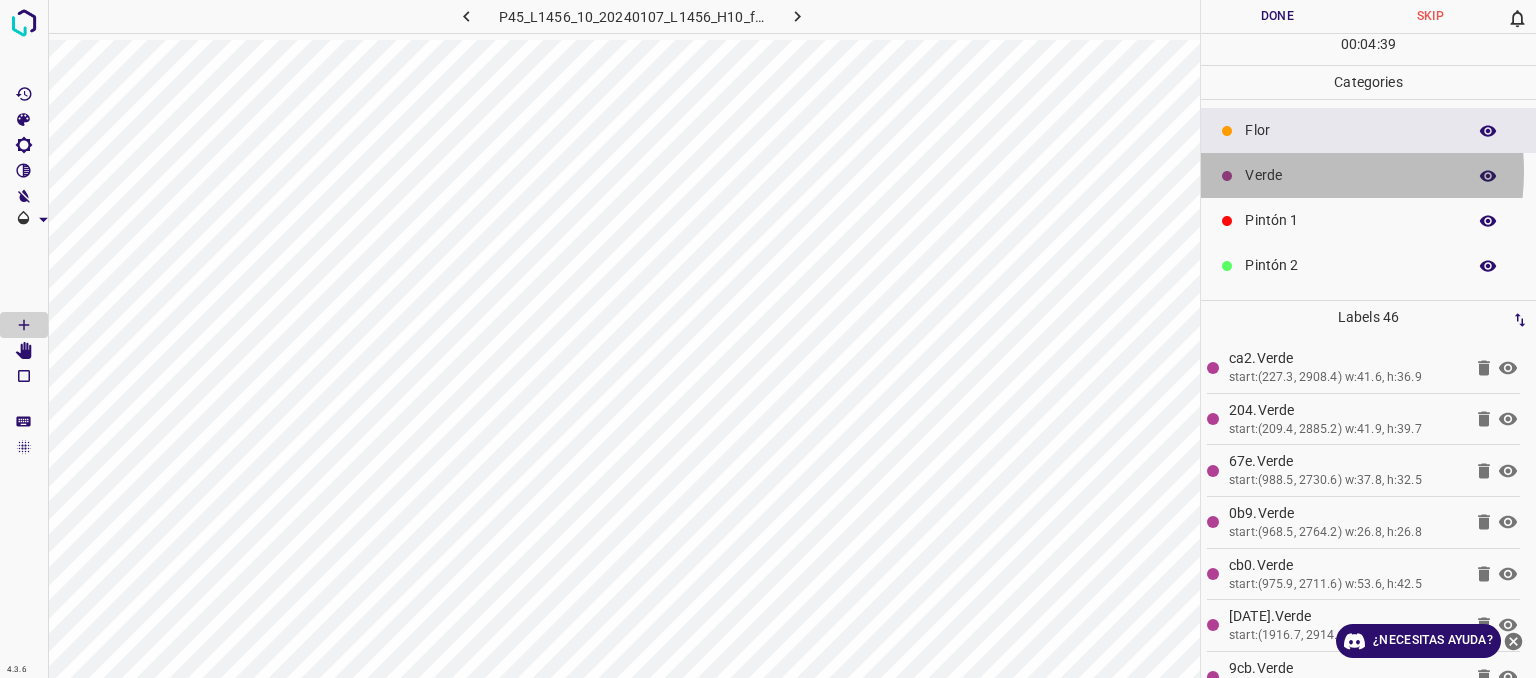click on "Verde" at bounding box center [1350, 175] 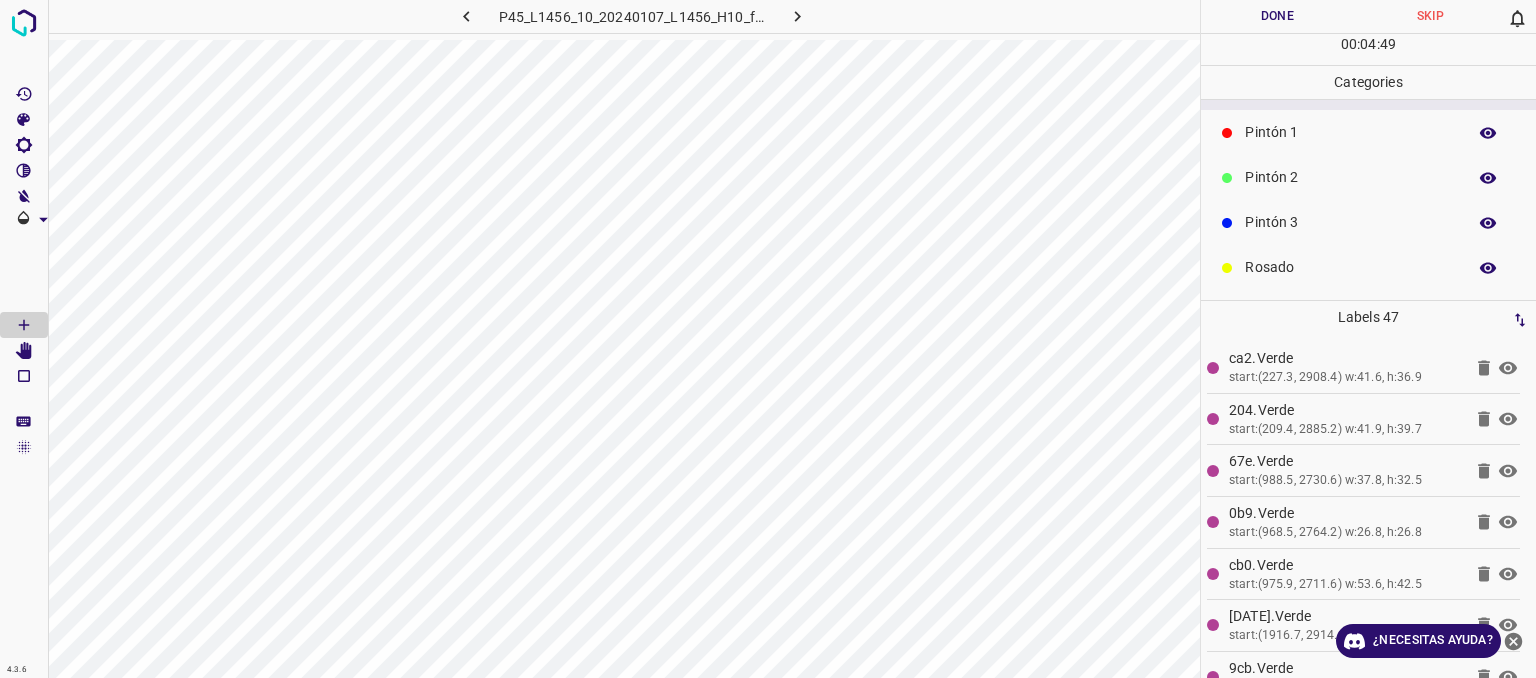 scroll, scrollTop: 176, scrollLeft: 0, axis: vertical 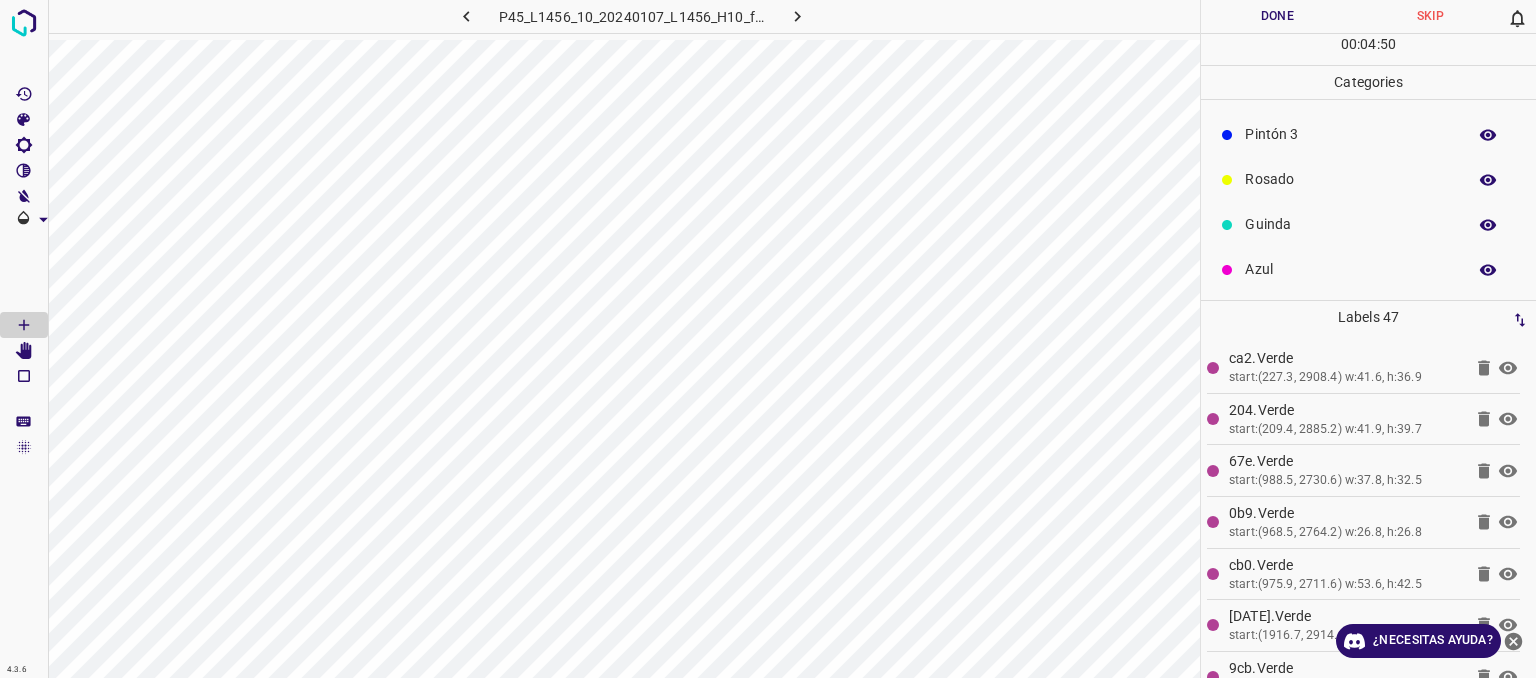 click on "Azul" at bounding box center [1350, 269] 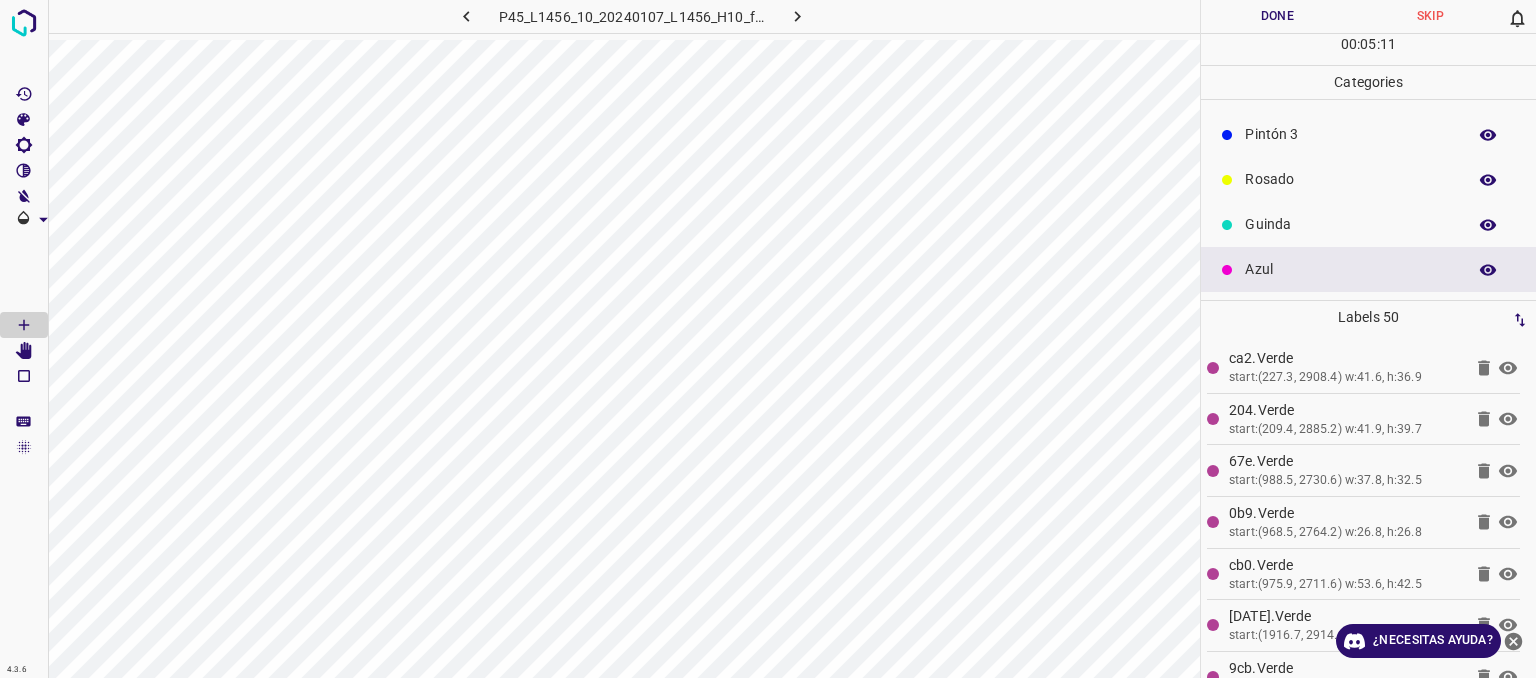scroll, scrollTop: 0, scrollLeft: 0, axis: both 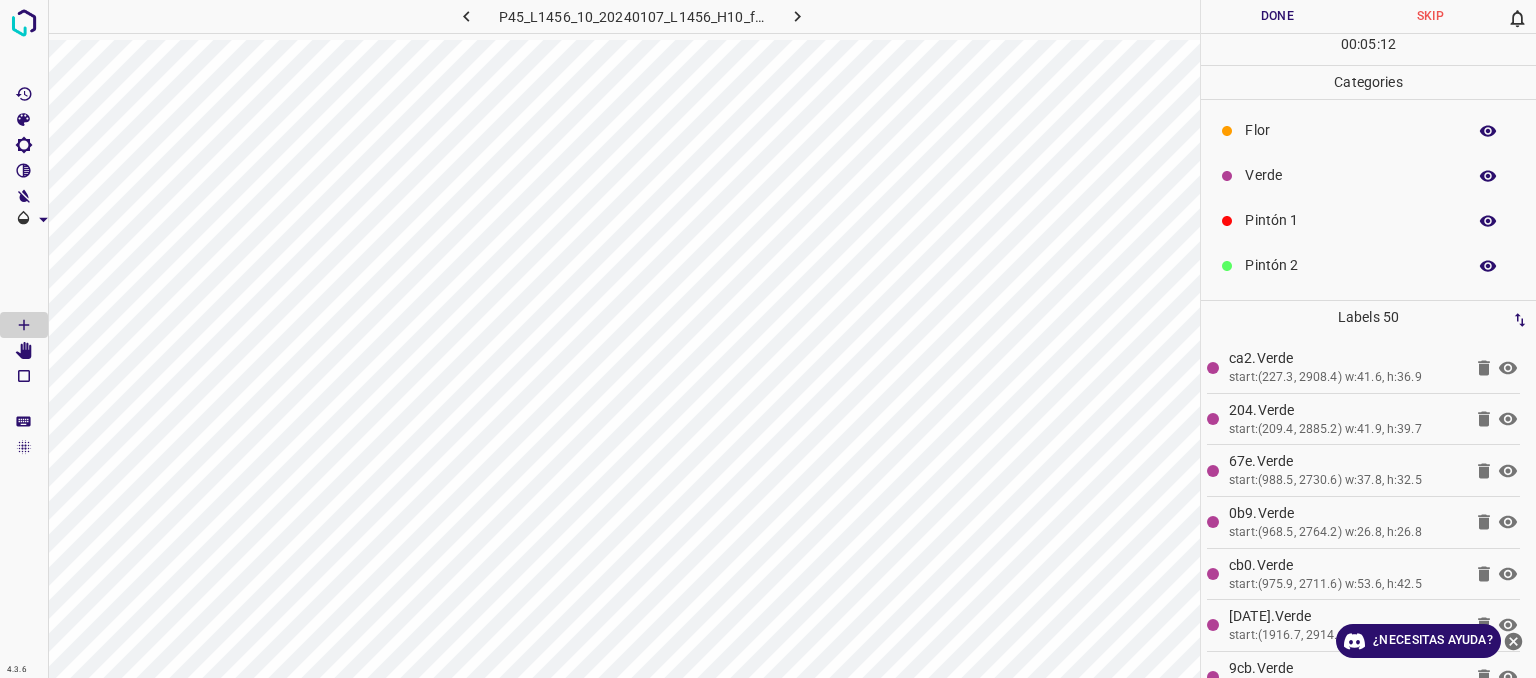 click on "Verde" at bounding box center (1350, 175) 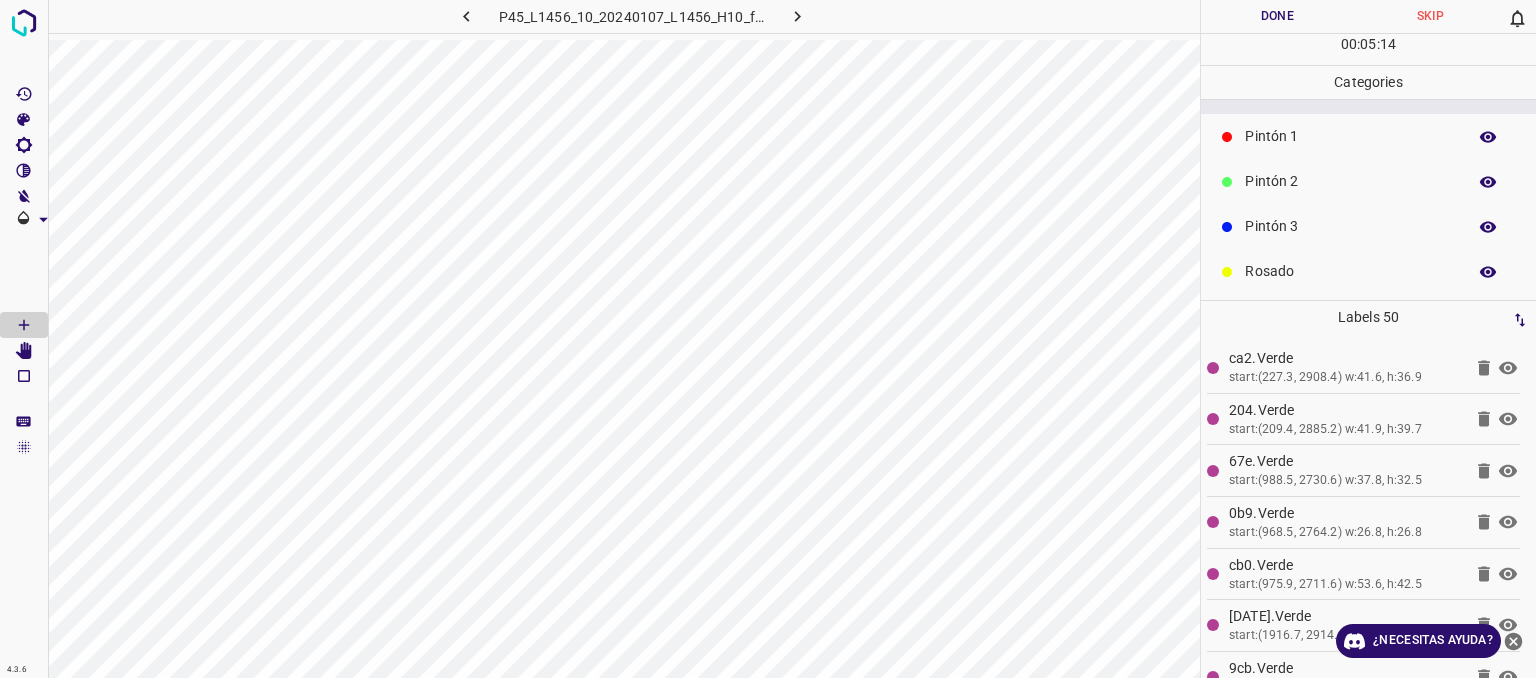 scroll, scrollTop: 176, scrollLeft: 0, axis: vertical 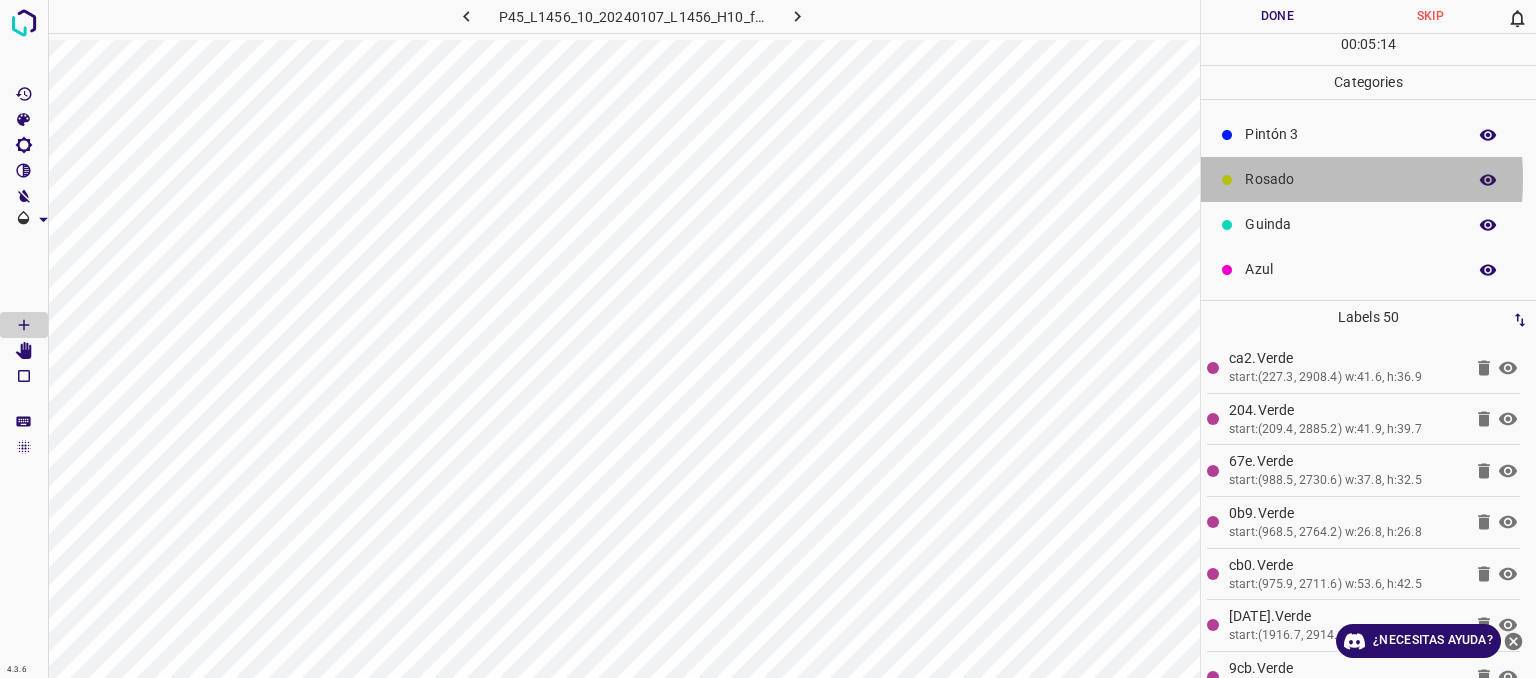click on "Rosado" at bounding box center [1350, 179] 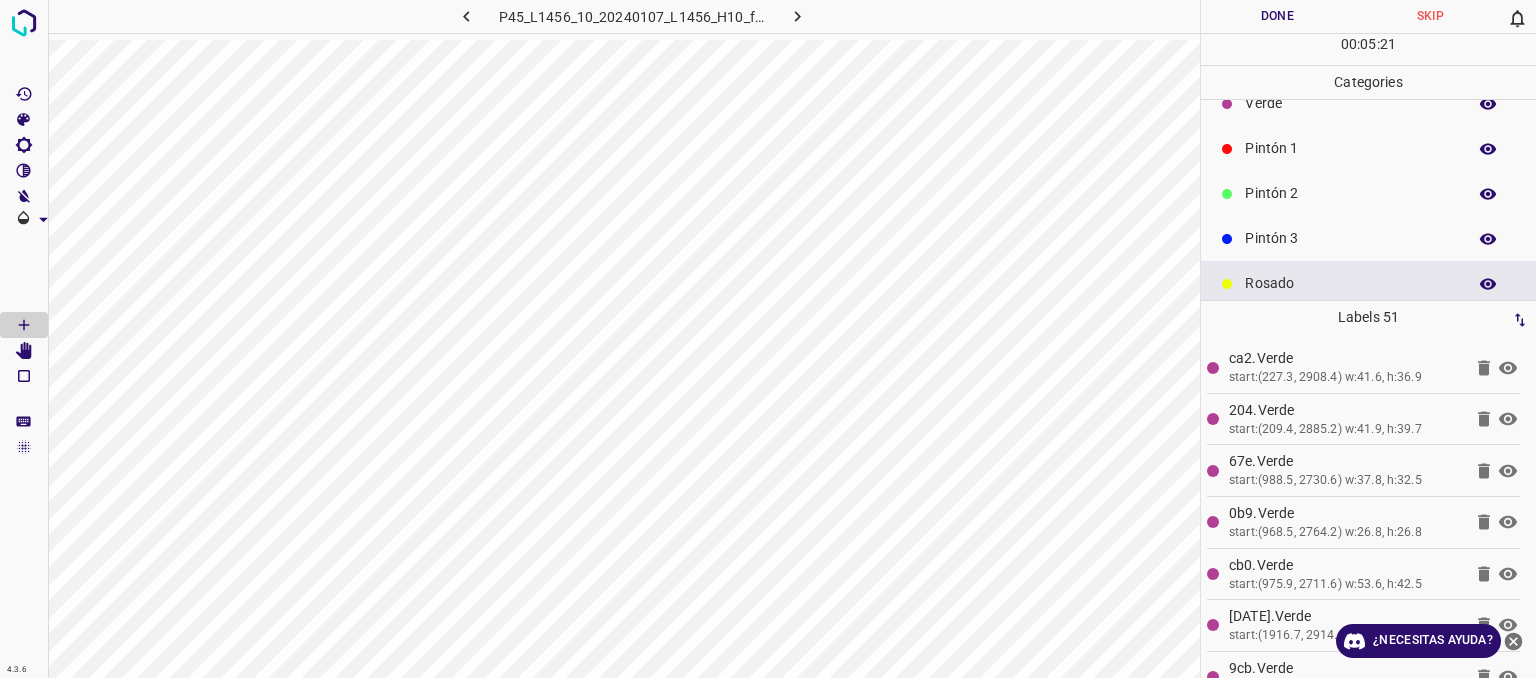 scroll, scrollTop: 0, scrollLeft: 0, axis: both 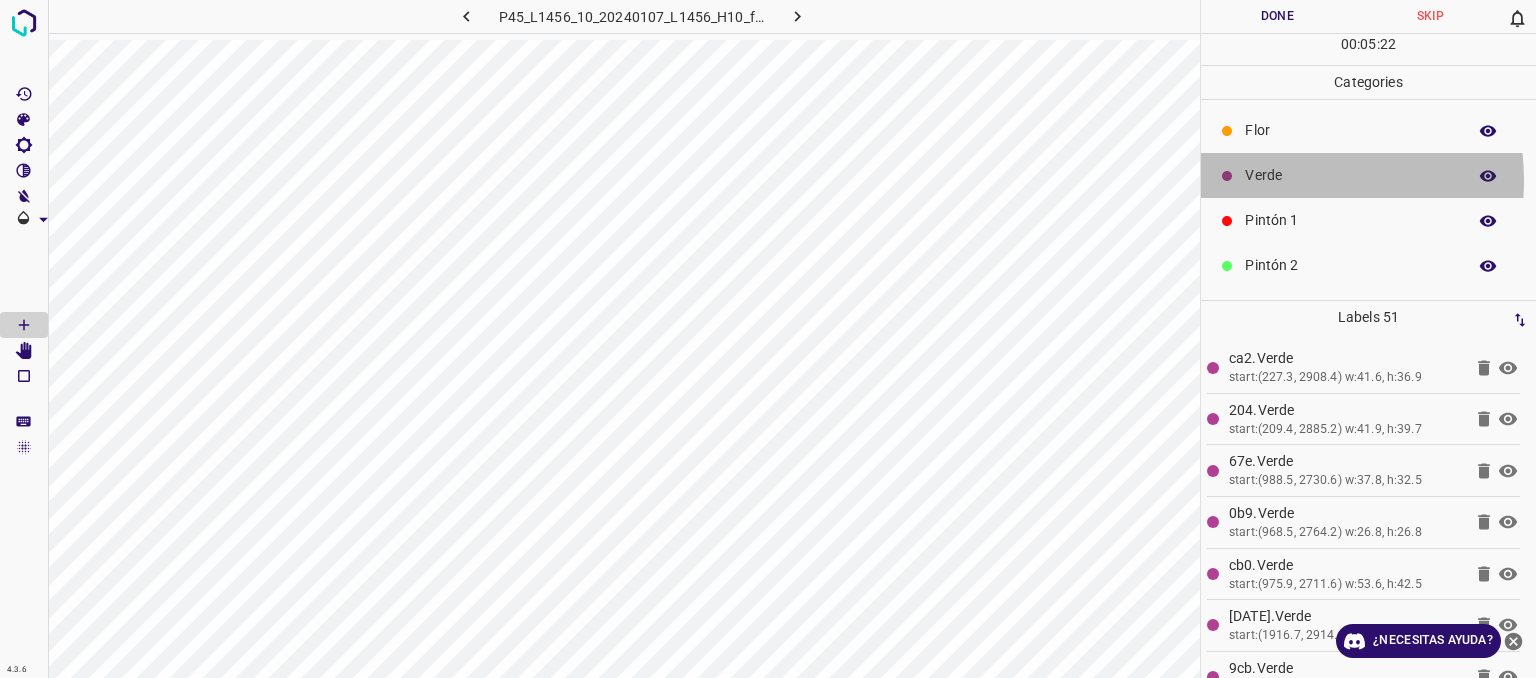 click on "Verde" at bounding box center (1350, 175) 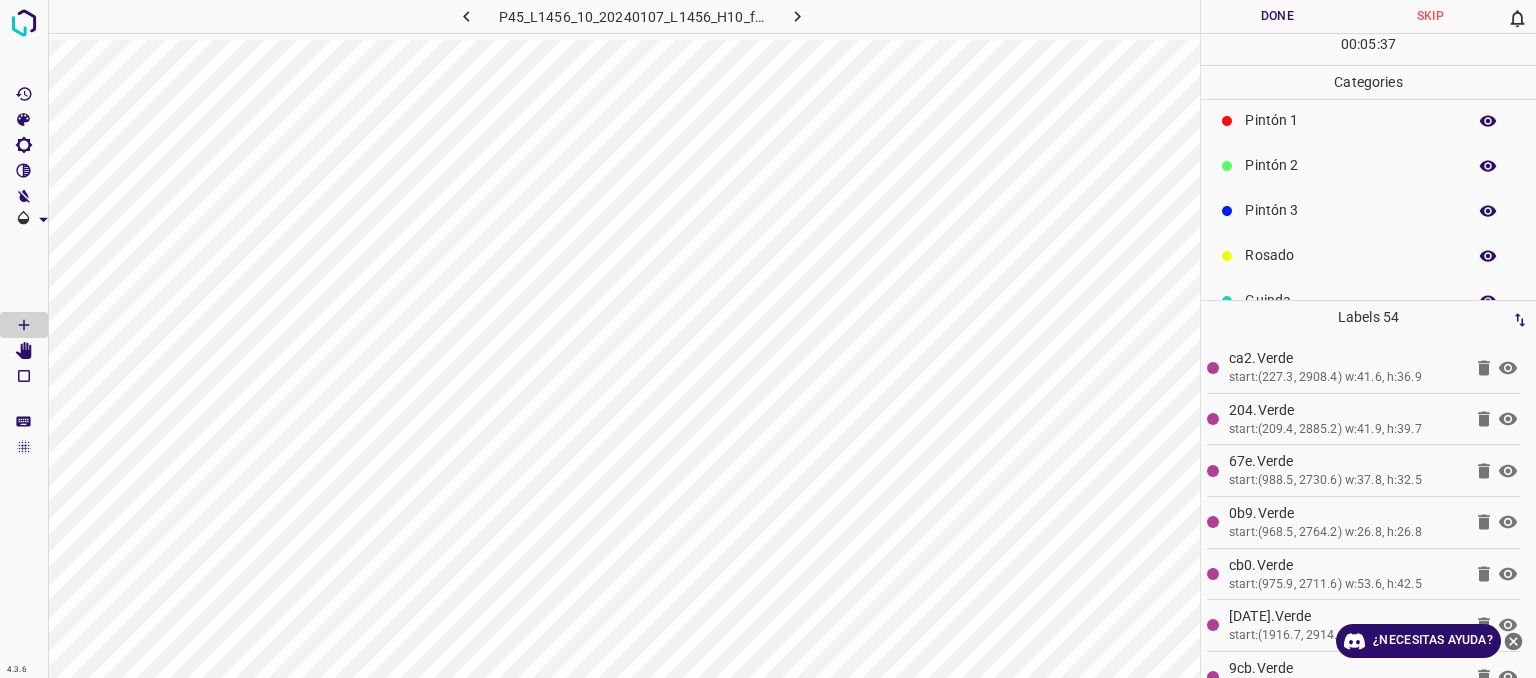 scroll, scrollTop: 176, scrollLeft: 0, axis: vertical 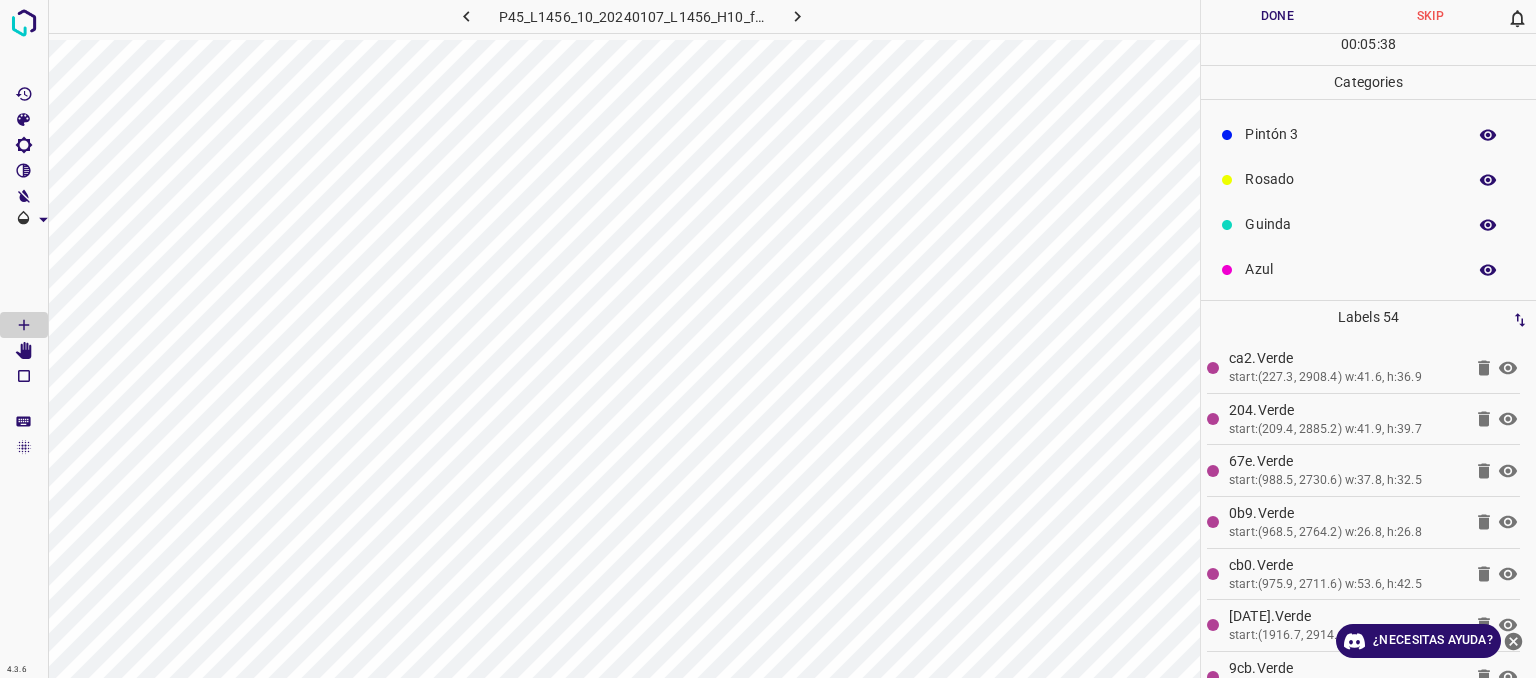 click on "Azul" at bounding box center [1350, 269] 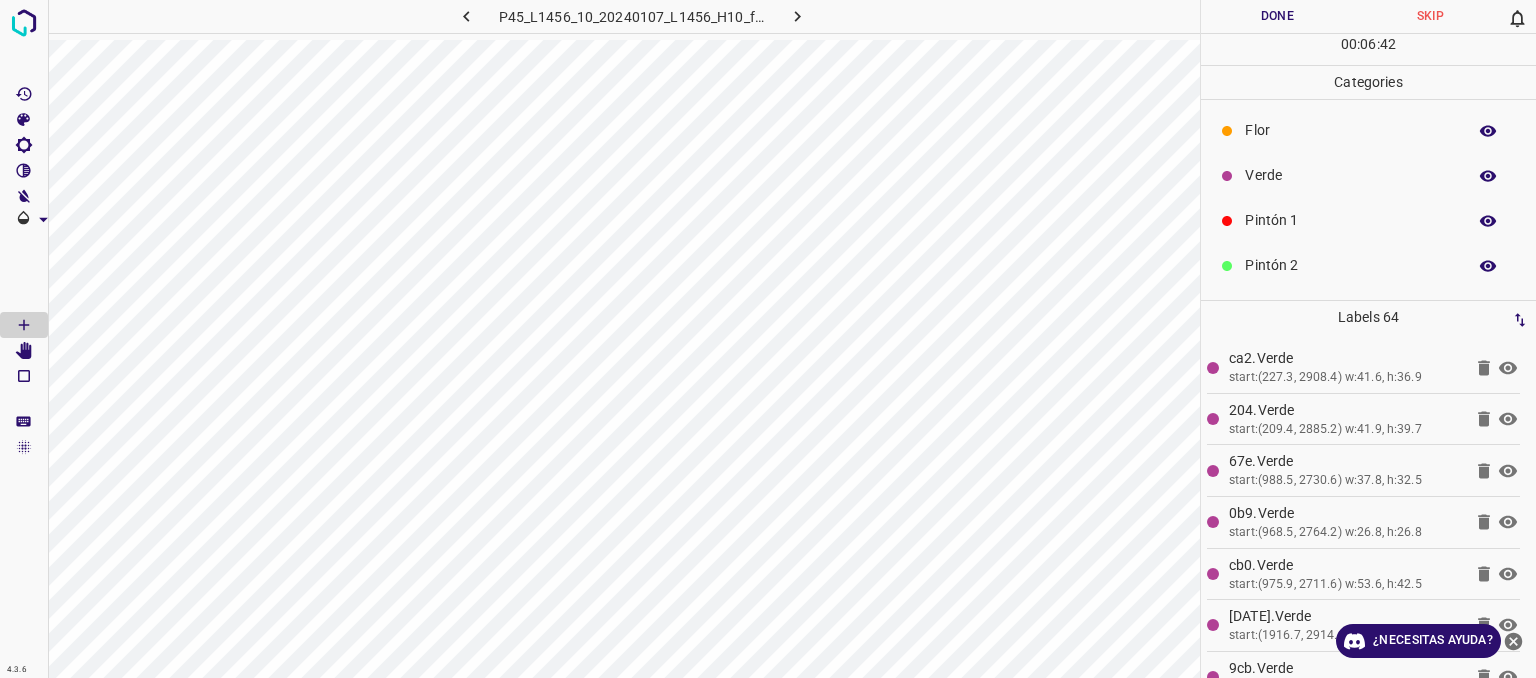 scroll, scrollTop: 0, scrollLeft: 0, axis: both 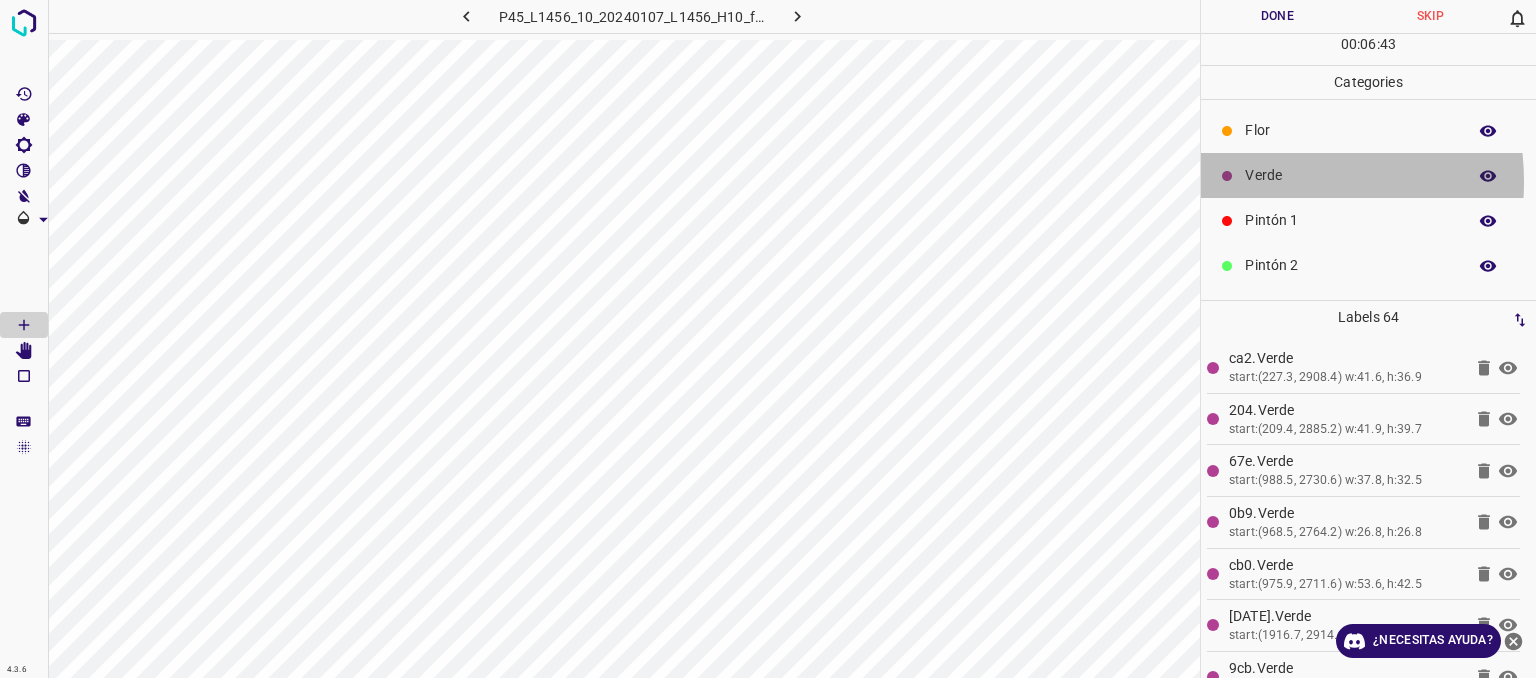 click on "Verde" at bounding box center (1350, 175) 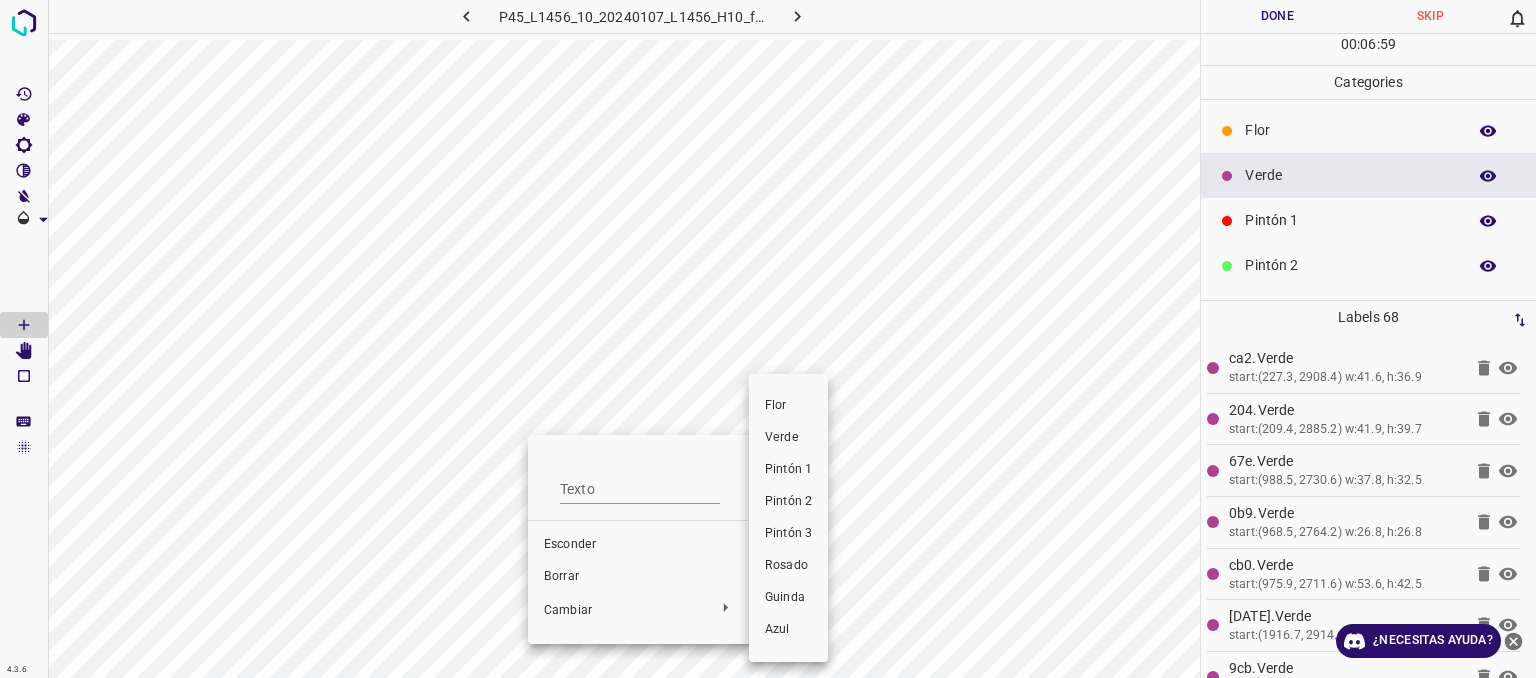 click on "Pintón 1" at bounding box center [788, 469] 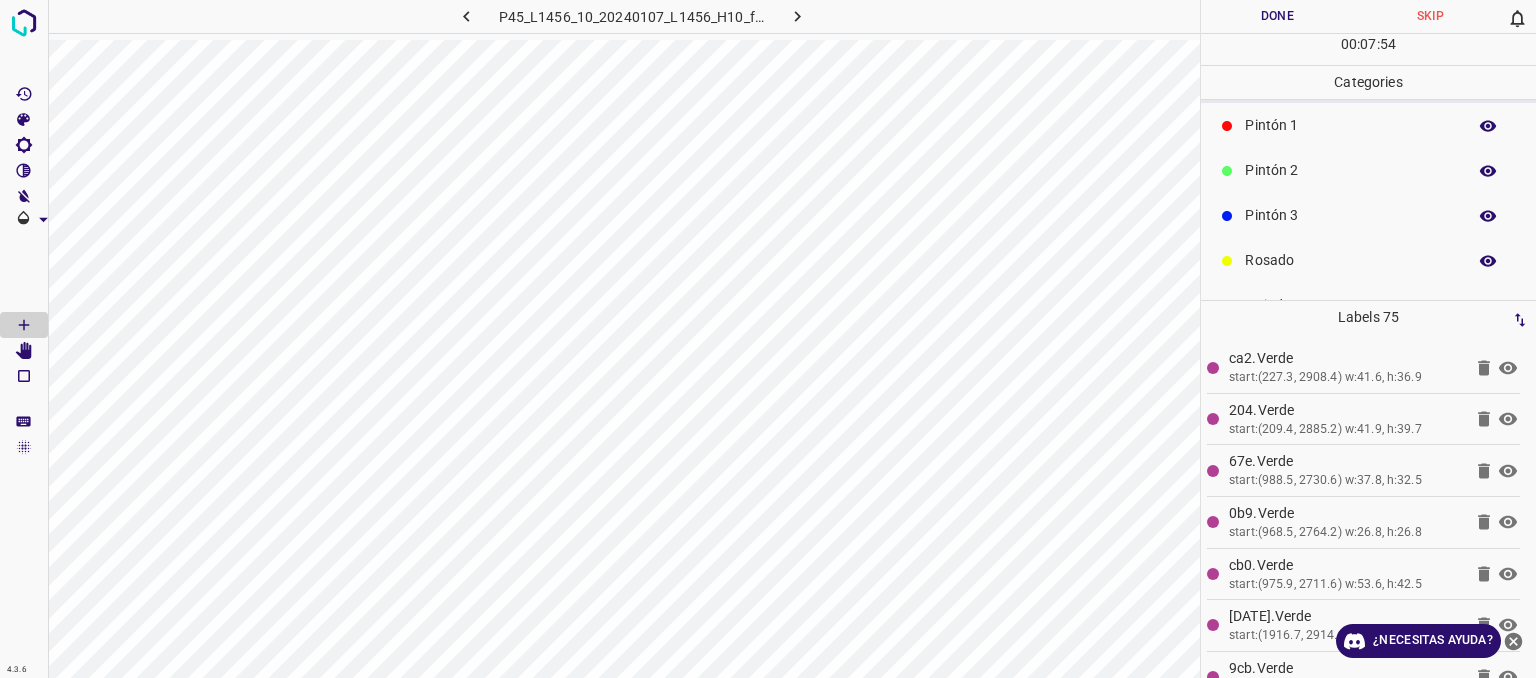 scroll, scrollTop: 176, scrollLeft: 0, axis: vertical 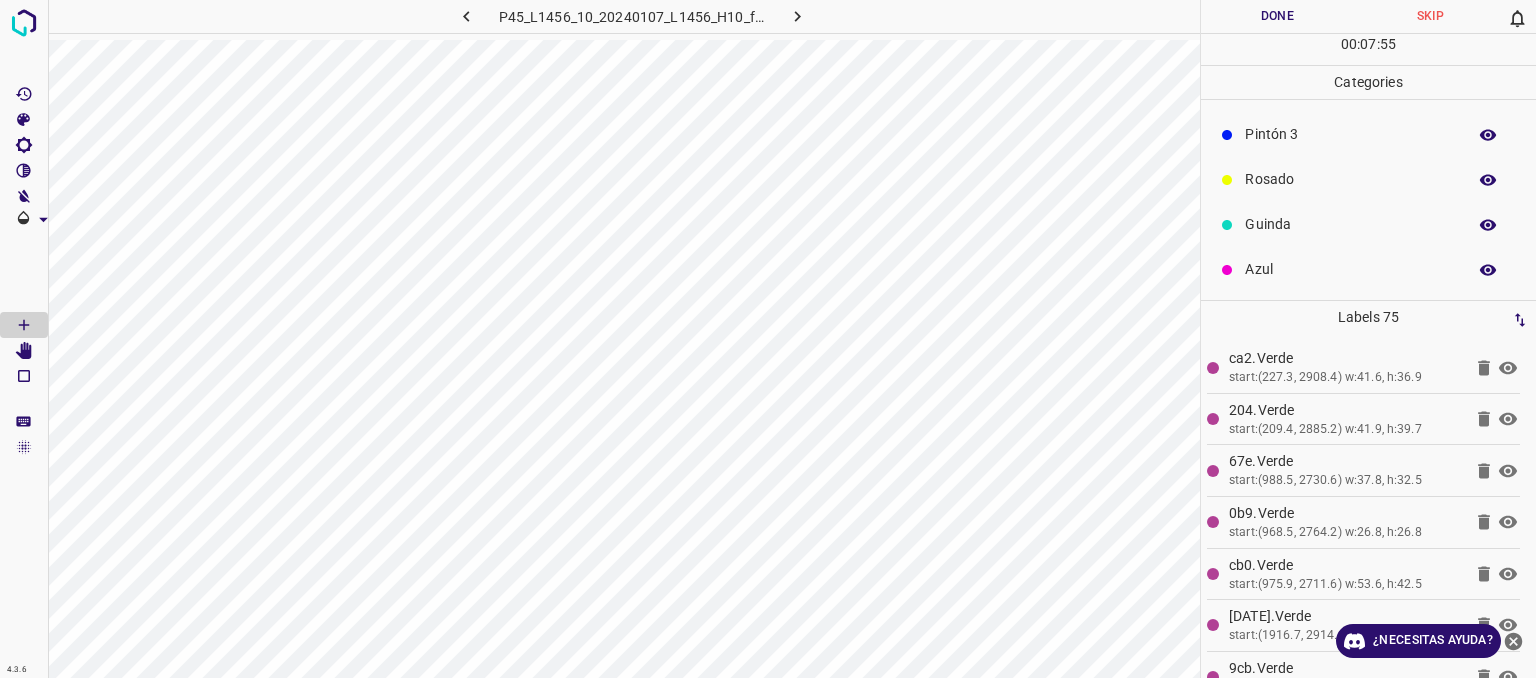 click on "Azul" at bounding box center [1350, 269] 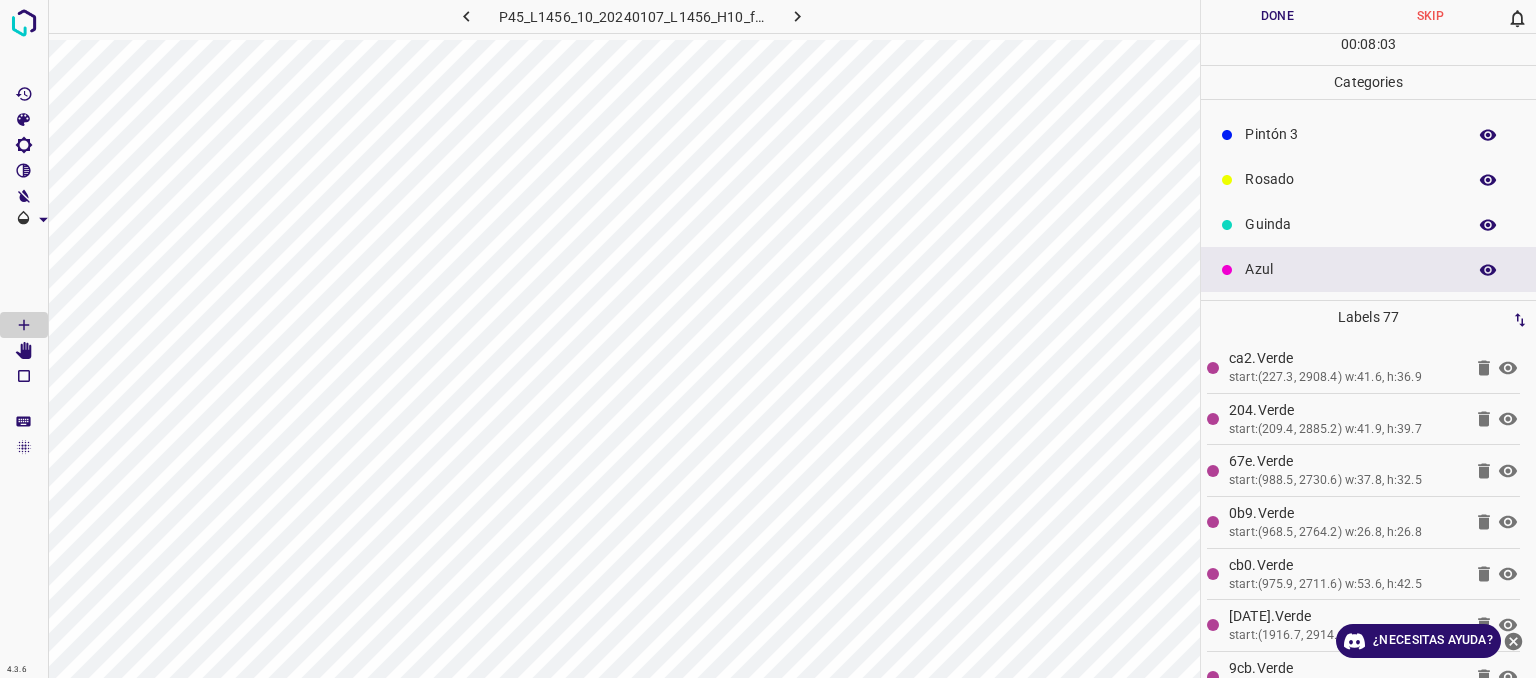 drag, startPoint x: 1345, startPoint y: 229, endPoint x: 1220, endPoint y: 221, distance: 125.25574 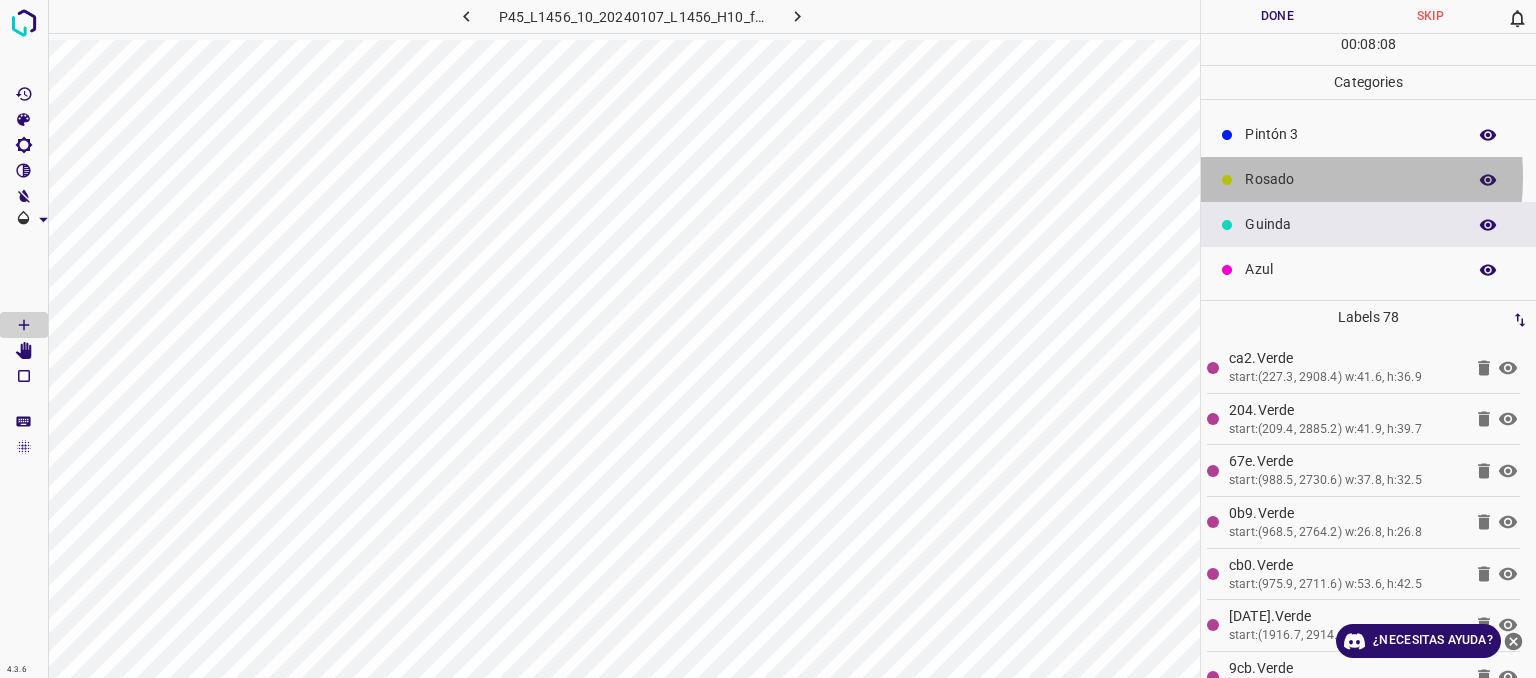 click on "Rosado" at bounding box center [1350, 179] 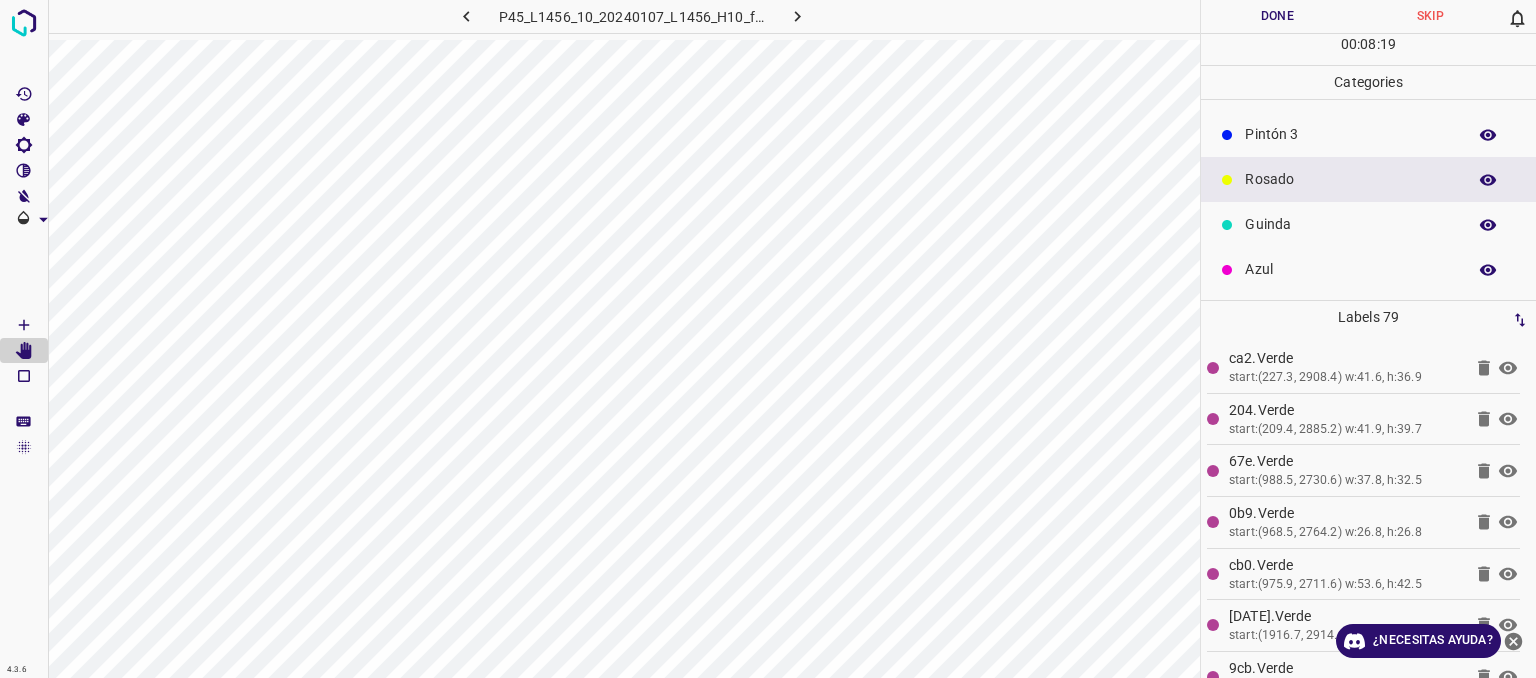 click on "Azul" at bounding box center (1350, 269) 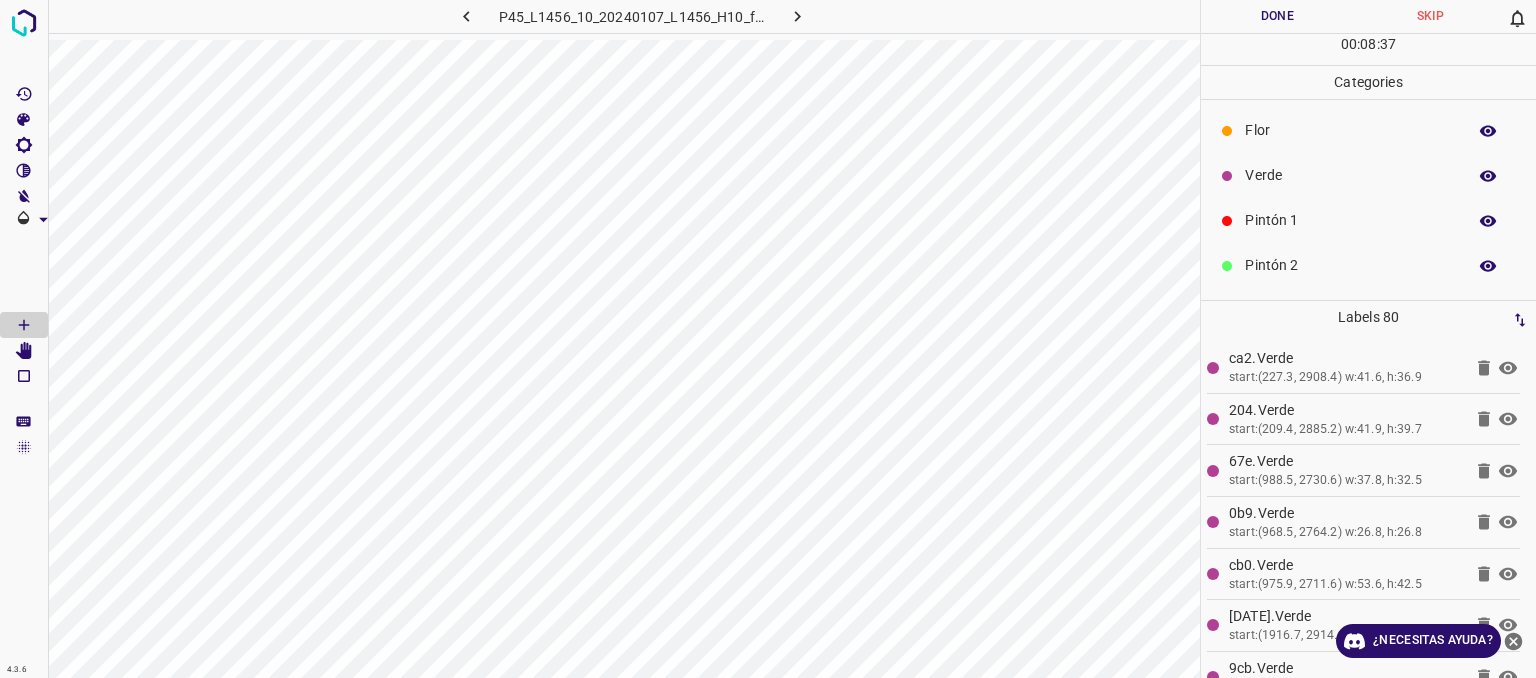 scroll, scrollTop: 0, scrollLeft: 0, axis: both 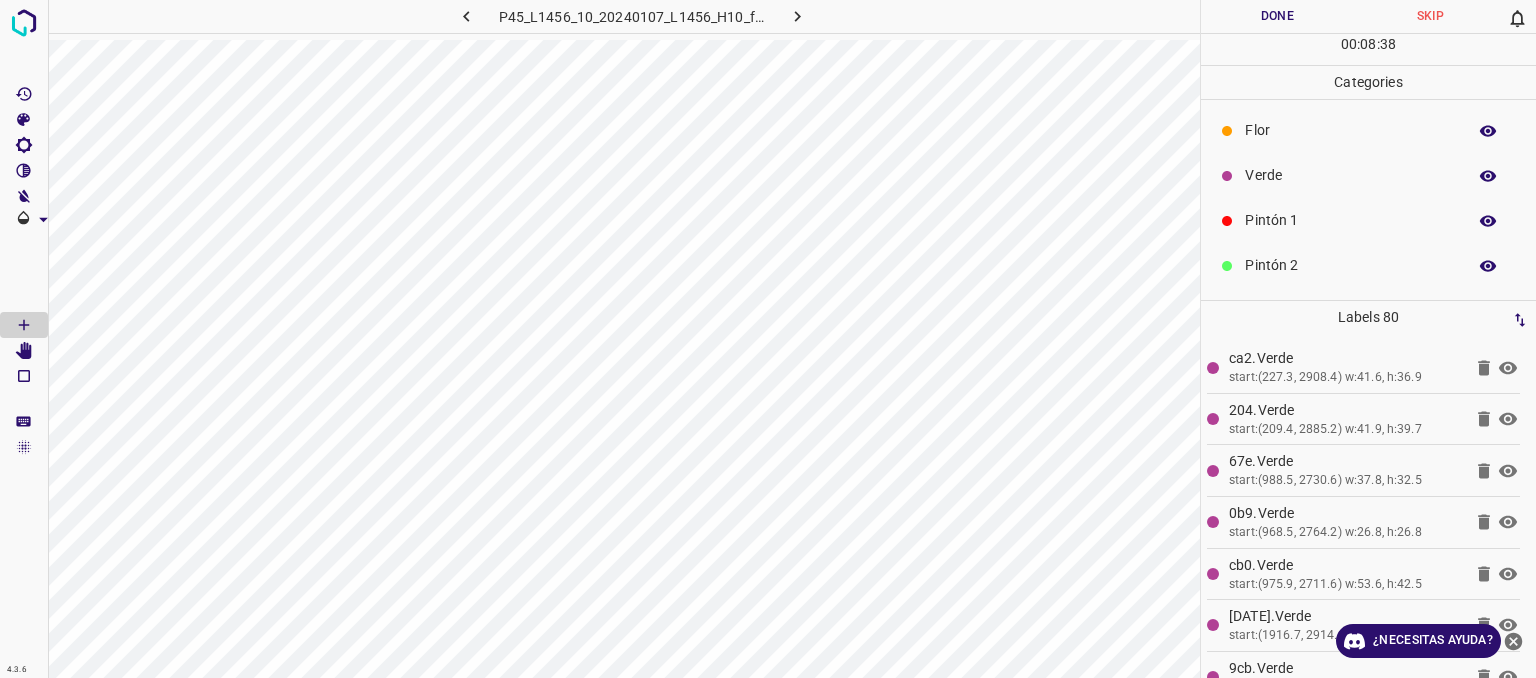 click on "Verde" at bounding box center [1350, 175] 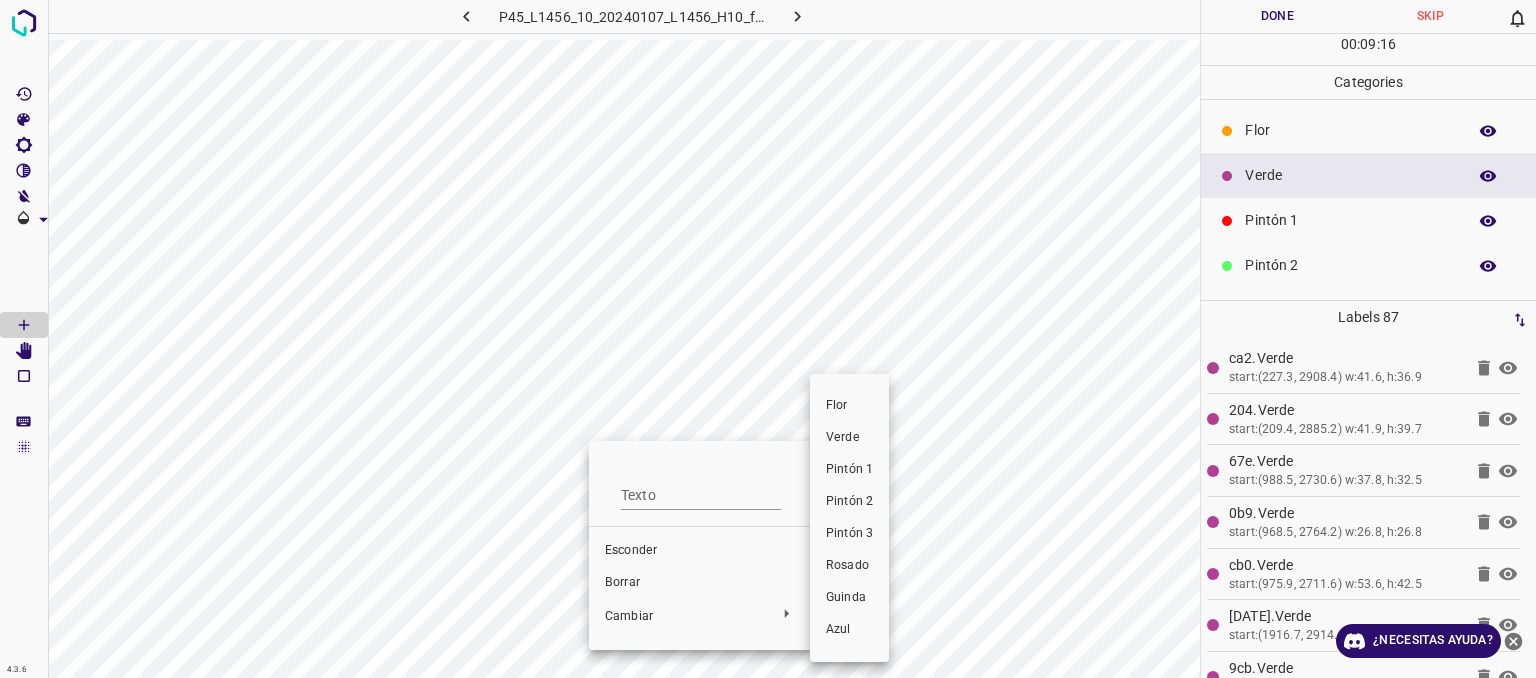 click on "Pintón 1" at bounding box center (849, 469) 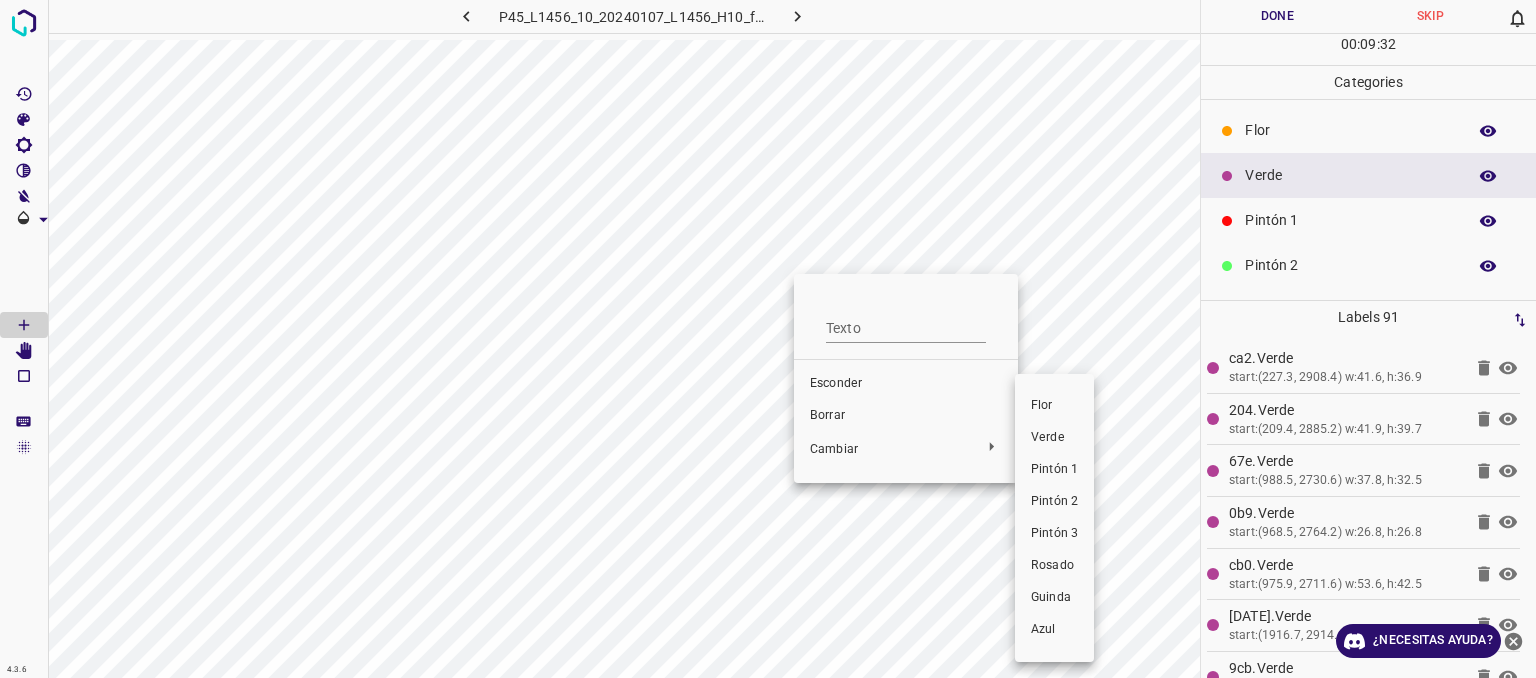 click on "Pintón 3" at bounding box center [1054, 533] 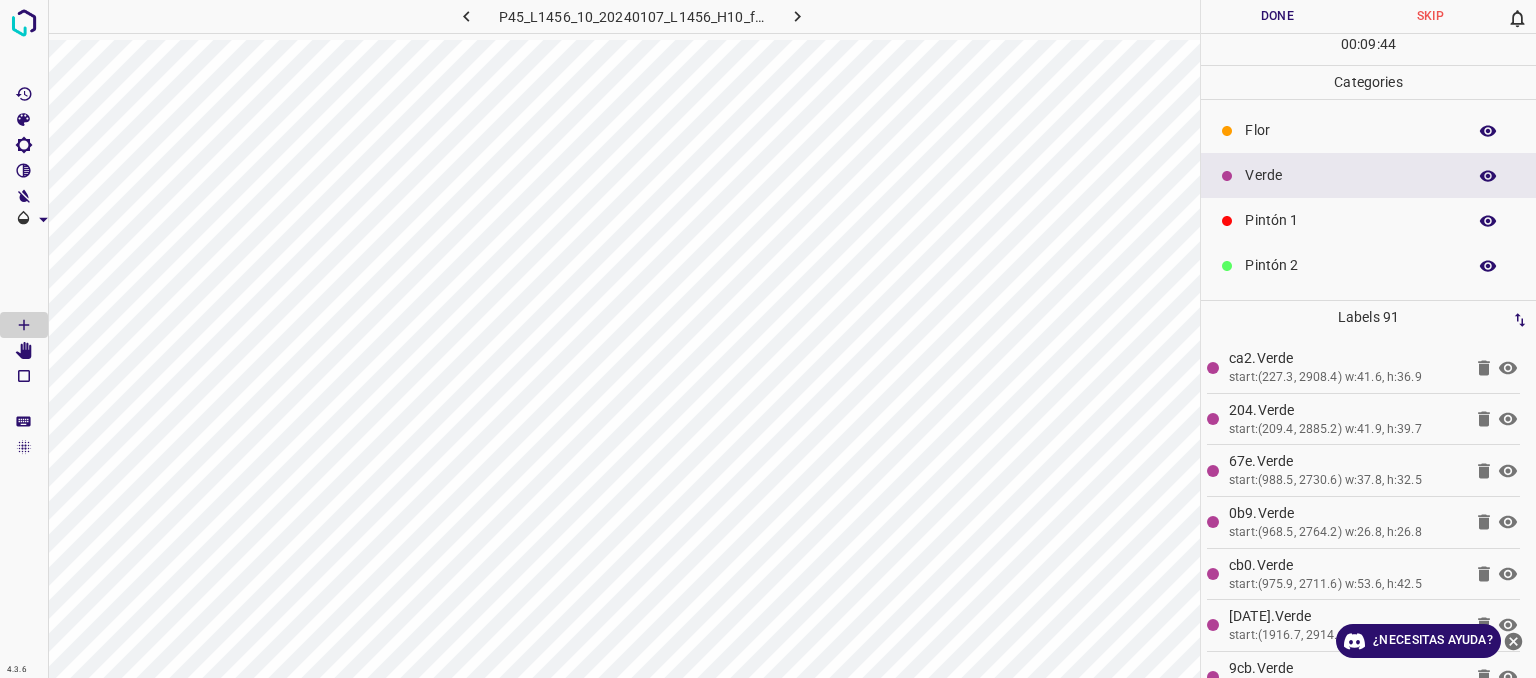 scroll, scrollTop: 176, scrollLeft: 0, axis: vertical 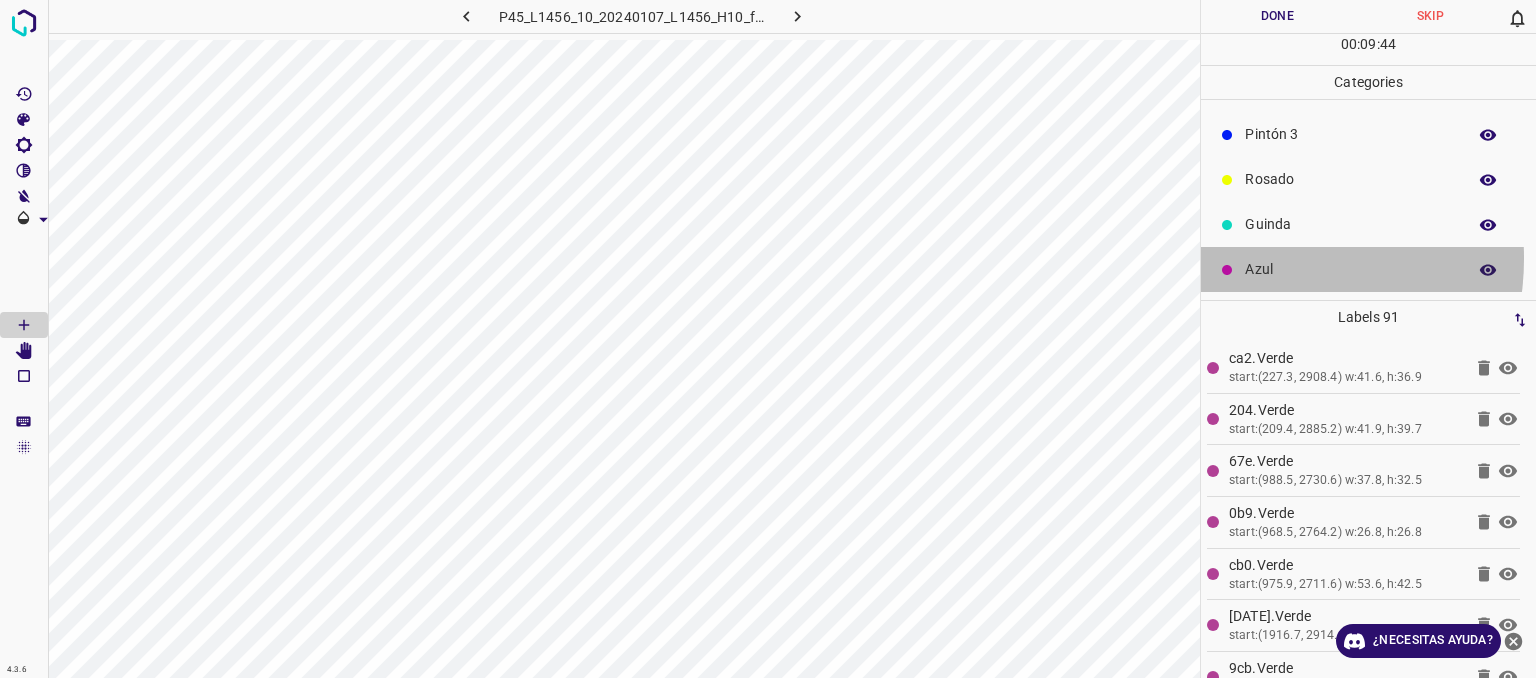 click on "Azul" at bounding box center (1350, 269) 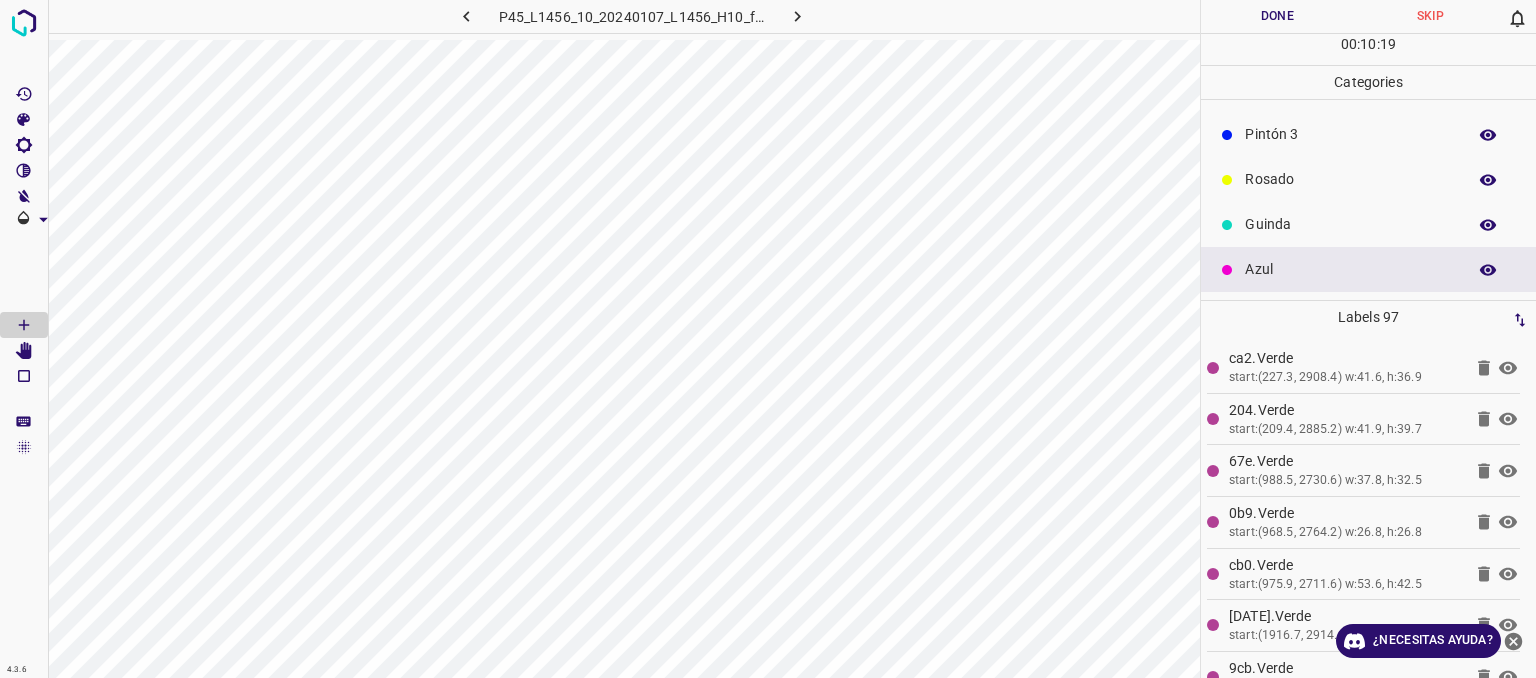 scroll, scrollTop: 0, scrollLeft: 0, axis: both 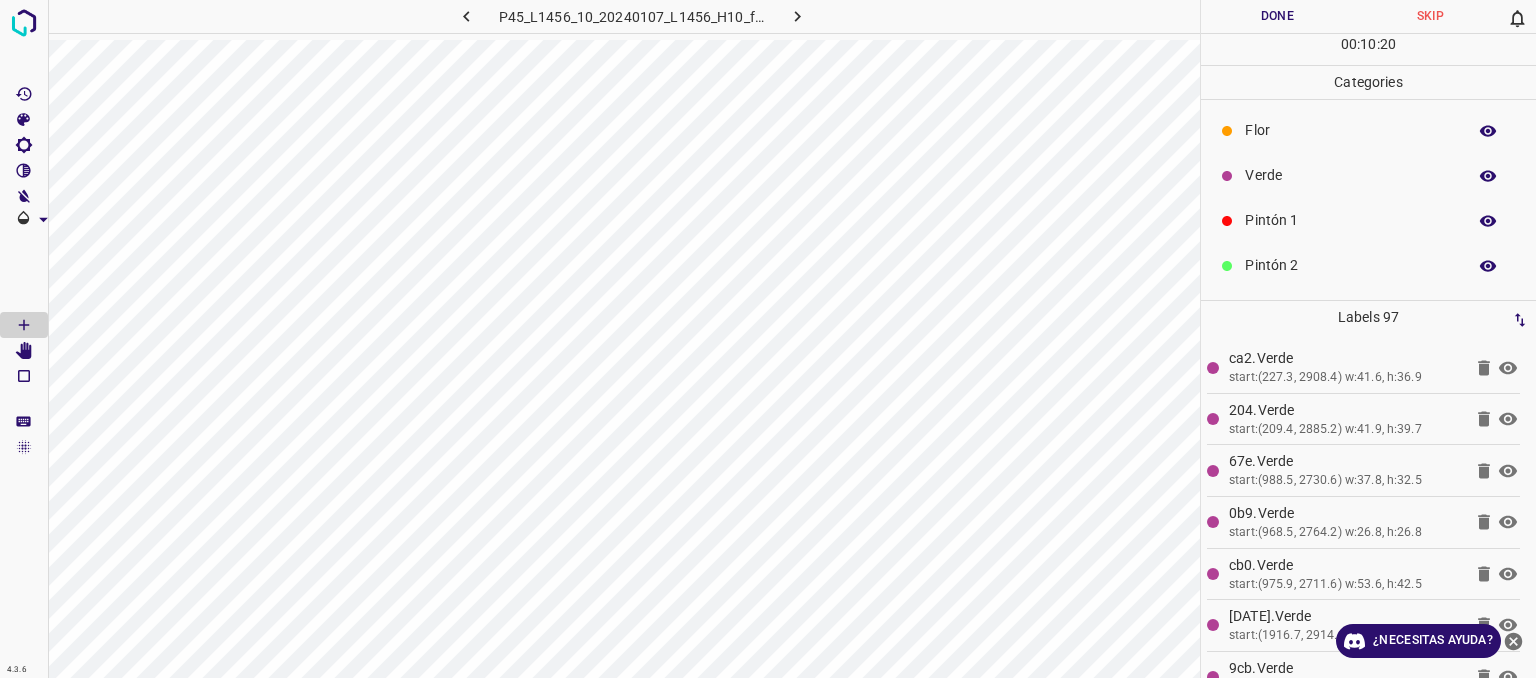 click on "Flor" at bounding box center [1350, 130] 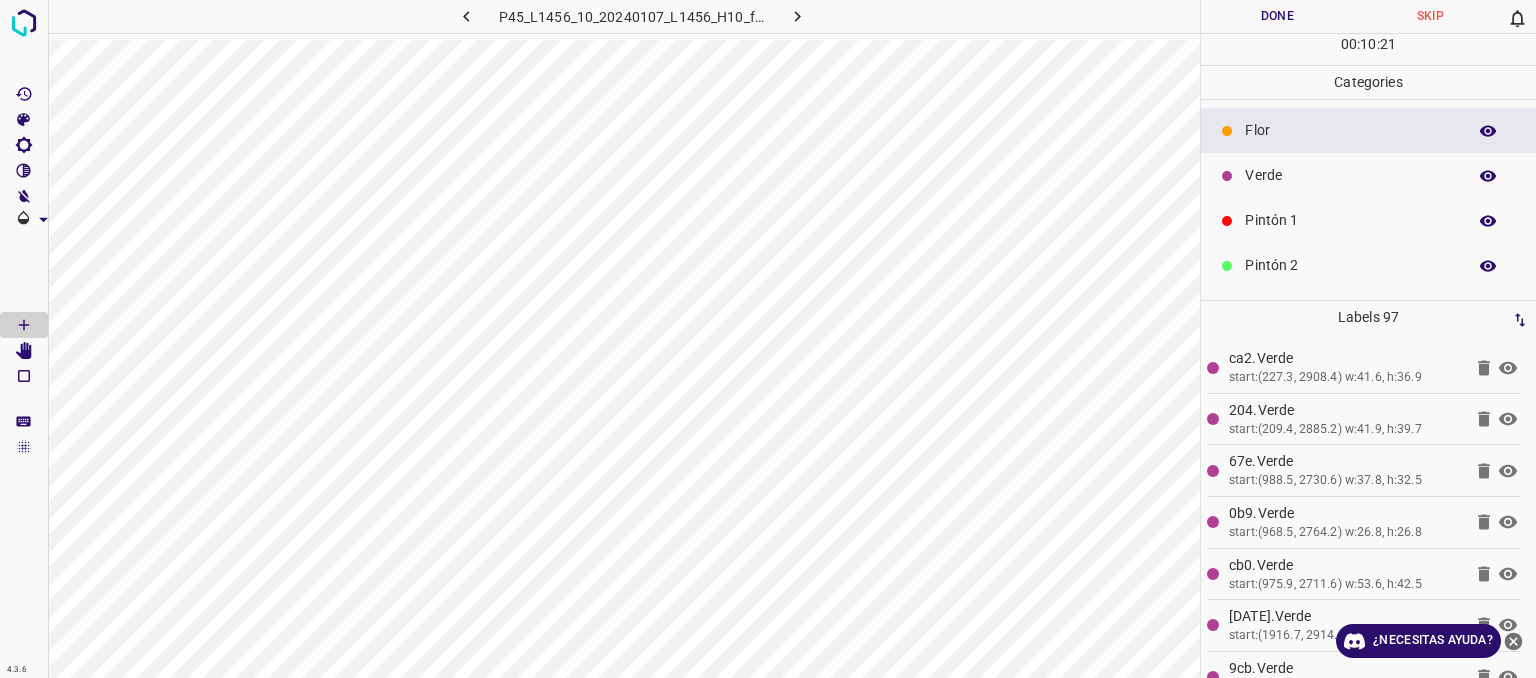 click on "Verde" at bounding box center [1368, 175] 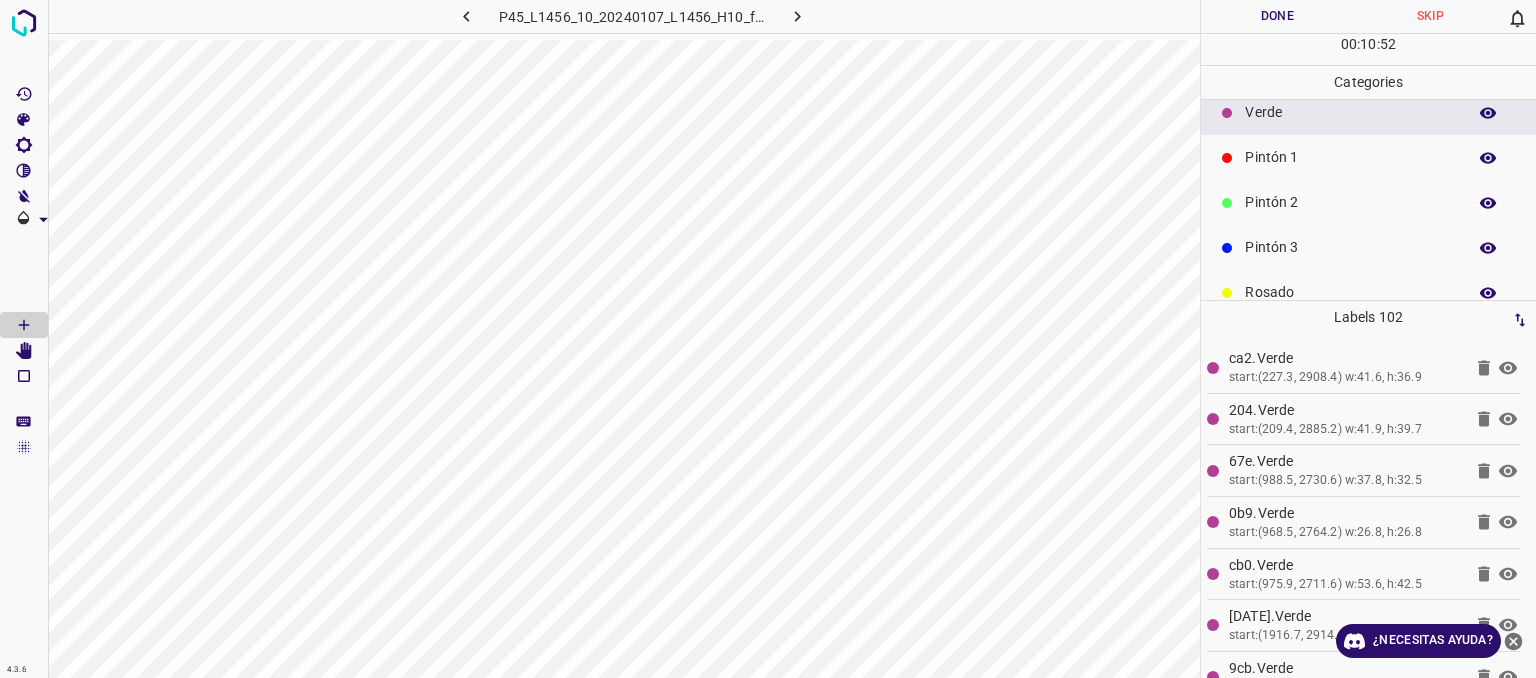 scroll, scrollTop: 176, scrollLeft: 0, axis: vertical 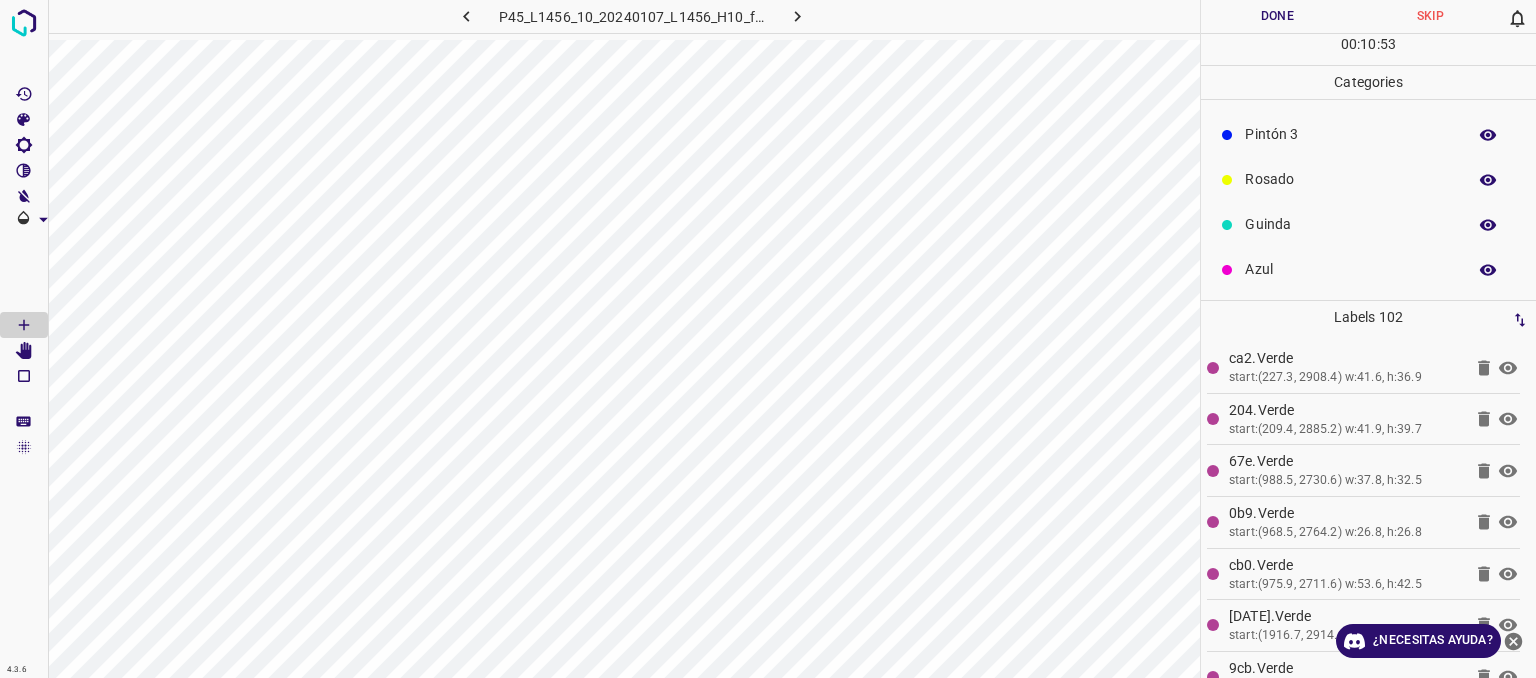 click on "Azul" at bounding box center [1368, 269] 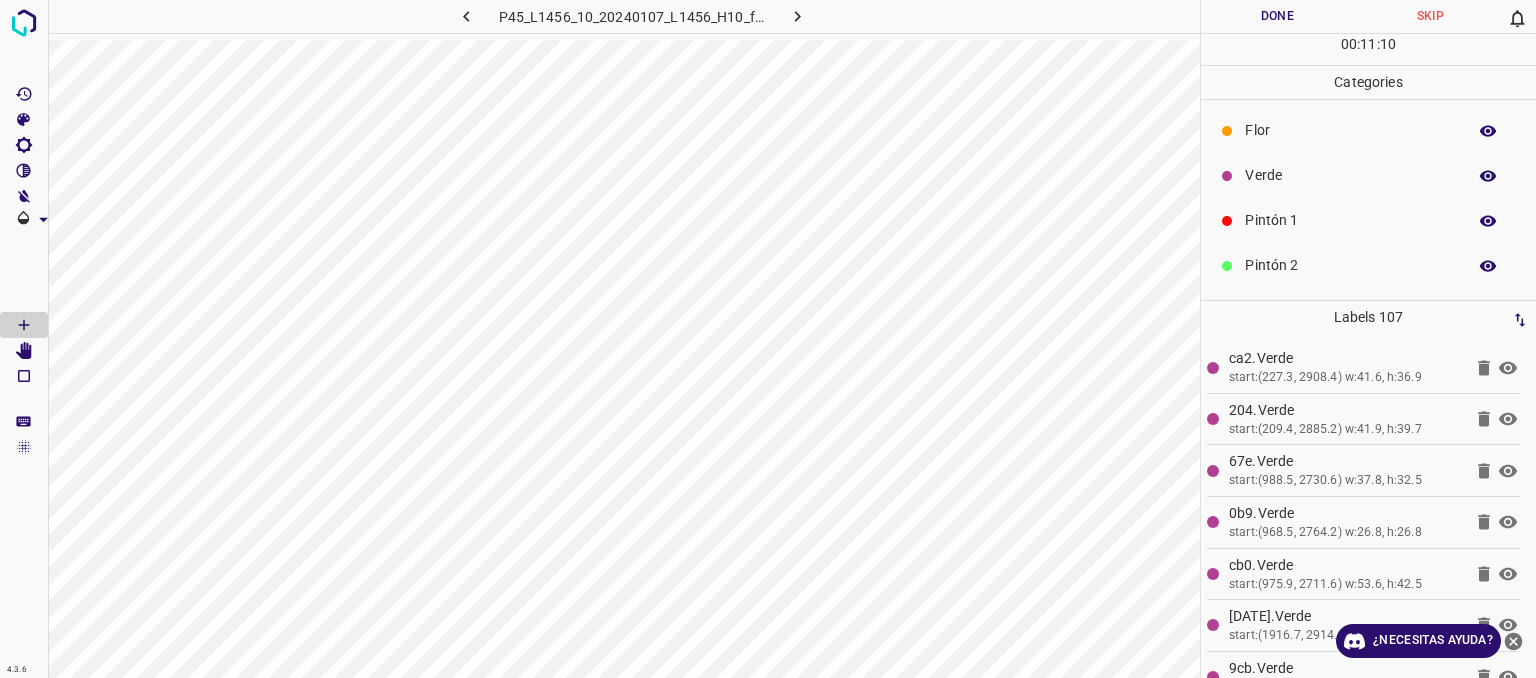 scroll, scrollTop: 100, scrollLeft: 0, axis: vertical 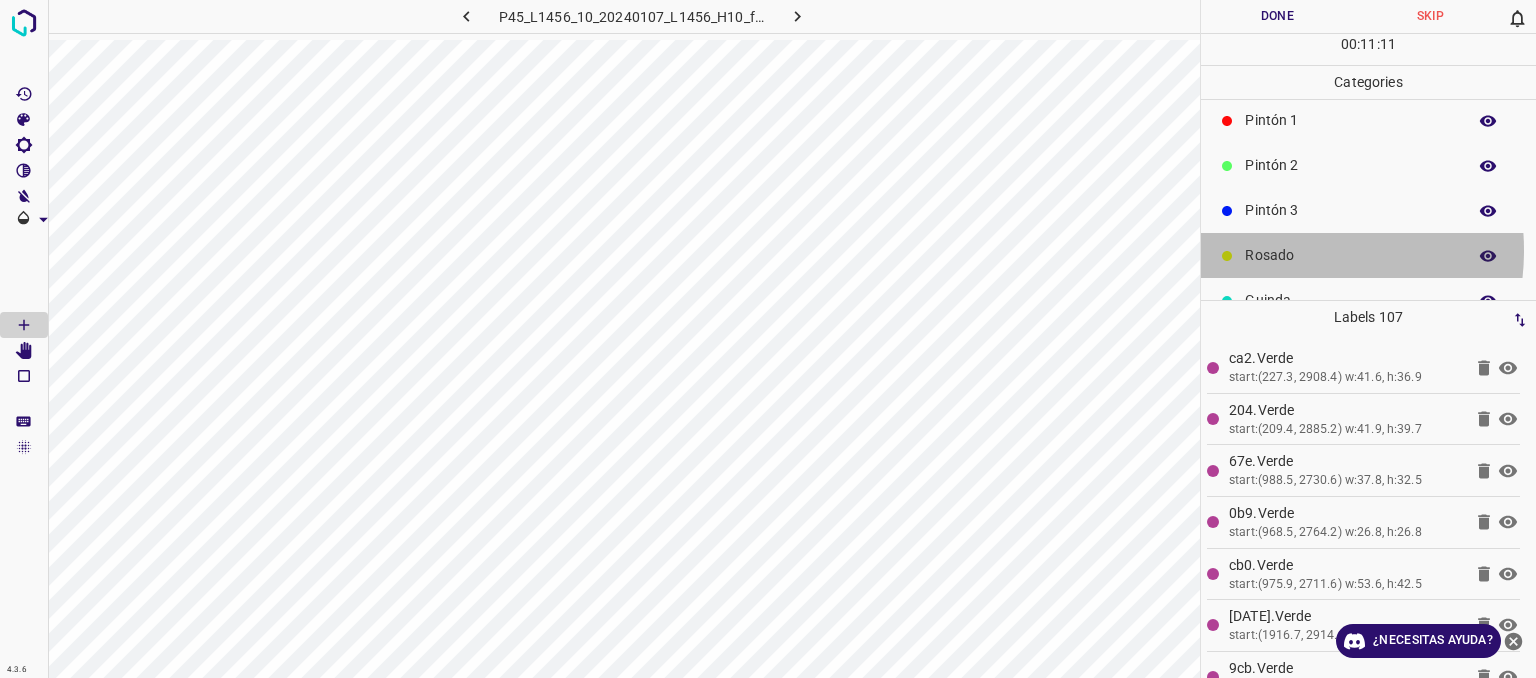 click on "Rosado" at bounding box center (1350, 255) 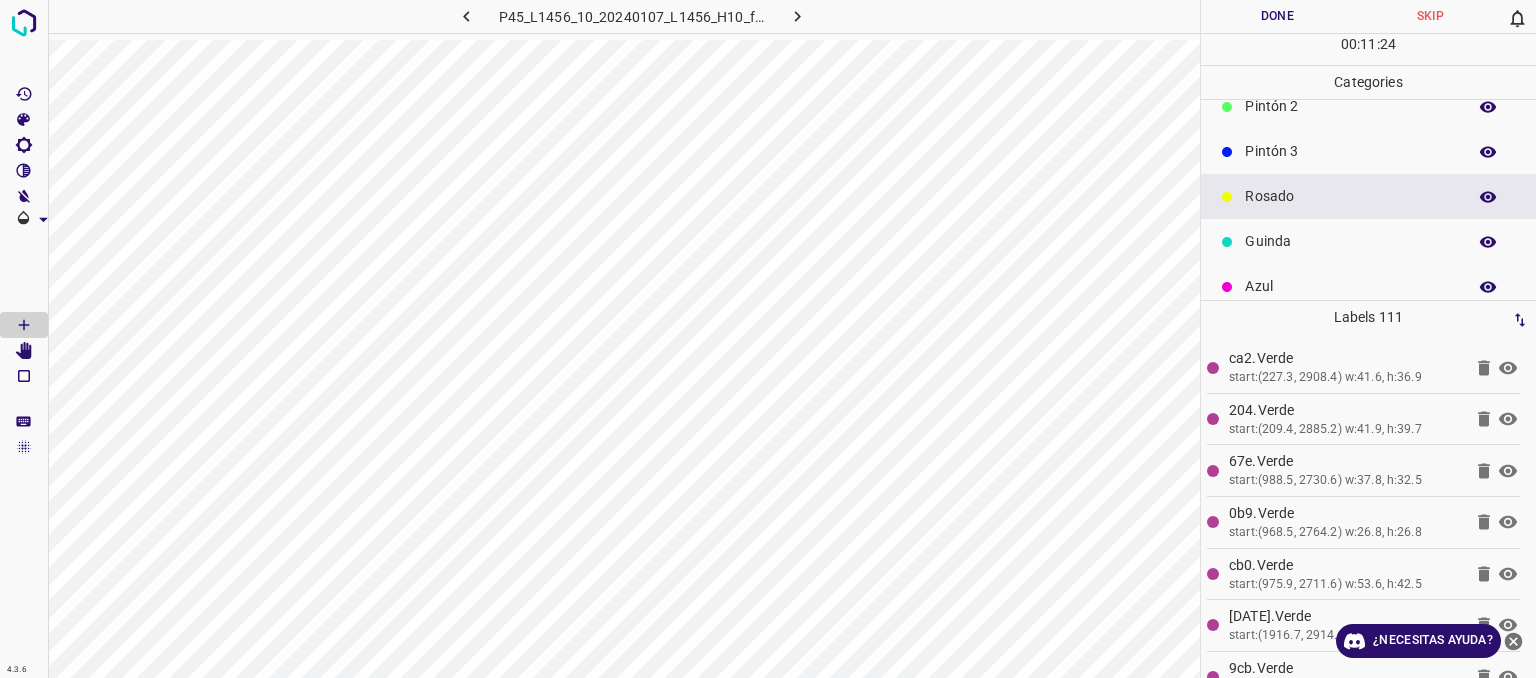 scroll, scrollTop: 176, scrollLeft: 0, axis: vertical 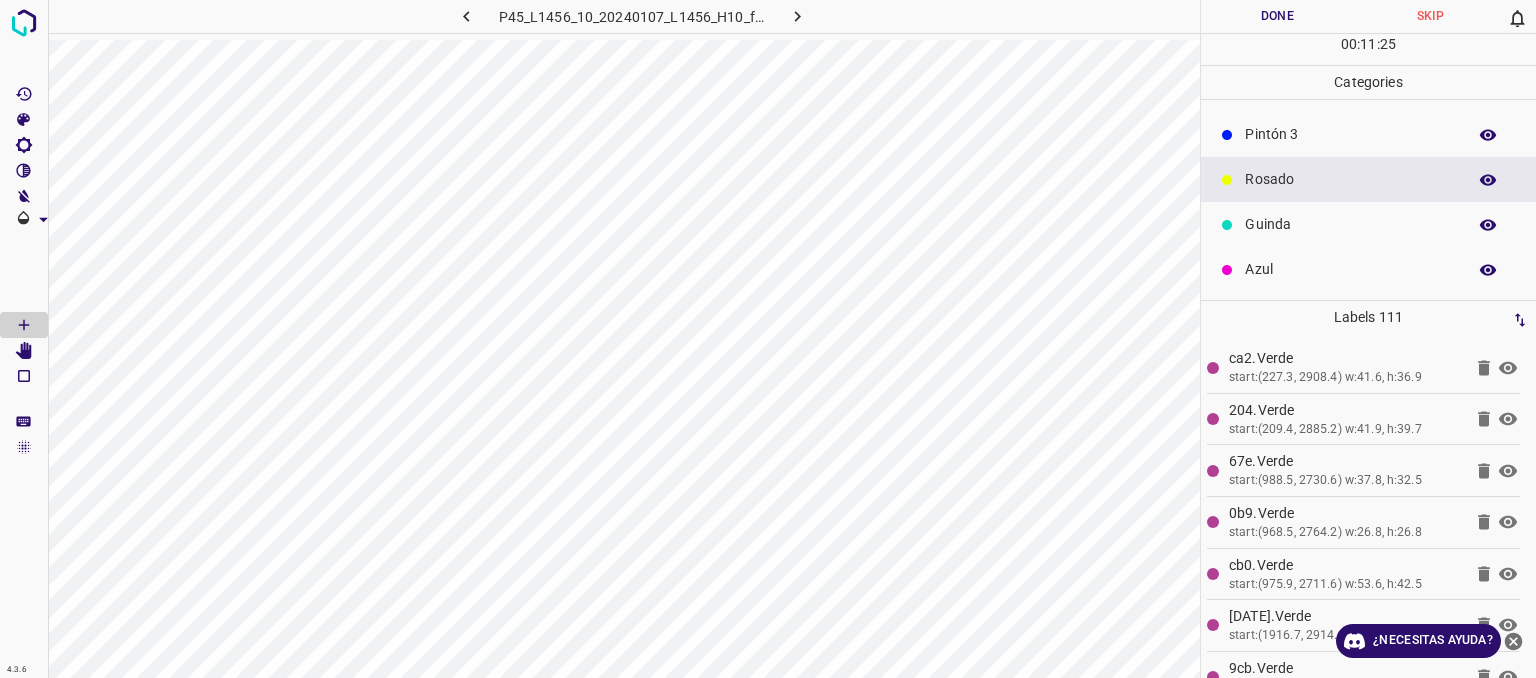 click on "Azul" at bounding box center (1350, 269) 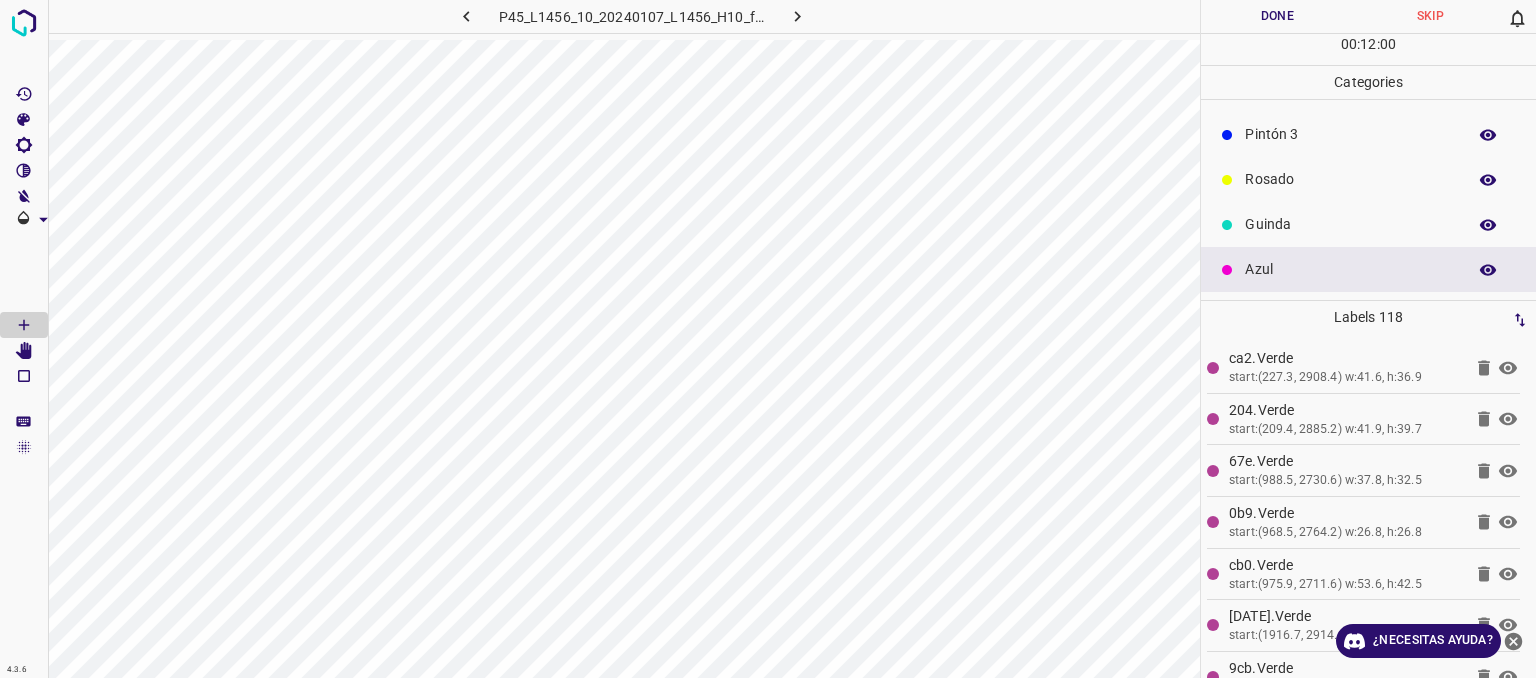 click on "Rosado" at bounding box center (1350, 179) 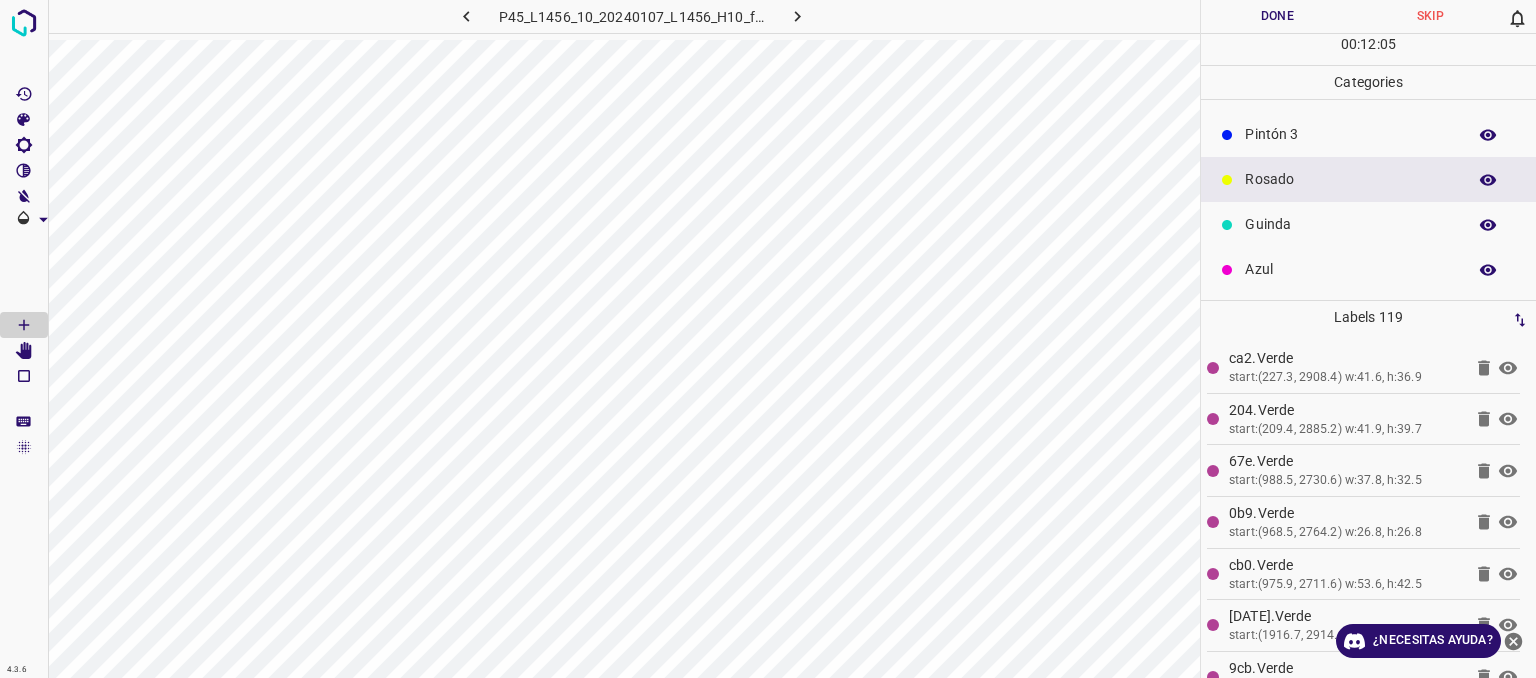 click on "Azul" at bounding box center (1350, 269) 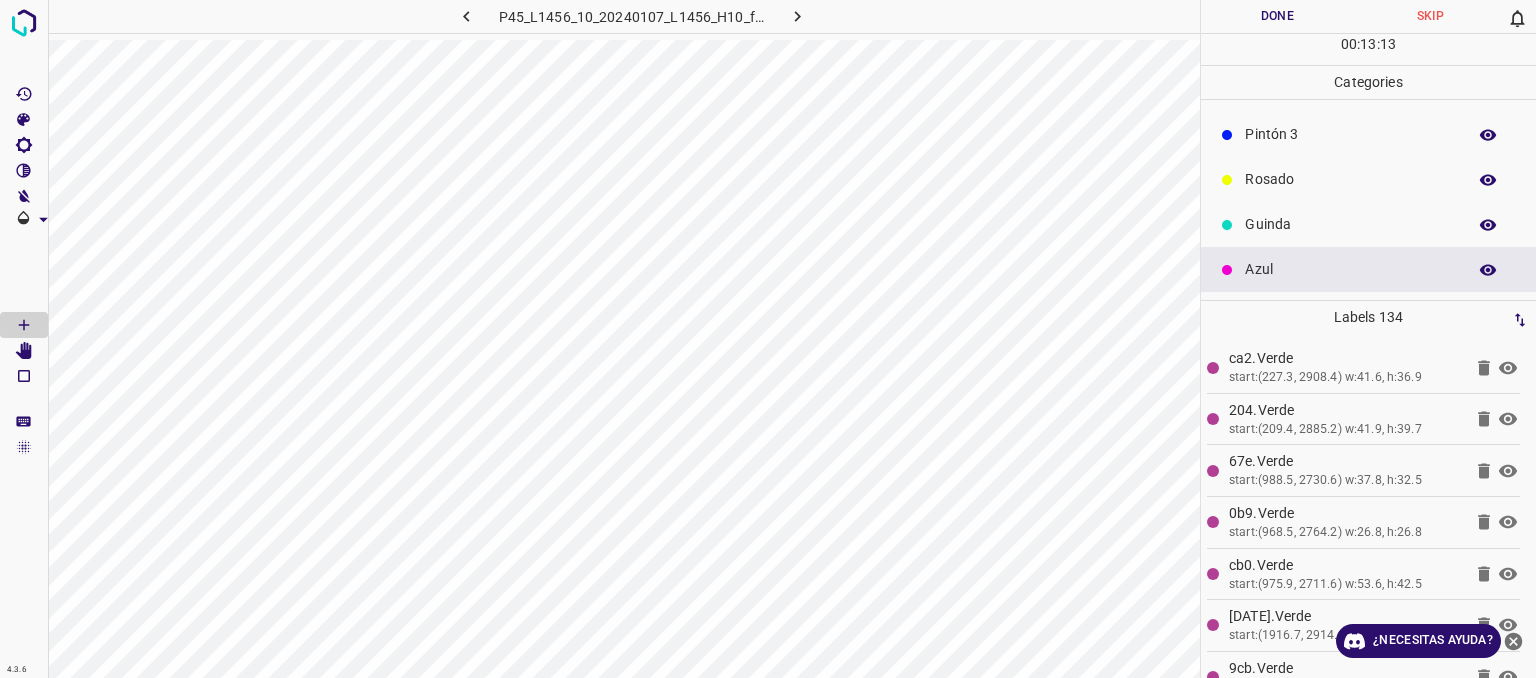 click on "Rosado" at bounding box center [1350, 179] 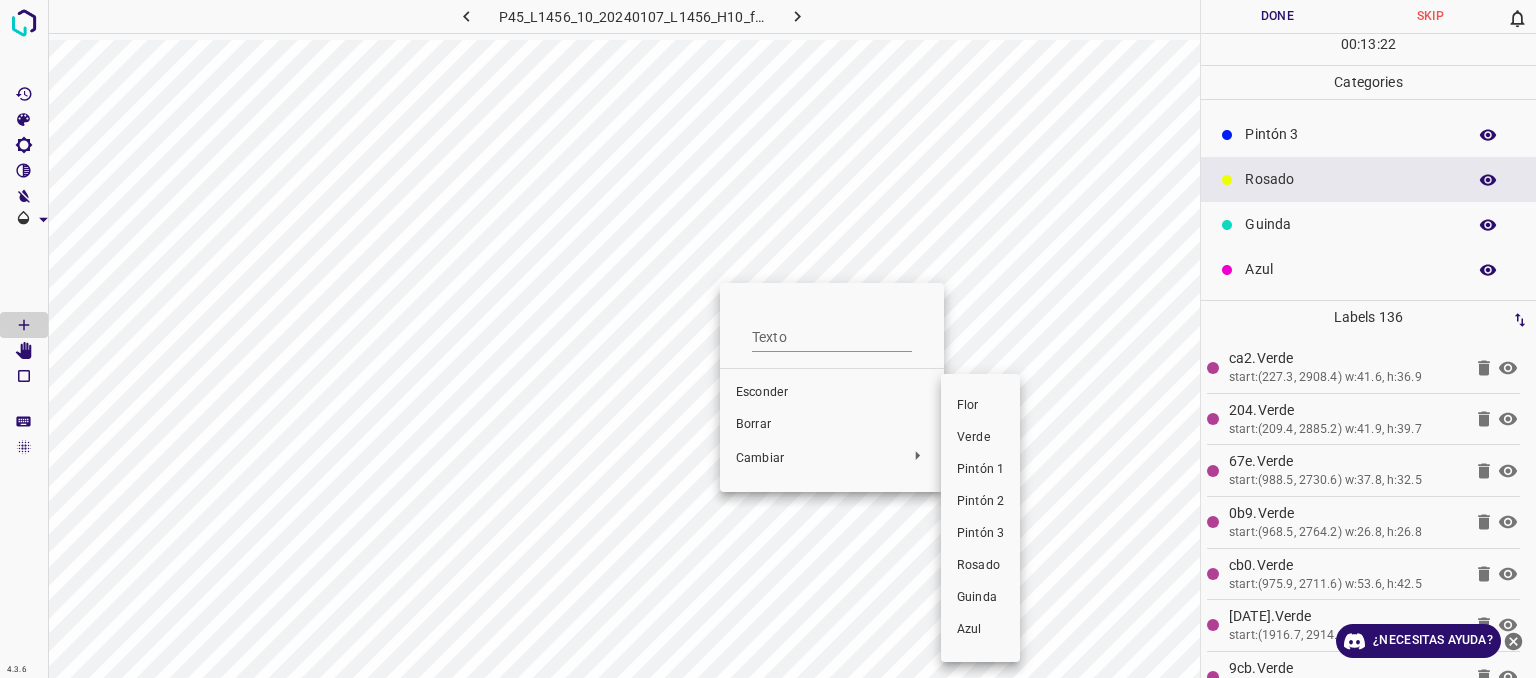 drag, startPoint x: 977, startPoint y: 537, endPoint x: 968, endPoint y: 511, distance: 27.513634 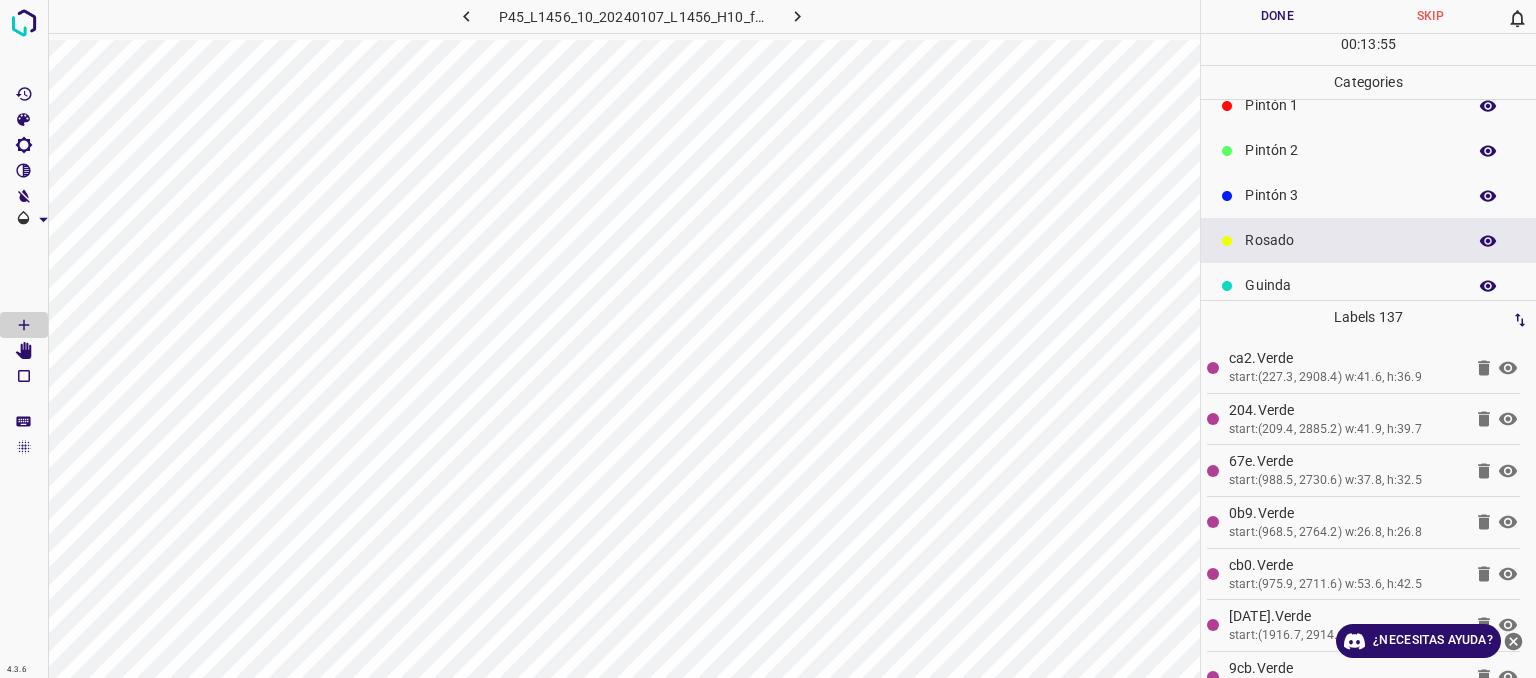 scroll, scrollTop: 0, scrollLeft: 0, axis: both 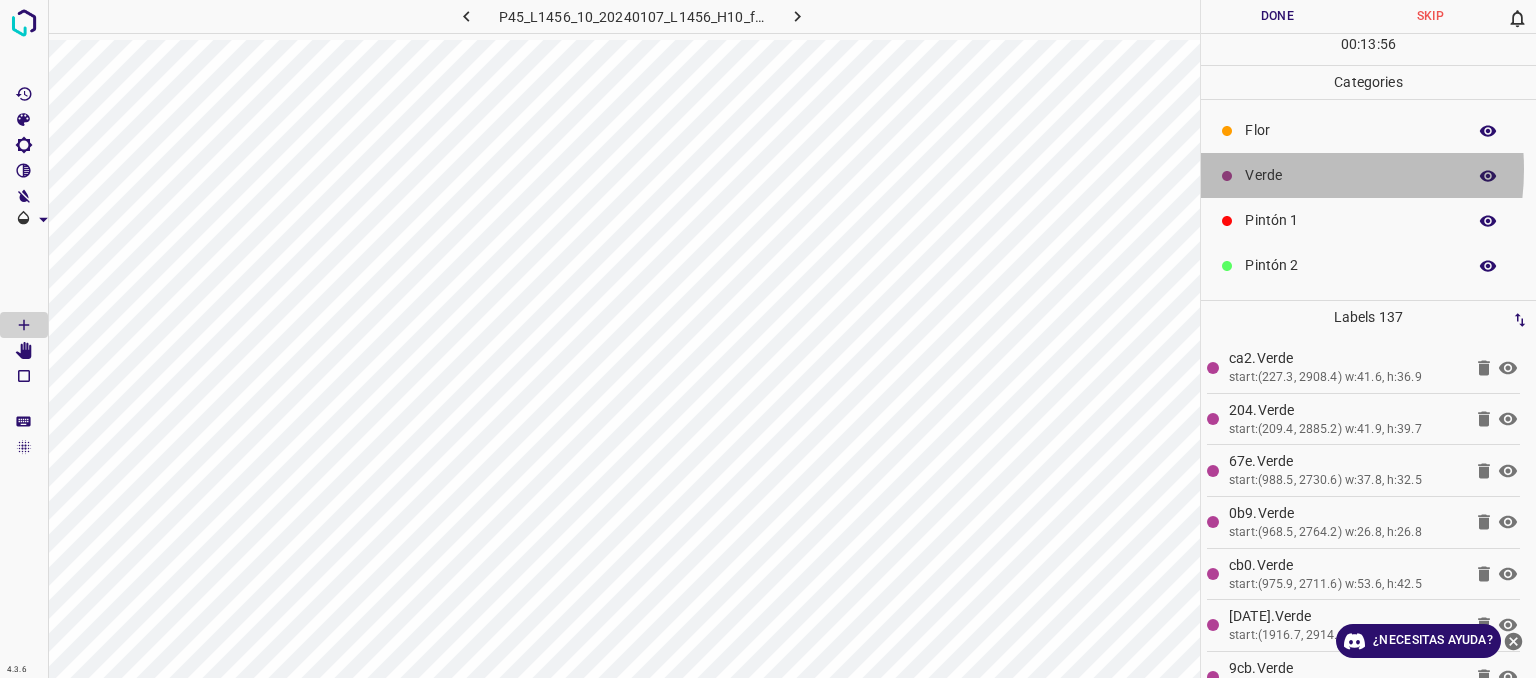 click on "Verde" at bounding box center (1350, 175) 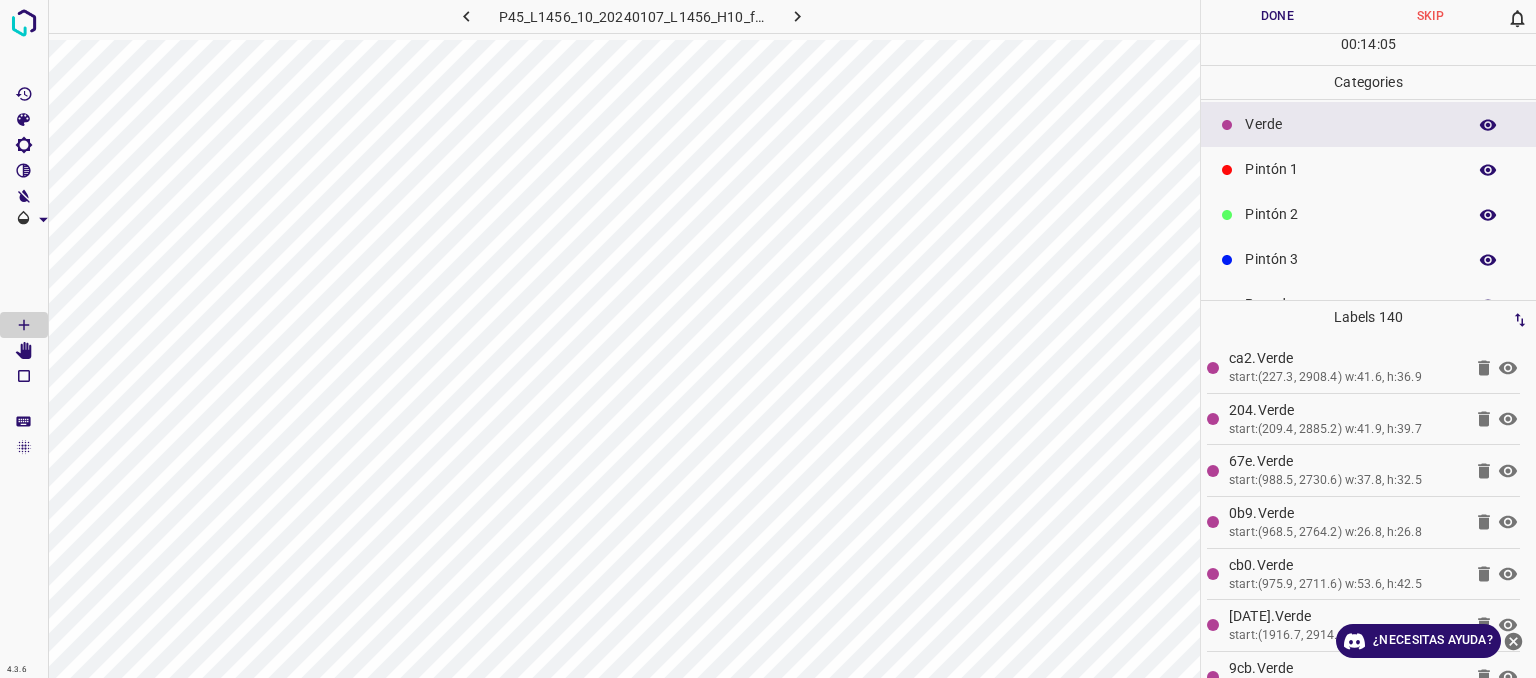 scroll, scrollTop: 100, scrollLeft: 0, axis: vertical 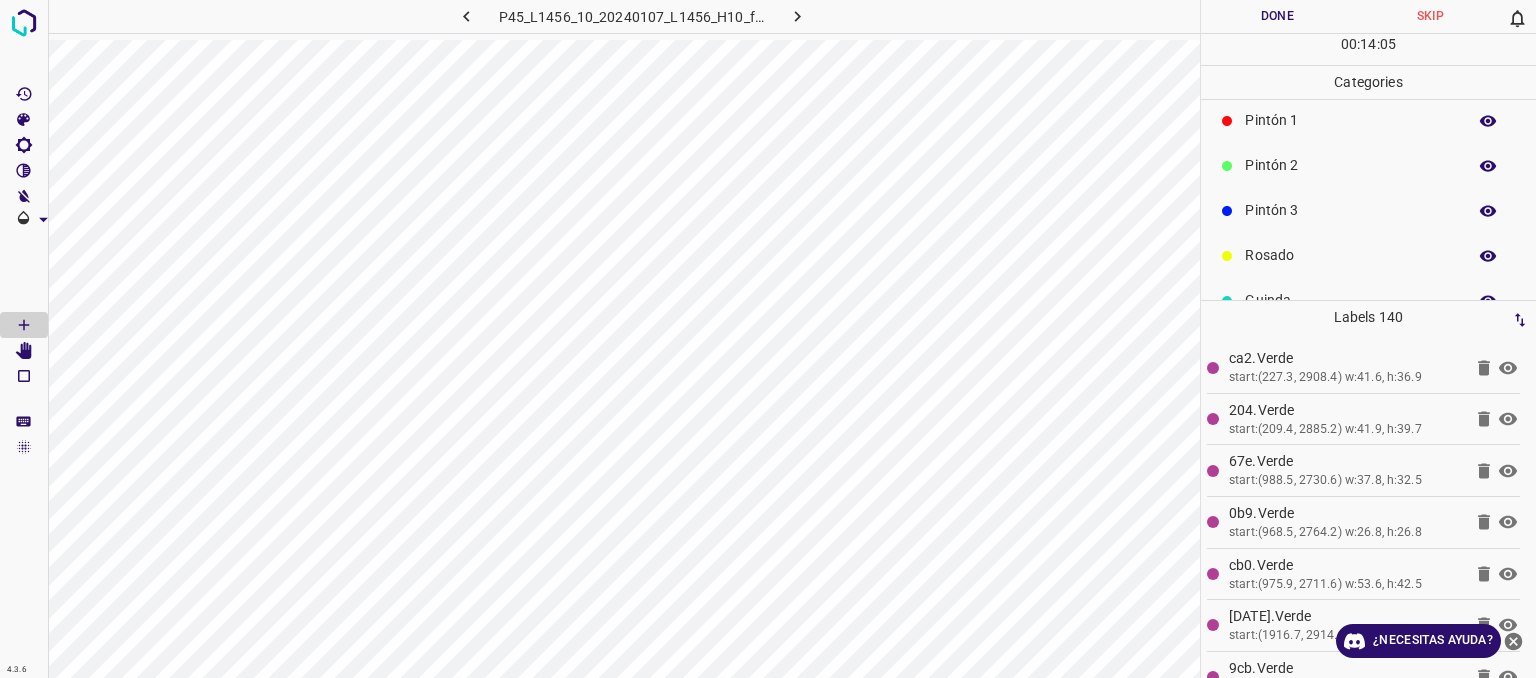 click on "Rosado" at bounding box center (1350, 255) 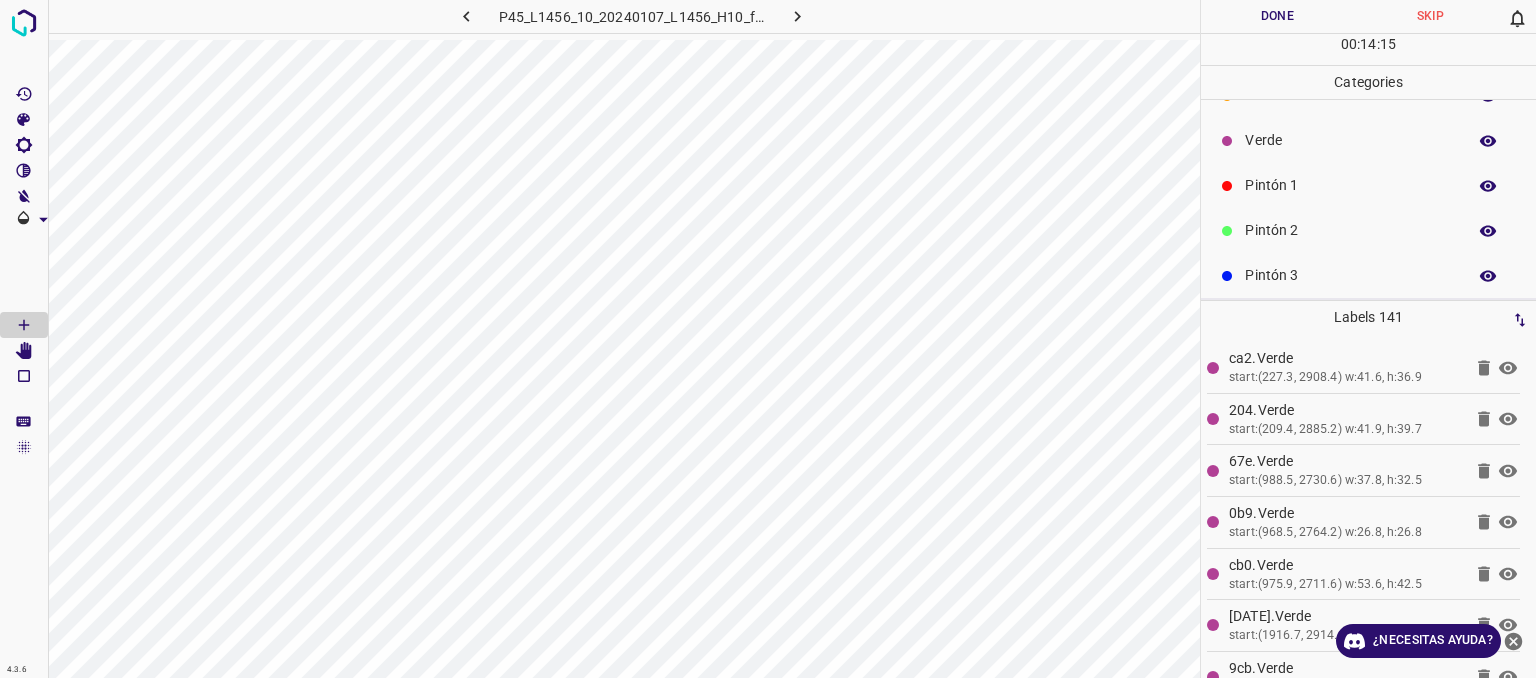 scroll, scrollTop: 0, scrollLeft: 0, axis: both 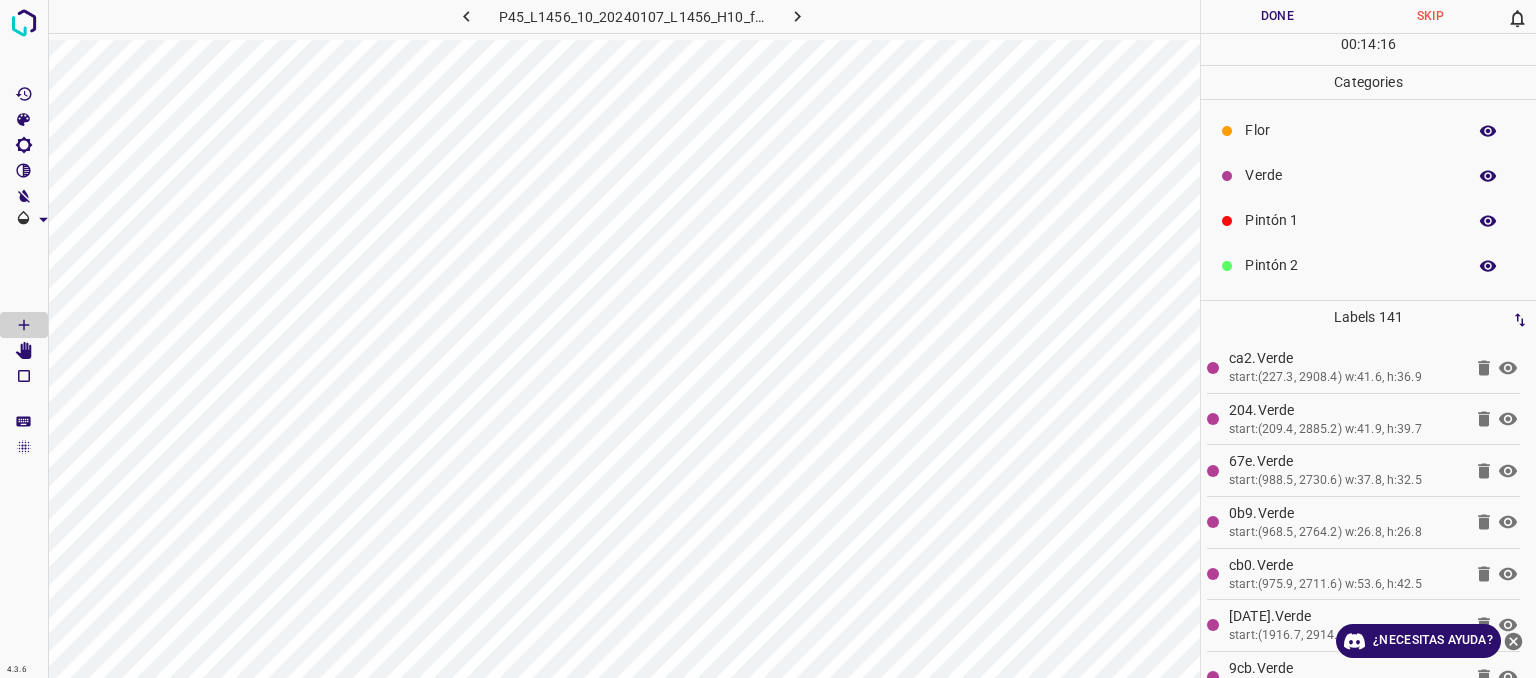 click on "Flor" at bounding box center [1368, 130] 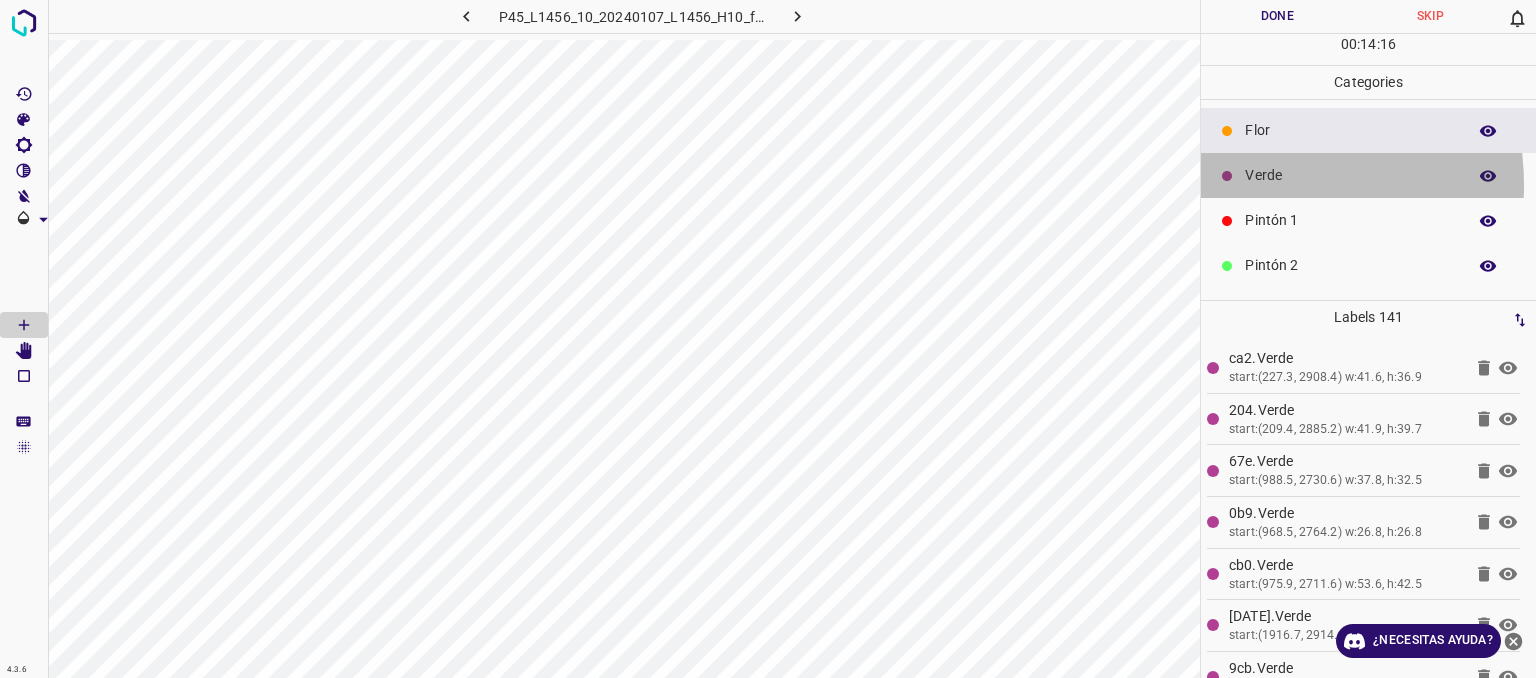 click on "Verde" at bounding box center [1350, 175] 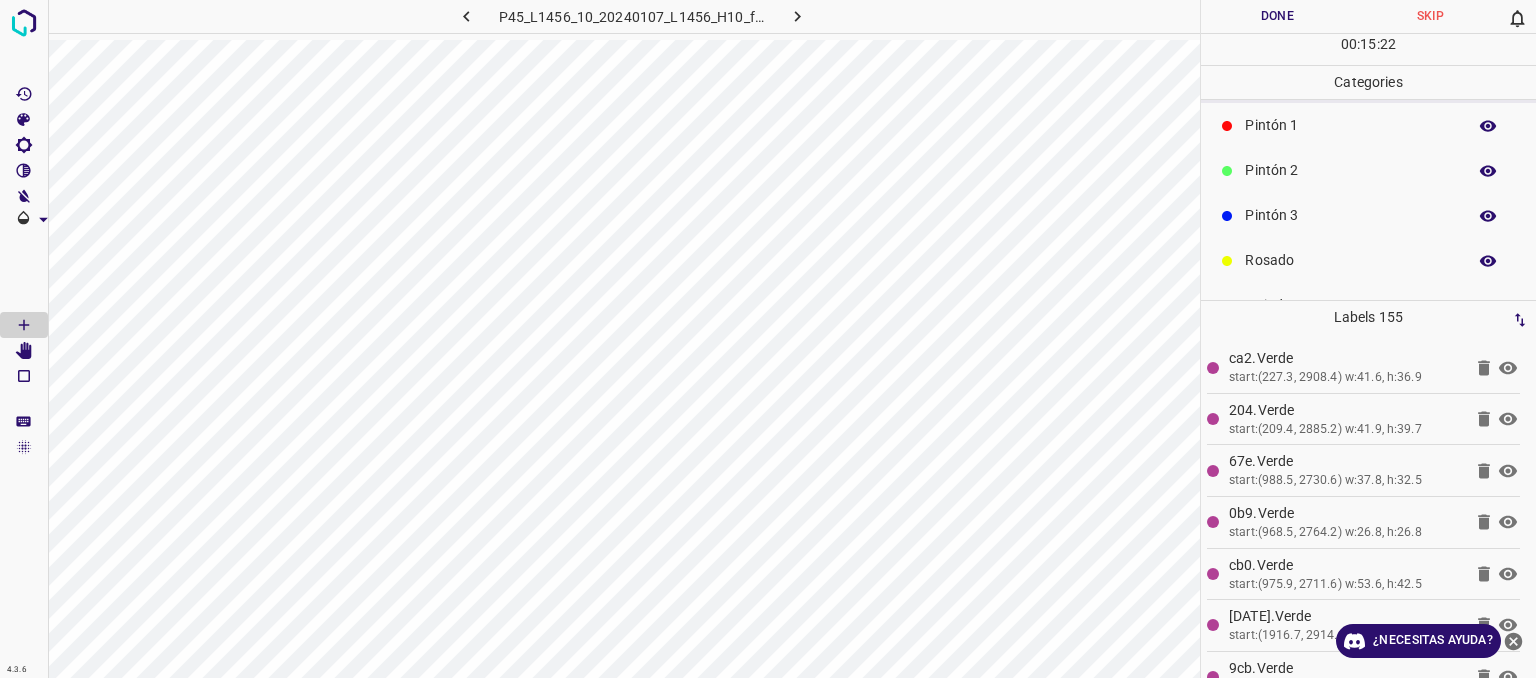 scroll, scrollTop: 176, scrollLeft: 0, axis: vertical 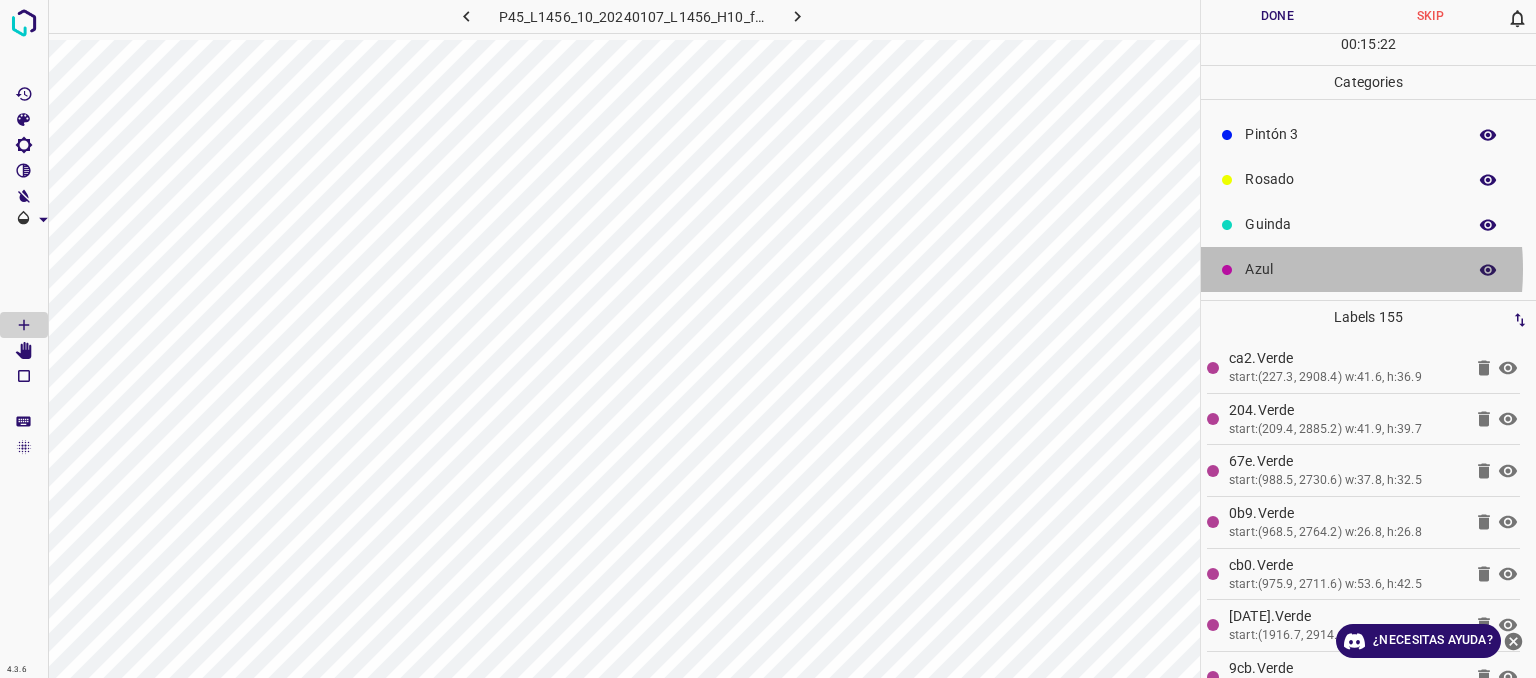 click on "Azul" at bounding box center [1350, 269] 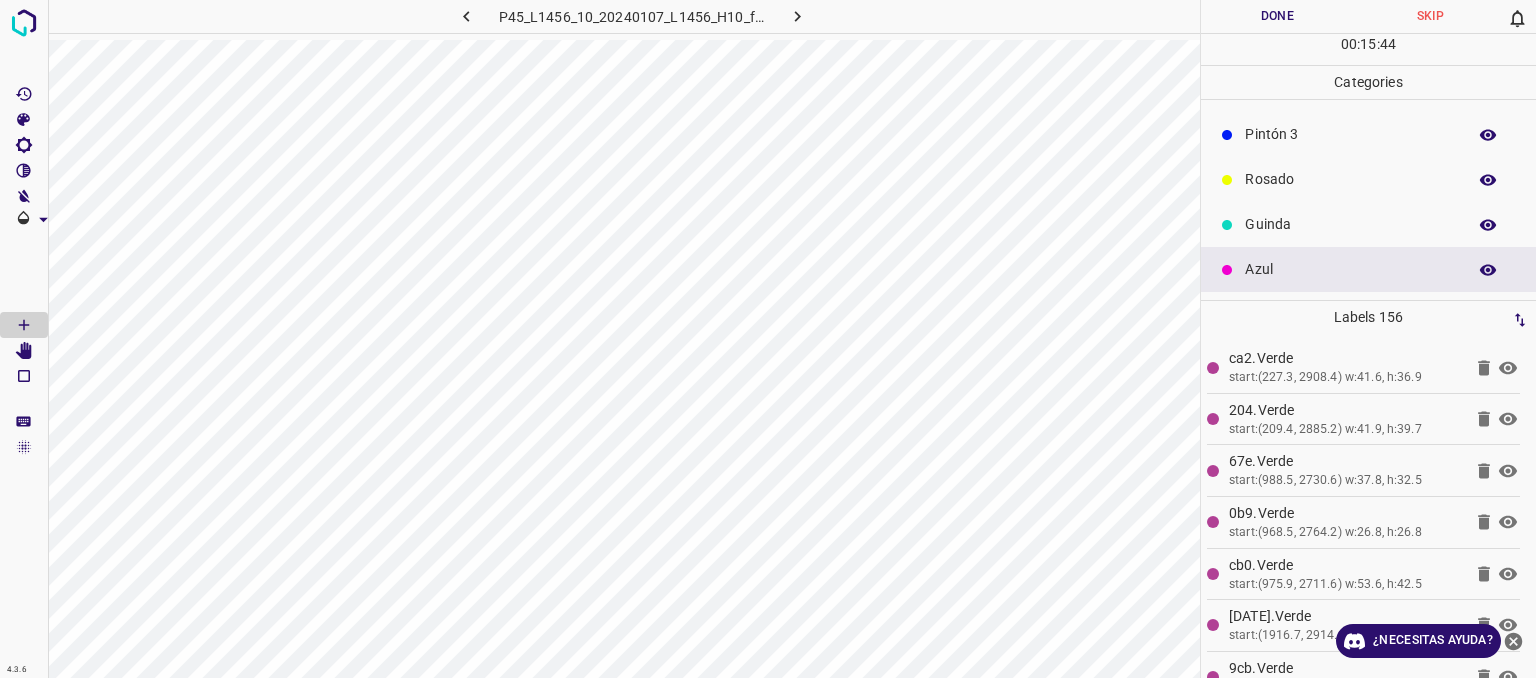 scroll, scrollTop: 0, scrollLeft: 0, axis: both 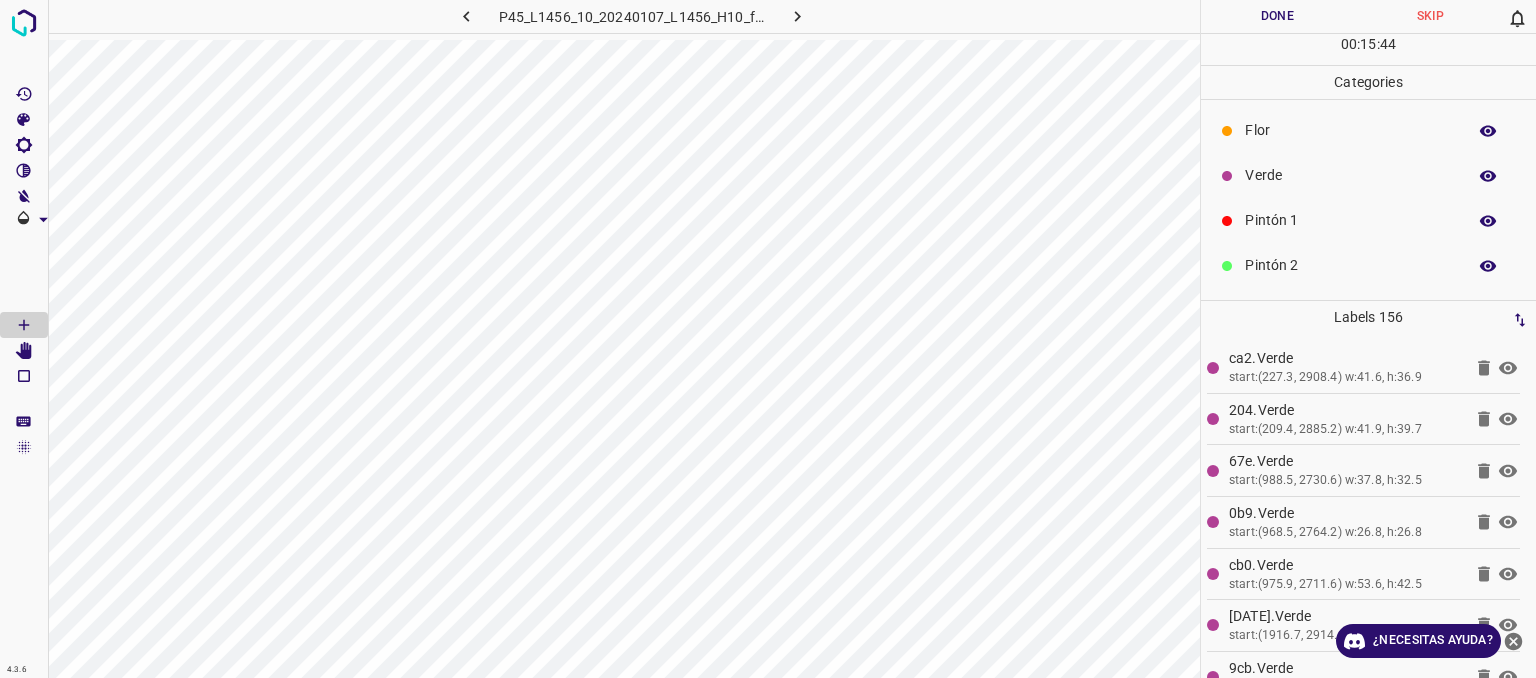click on "Verde" at bounding box center [1368, 175] 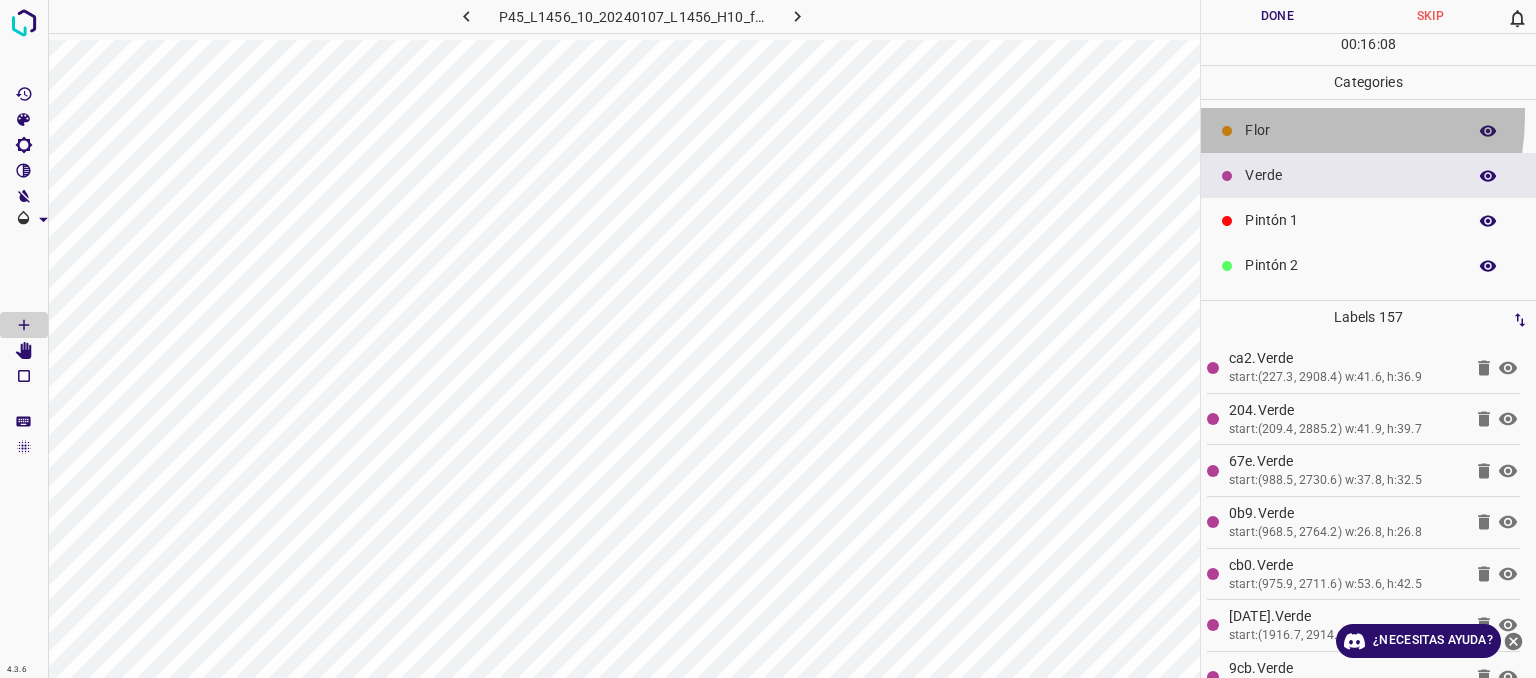 click on "Flor" at bounding box center [1368, 130] 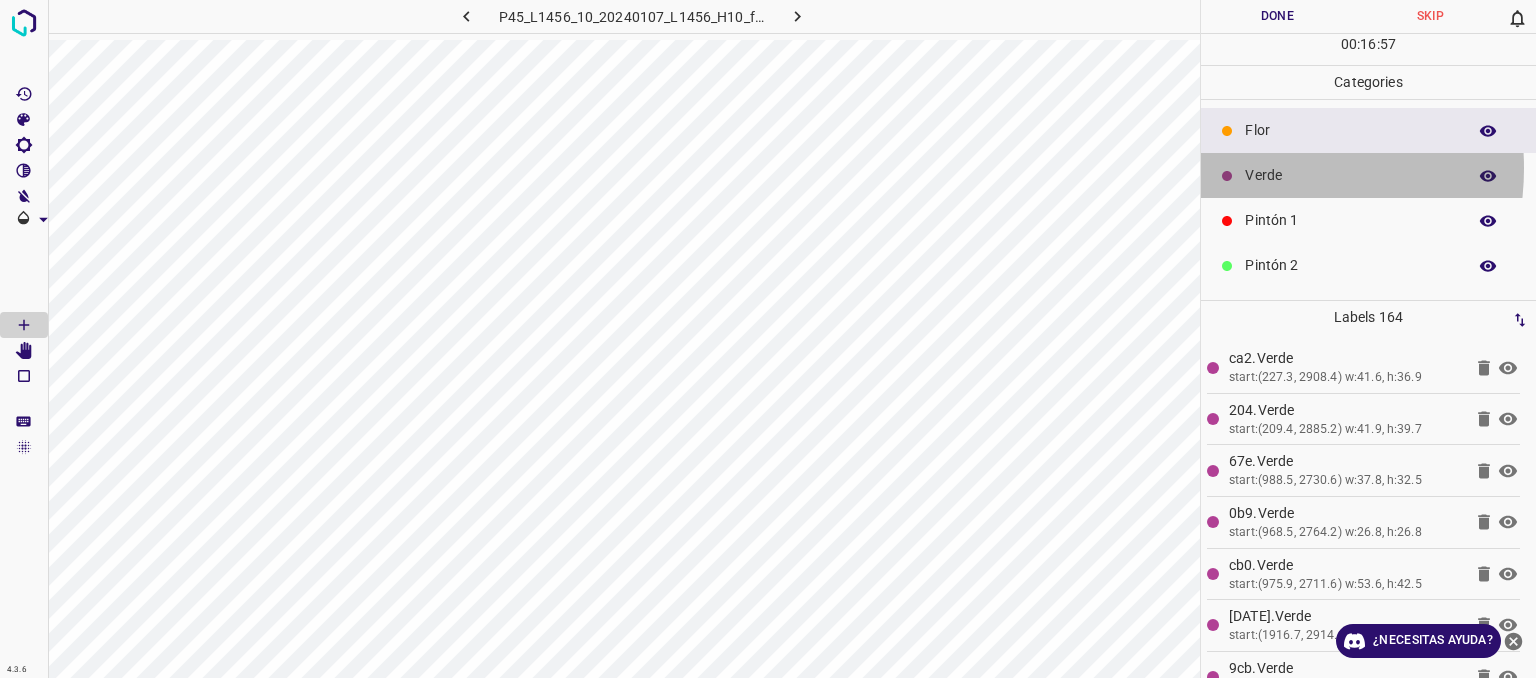 click on "Verde" at bounding box center (1350, 175) 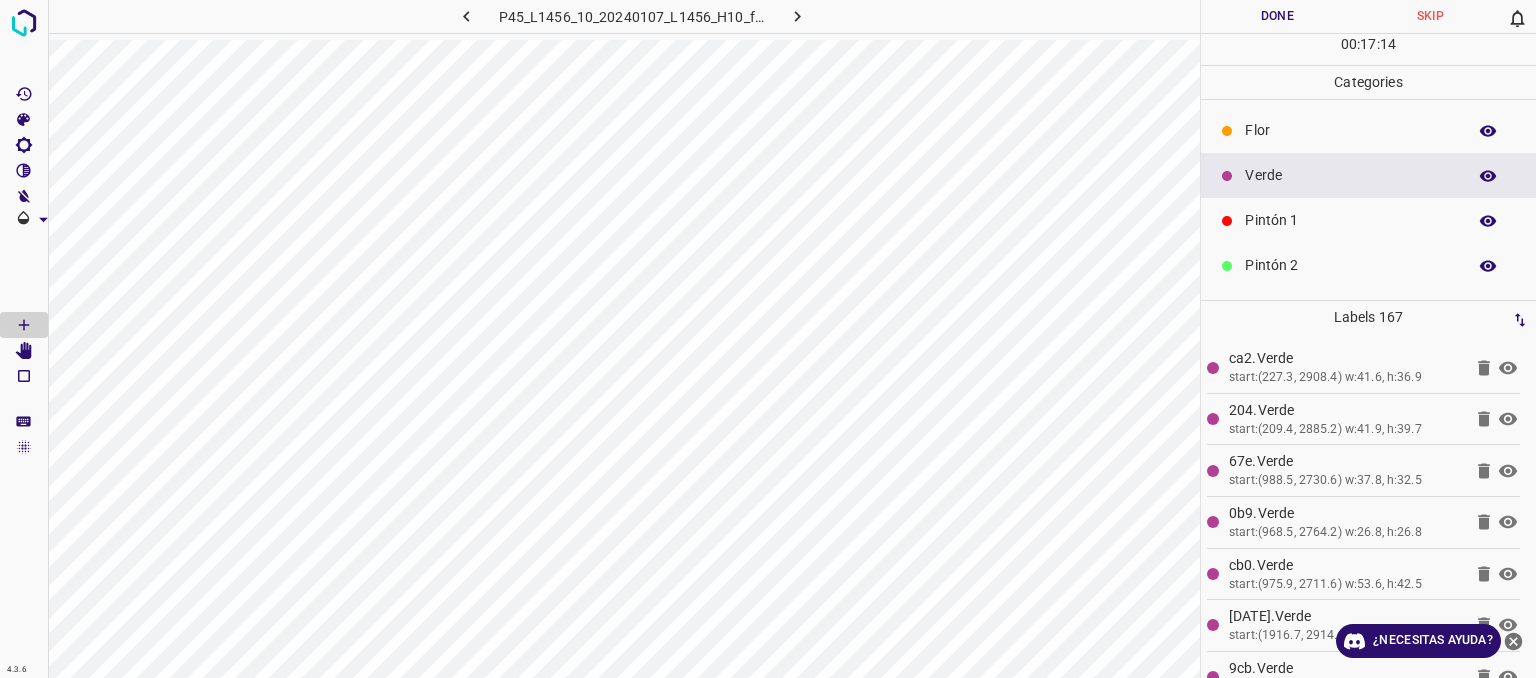 click on "Flor" at bounding box center (1350, 130) 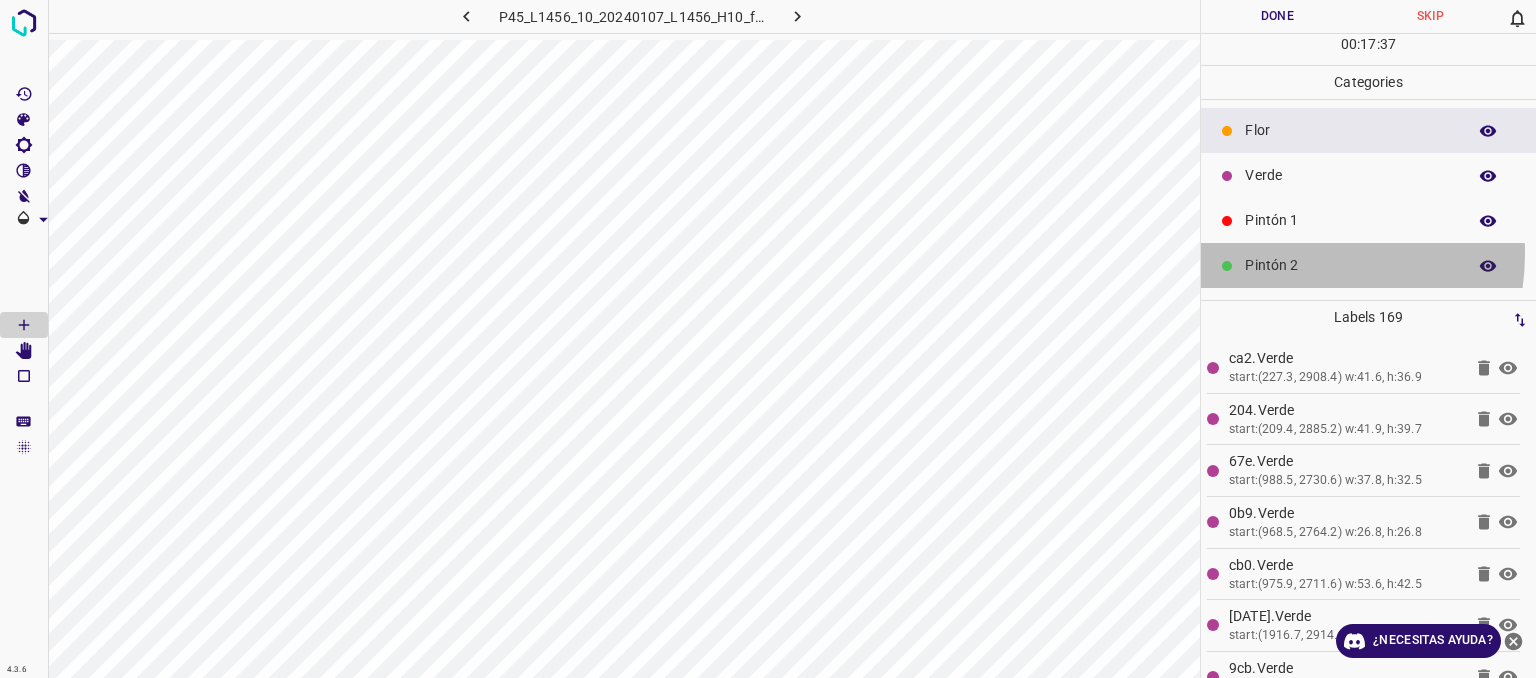 click on "Pintón 2" at bounding box center (1368, 265) 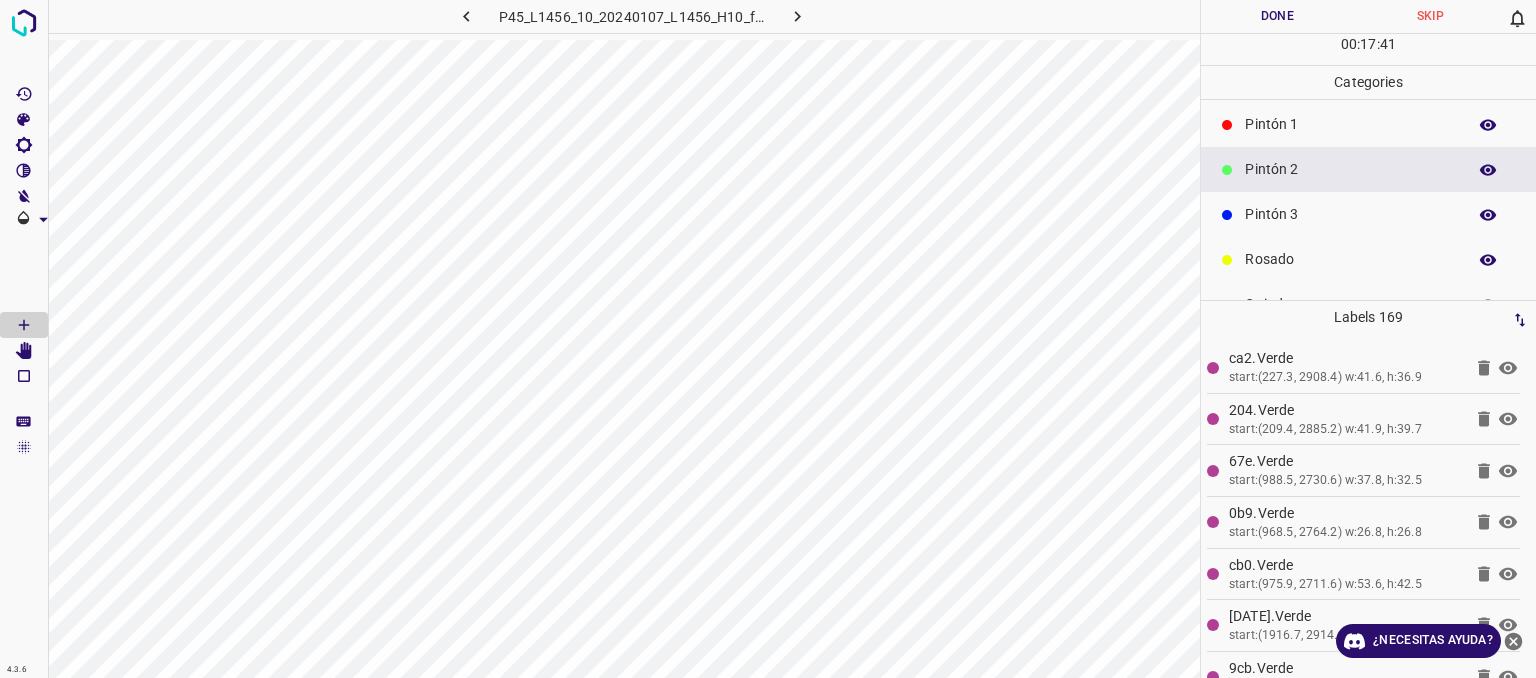 scroll, scrollTop: 100, scrollLeft: 0, axis: vertical 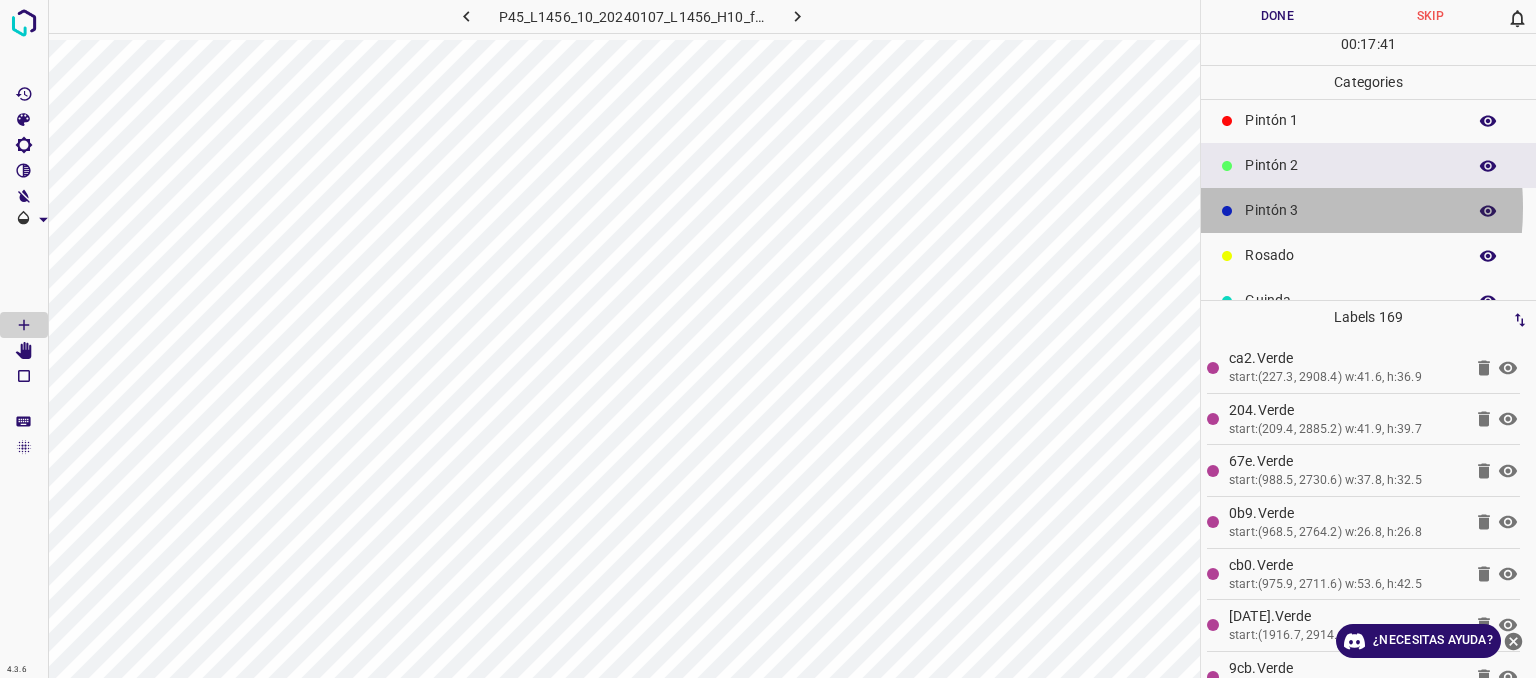 click on "Pintón 3" at bounding box center [1350, 210] 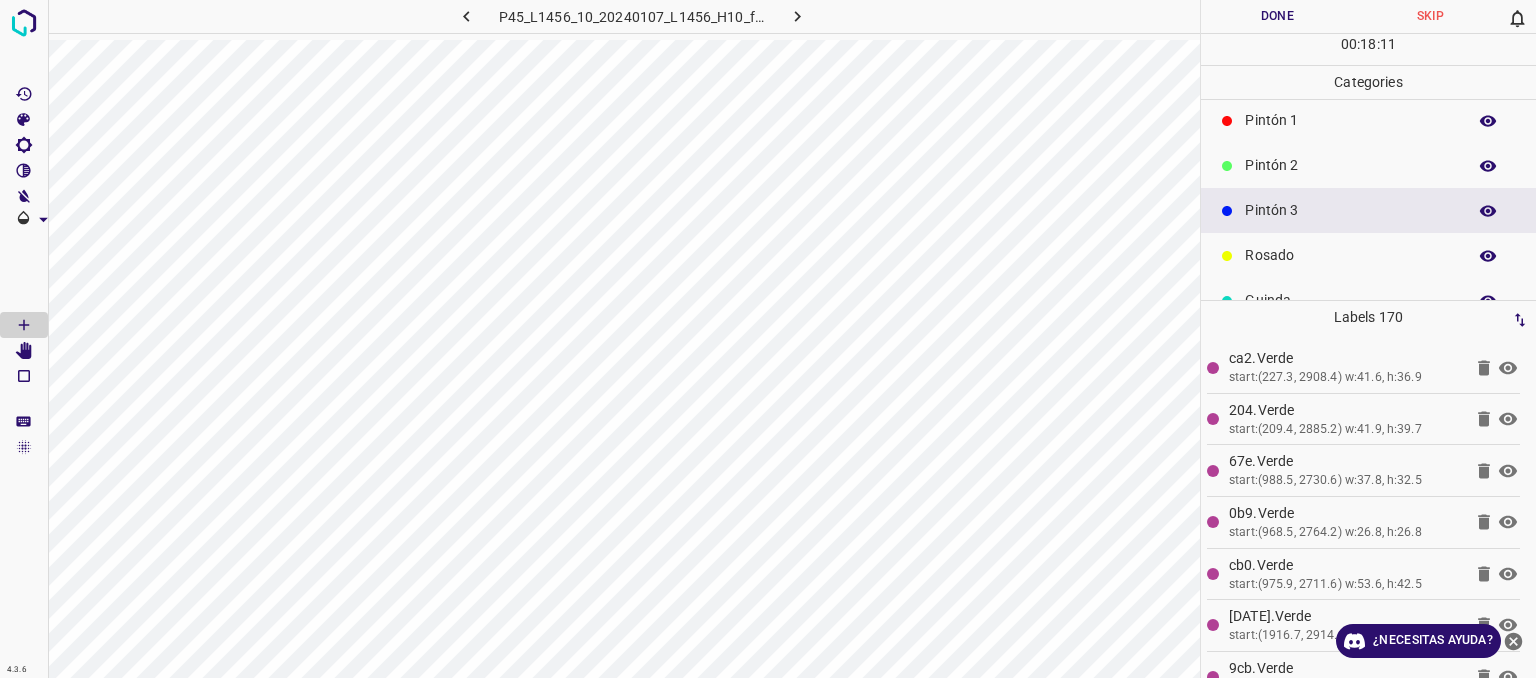 scroll, scrollTop: 0, scrollLeft: 0, axis: both 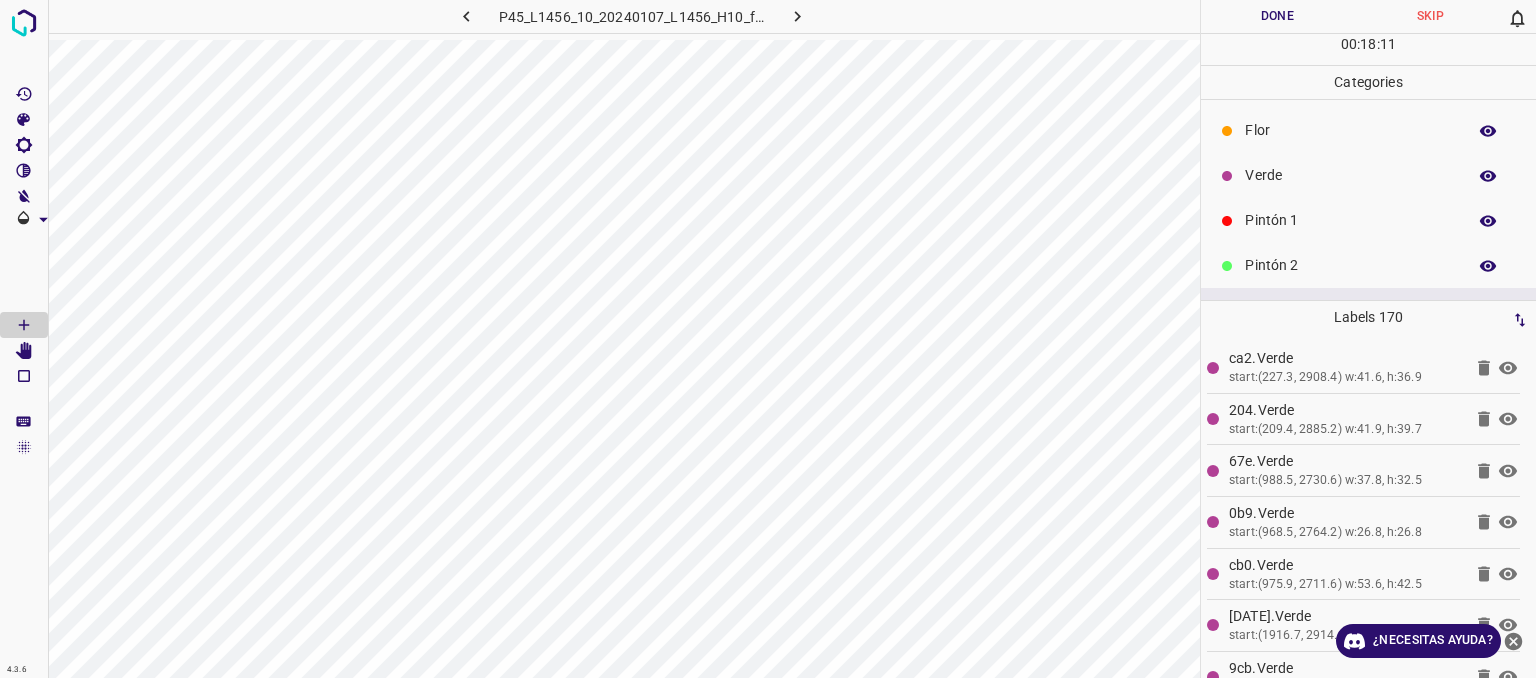 click on "Verde" at bounding box center [1350, 175] 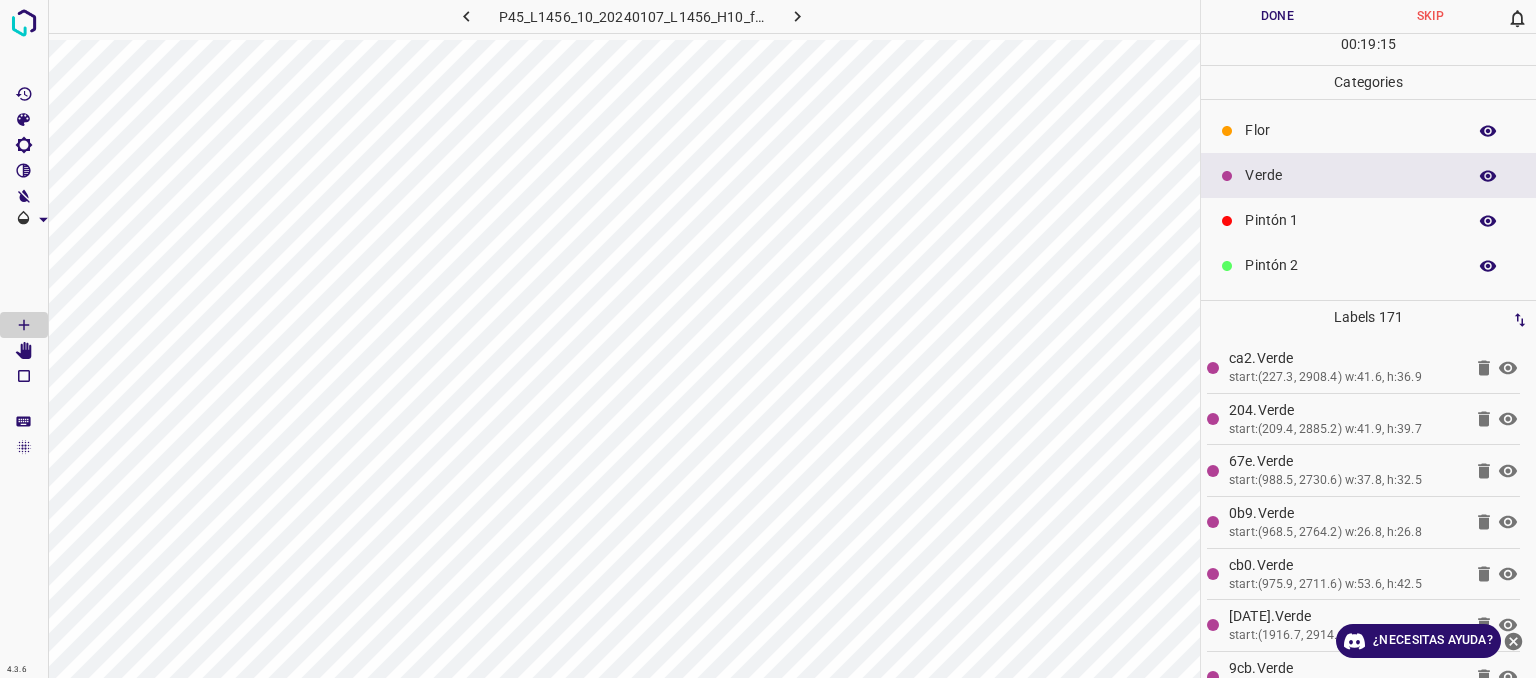 click on "Flor" at bounding box center [1368, 130] 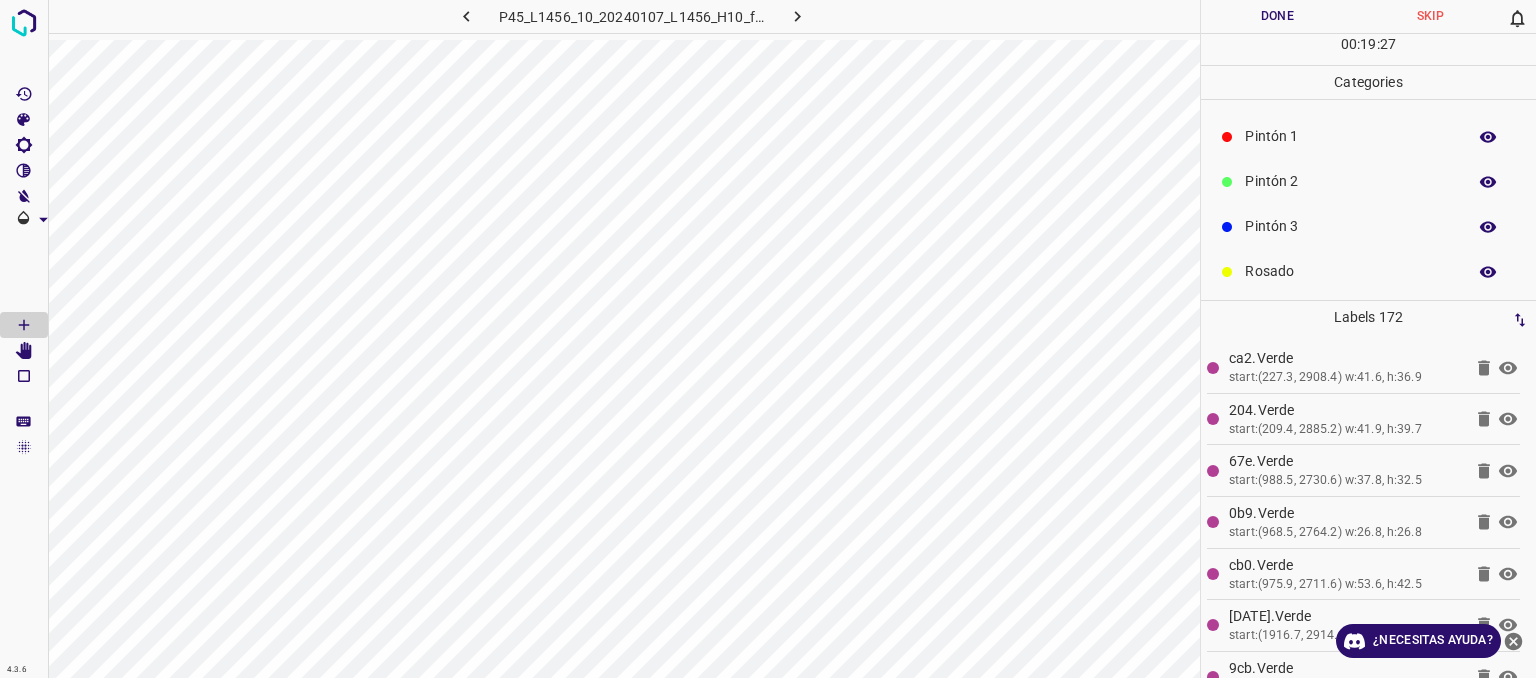 scroll, scrollTop: 176, scrollLeft: 0, axis: vertical 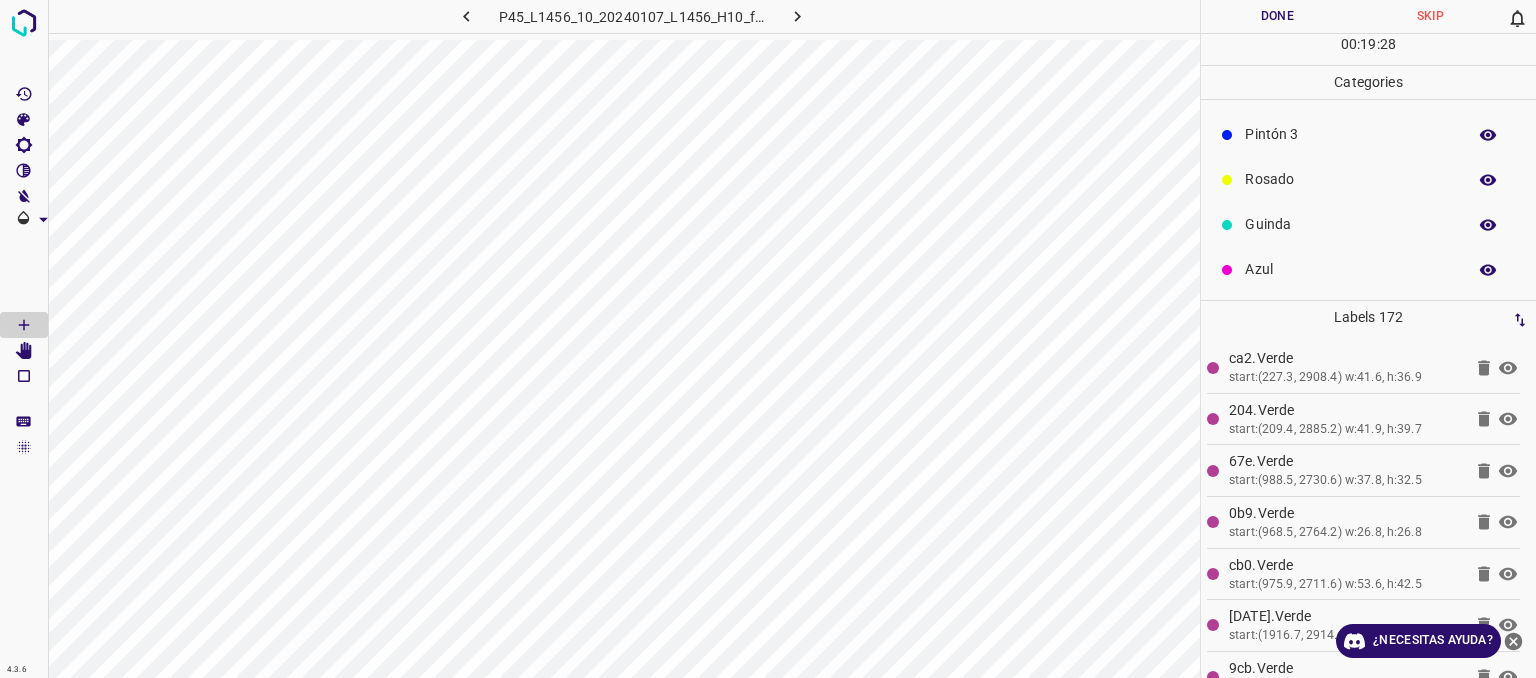 click on "Rosado" at bounding box center (1350, 179) 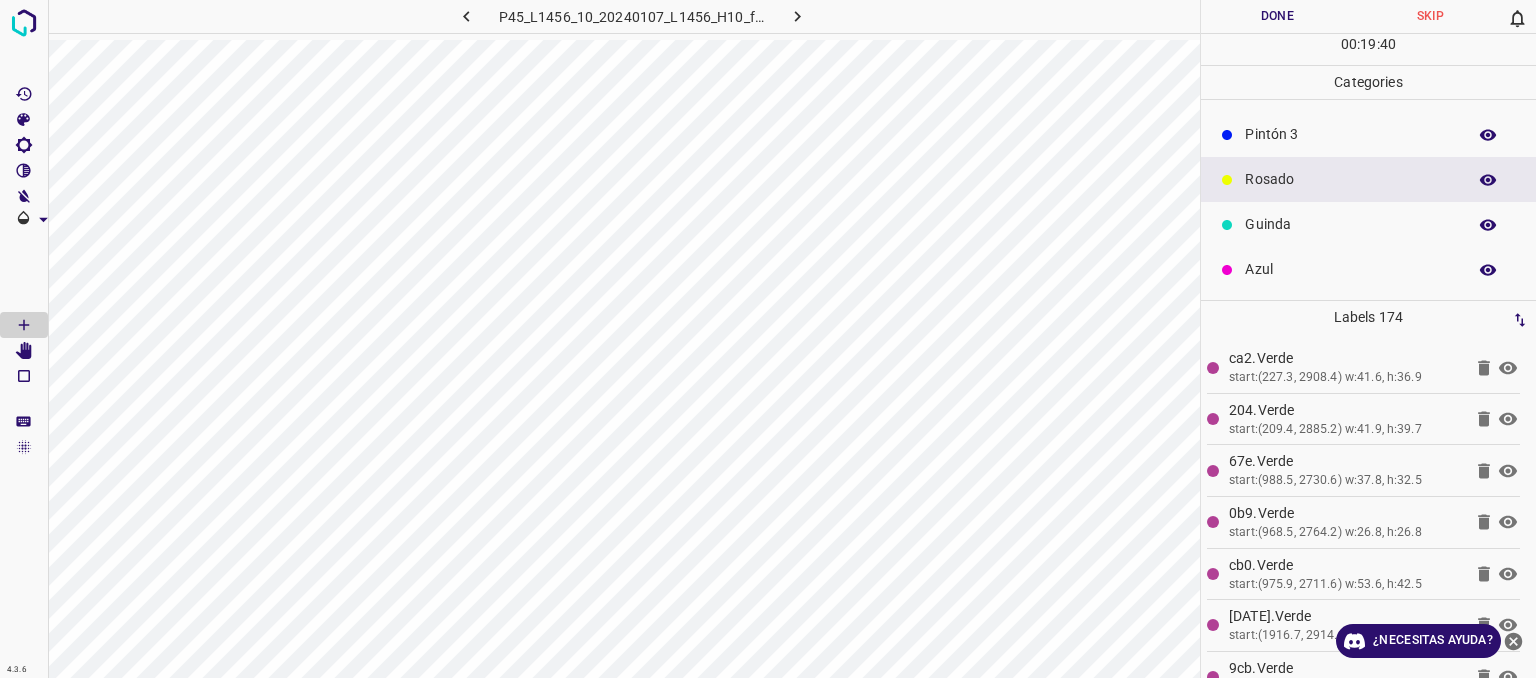 click on "Azul" at bounding box center (1350, 269) 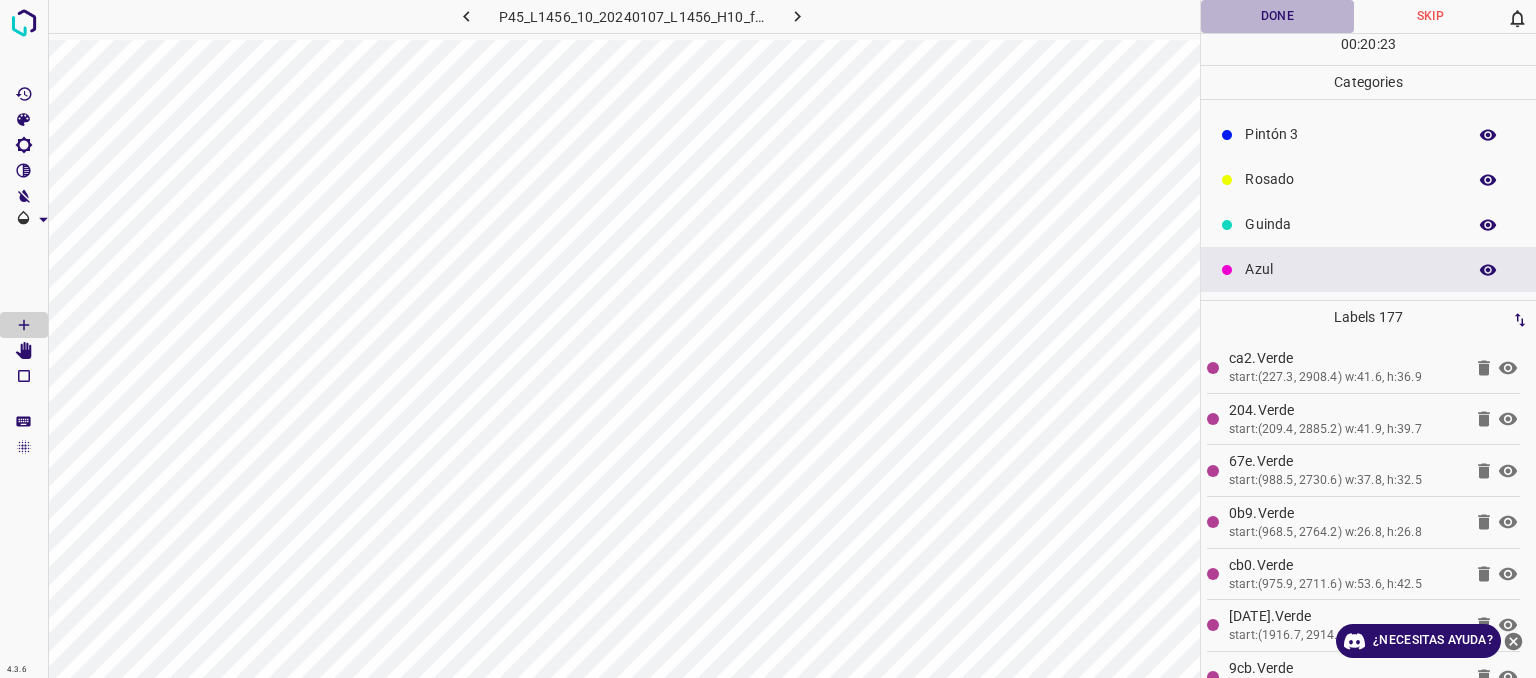 click on "Done" at bounding box center [1277, 16] 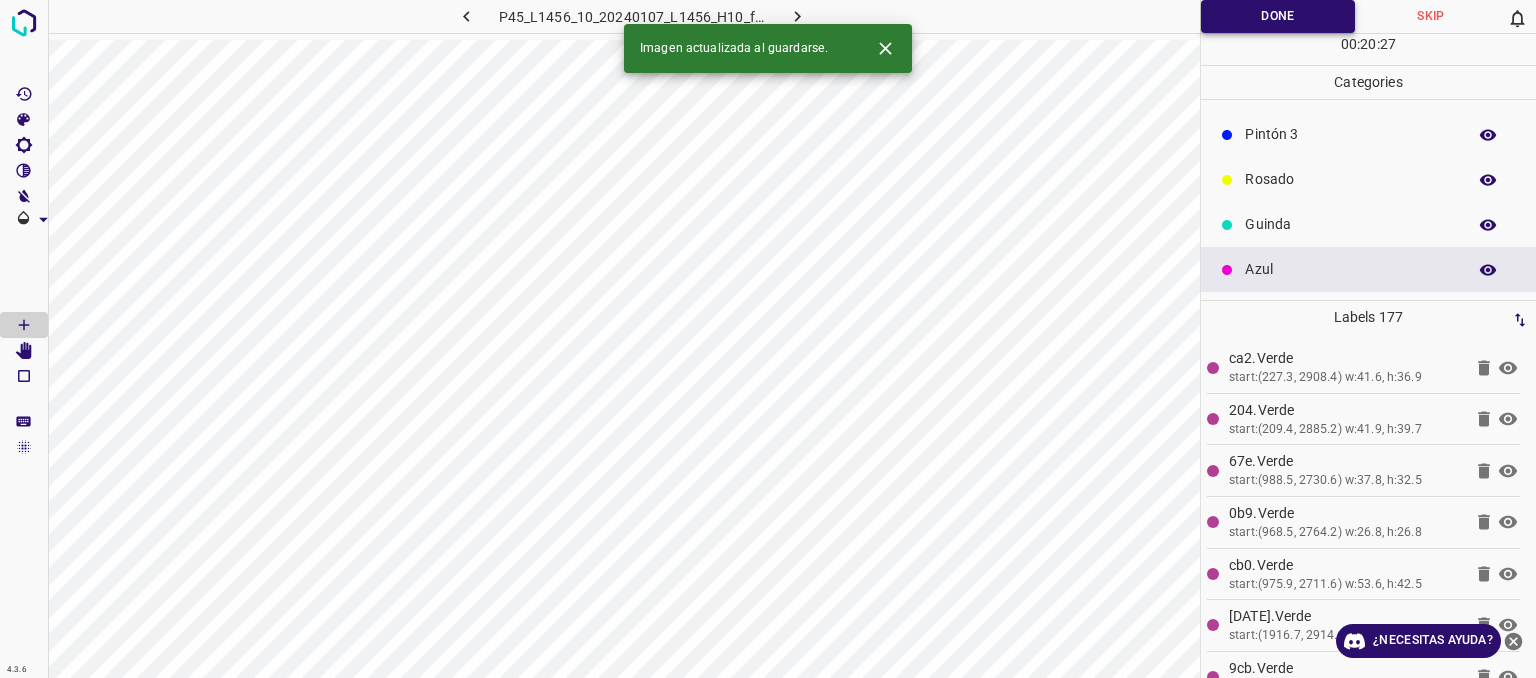 click on "Done" at bounding box center (1278, 16) 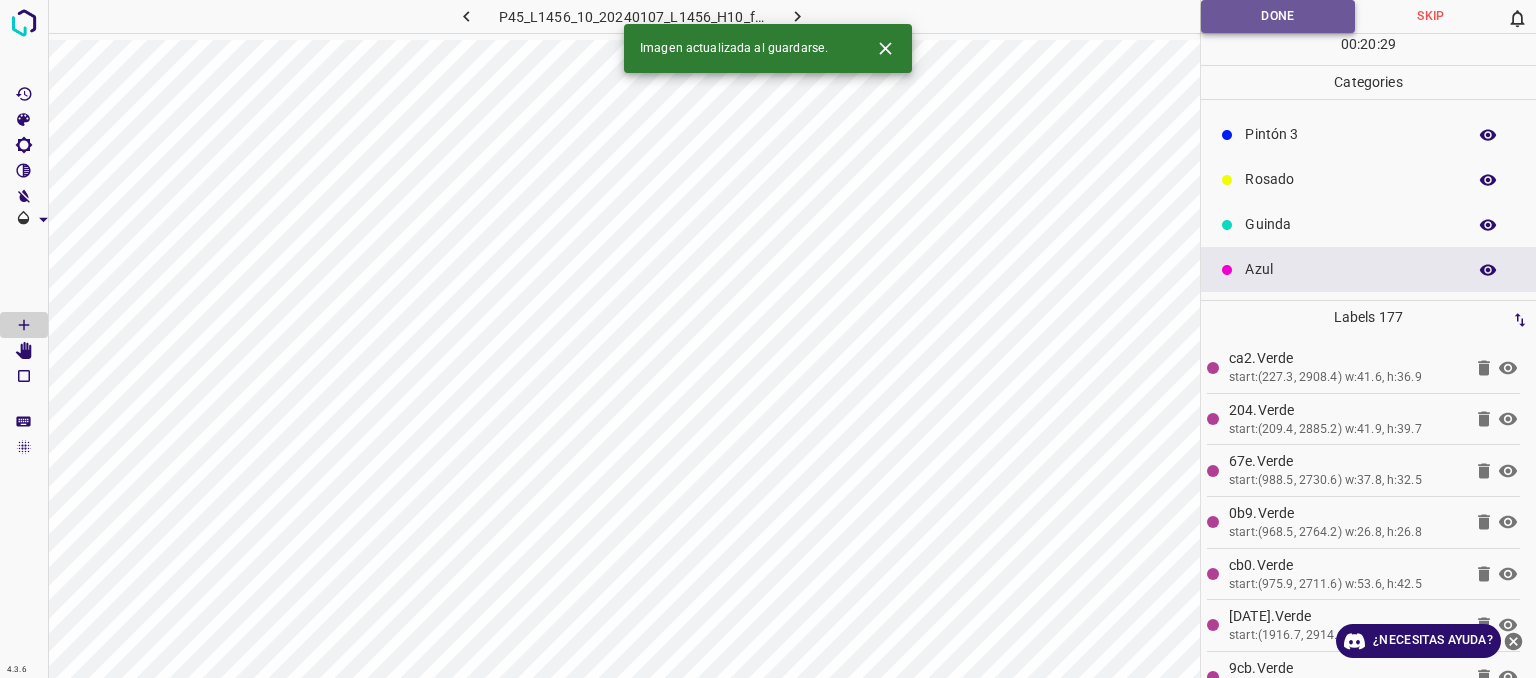 click on "Done" at bounding box center [1278, 16] 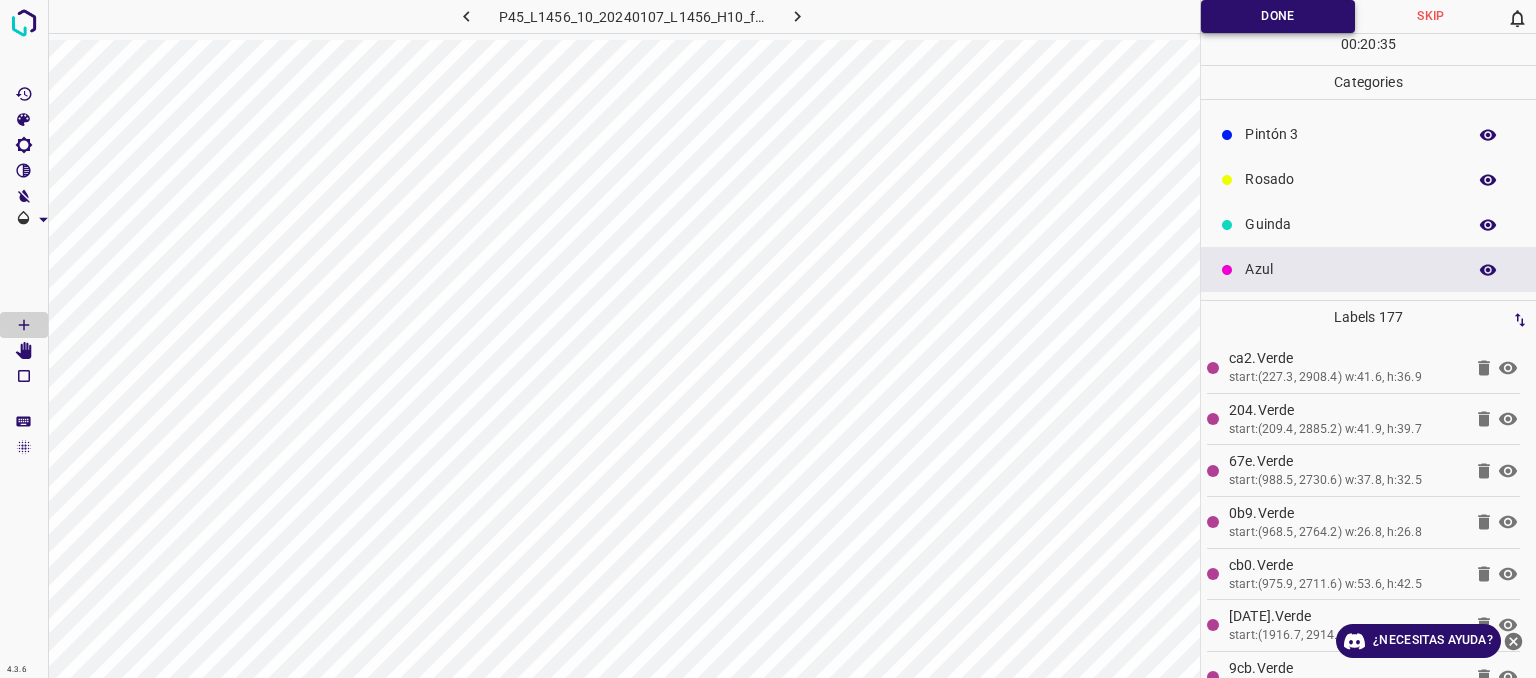 click on "Done" at bounding box center [1278, 16] 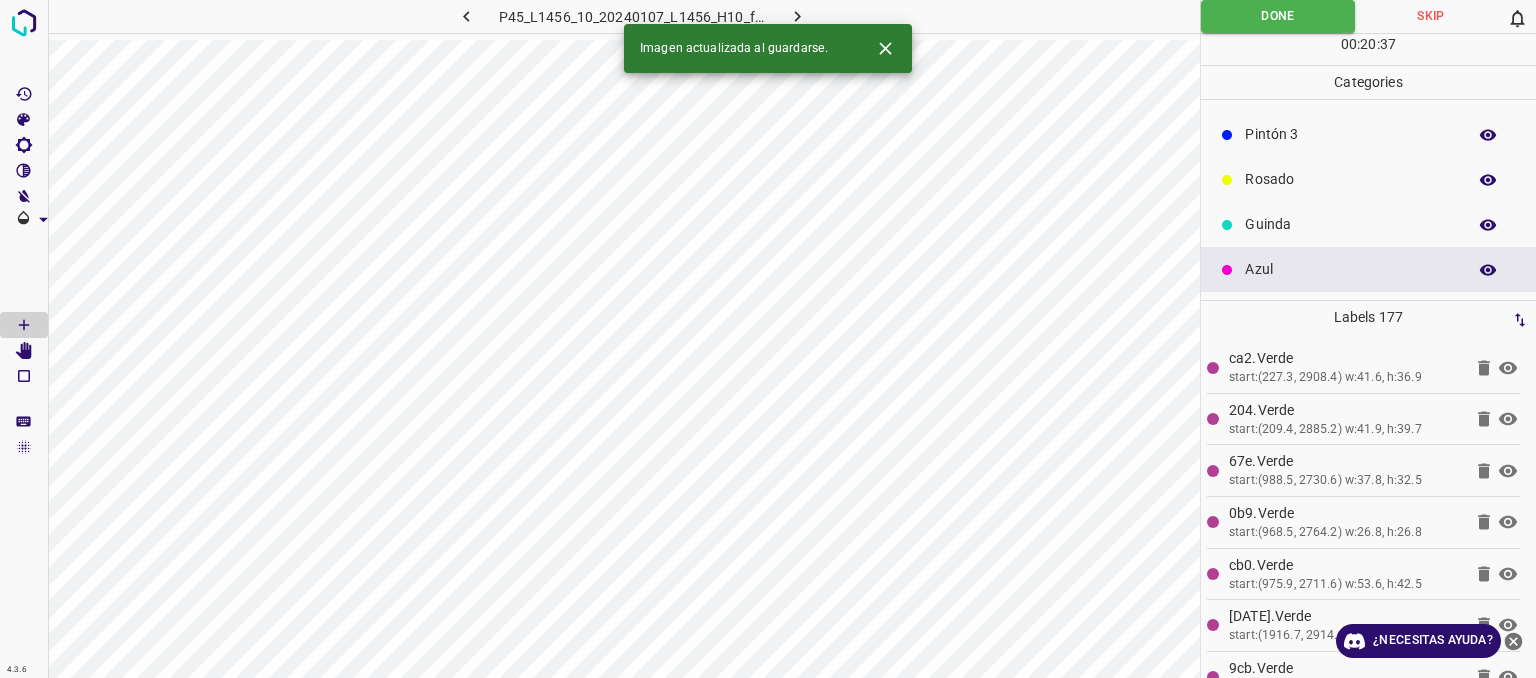 click 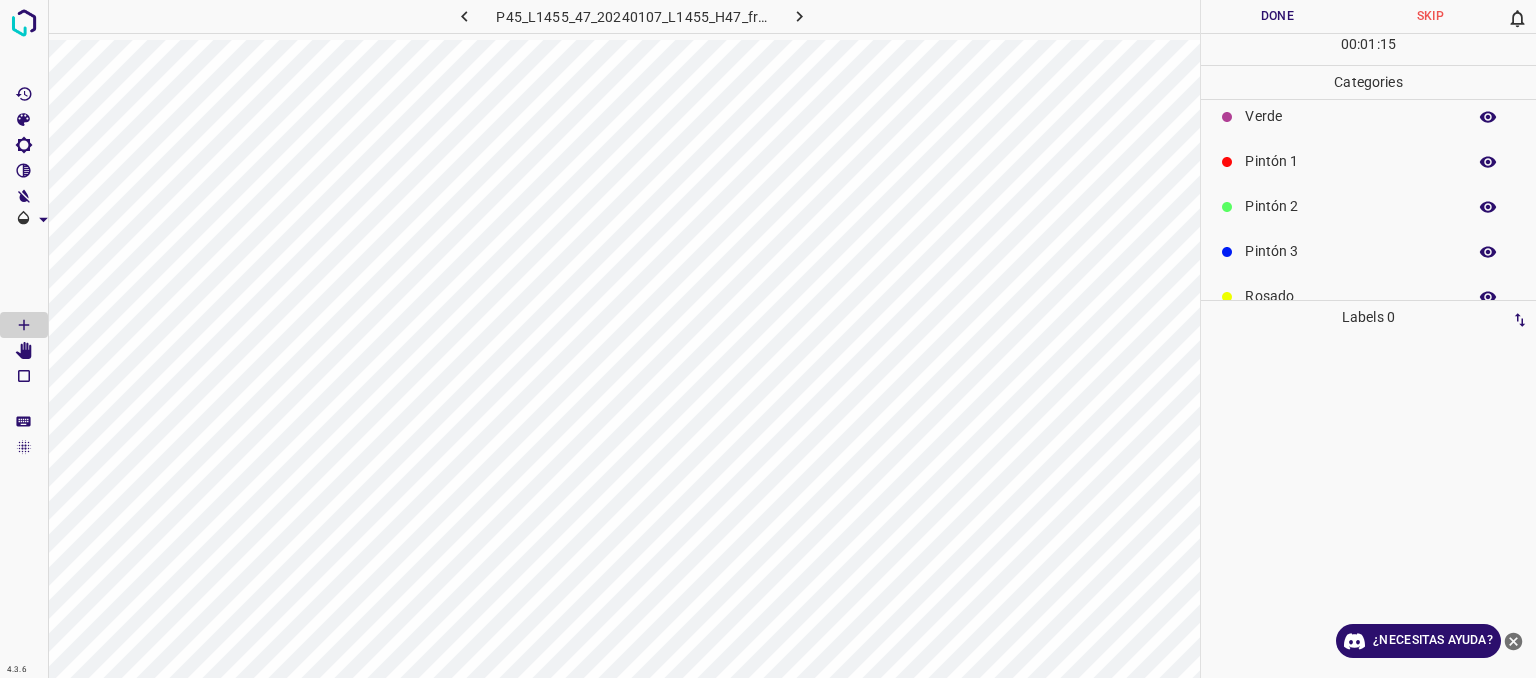 scroll, scrollTop: 0, scrollLeft: 0, axis: both 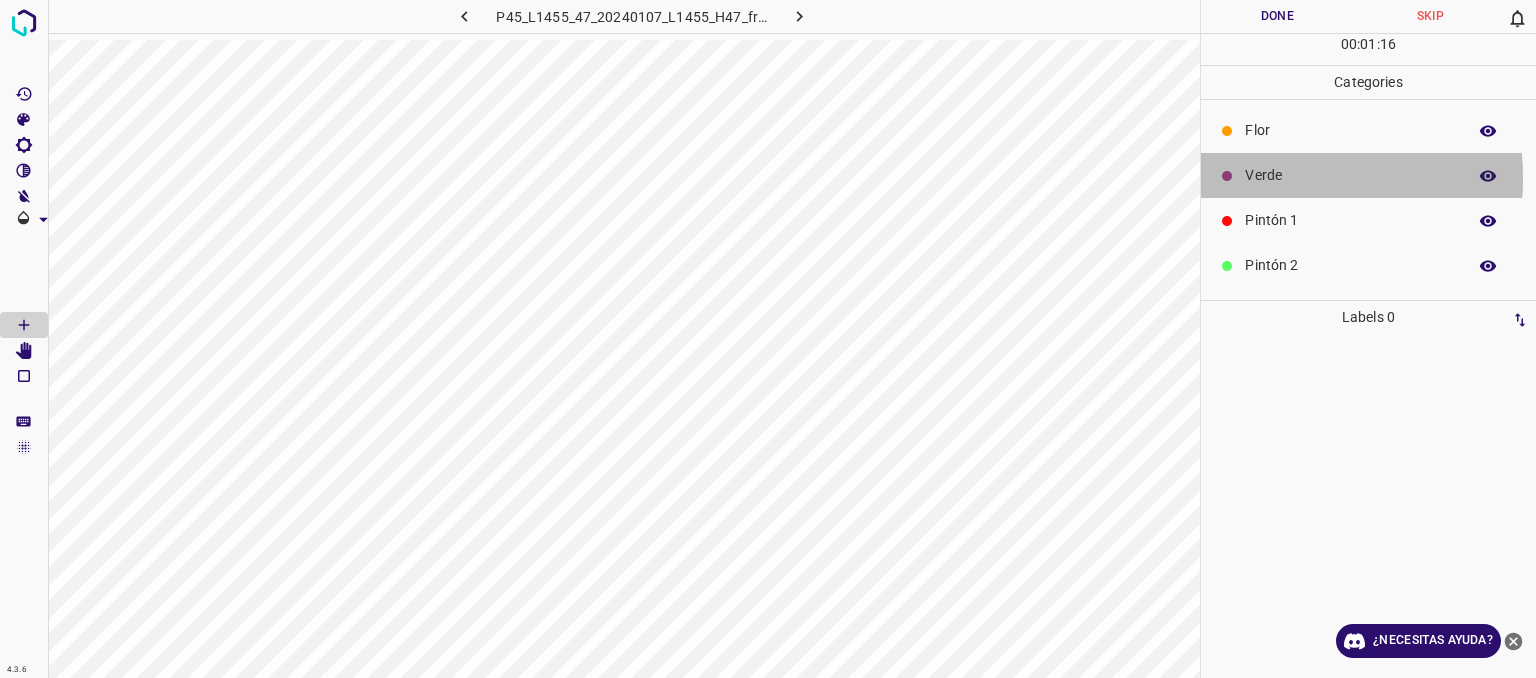 click on "Verde" at bounding box center (1350, 175) 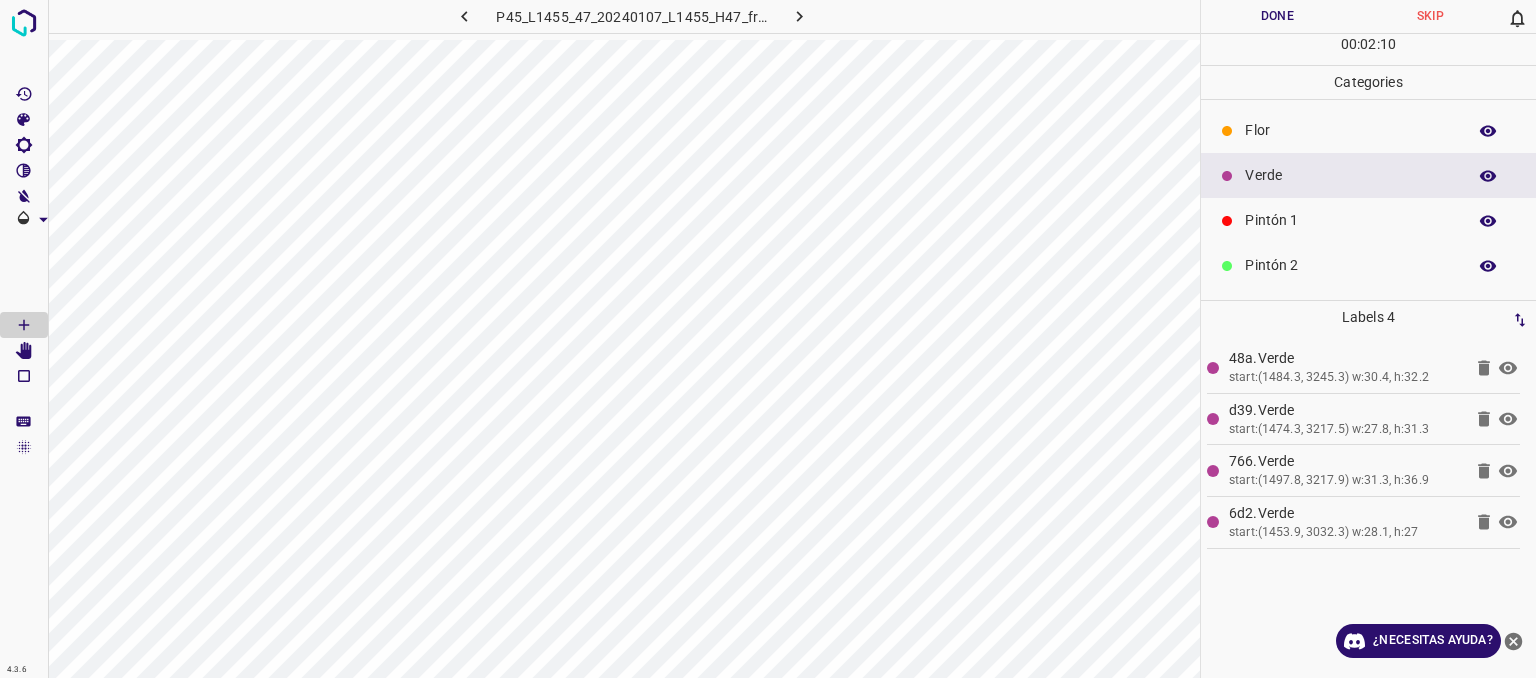 click on "Flor" at bounding box center (1368, 130) 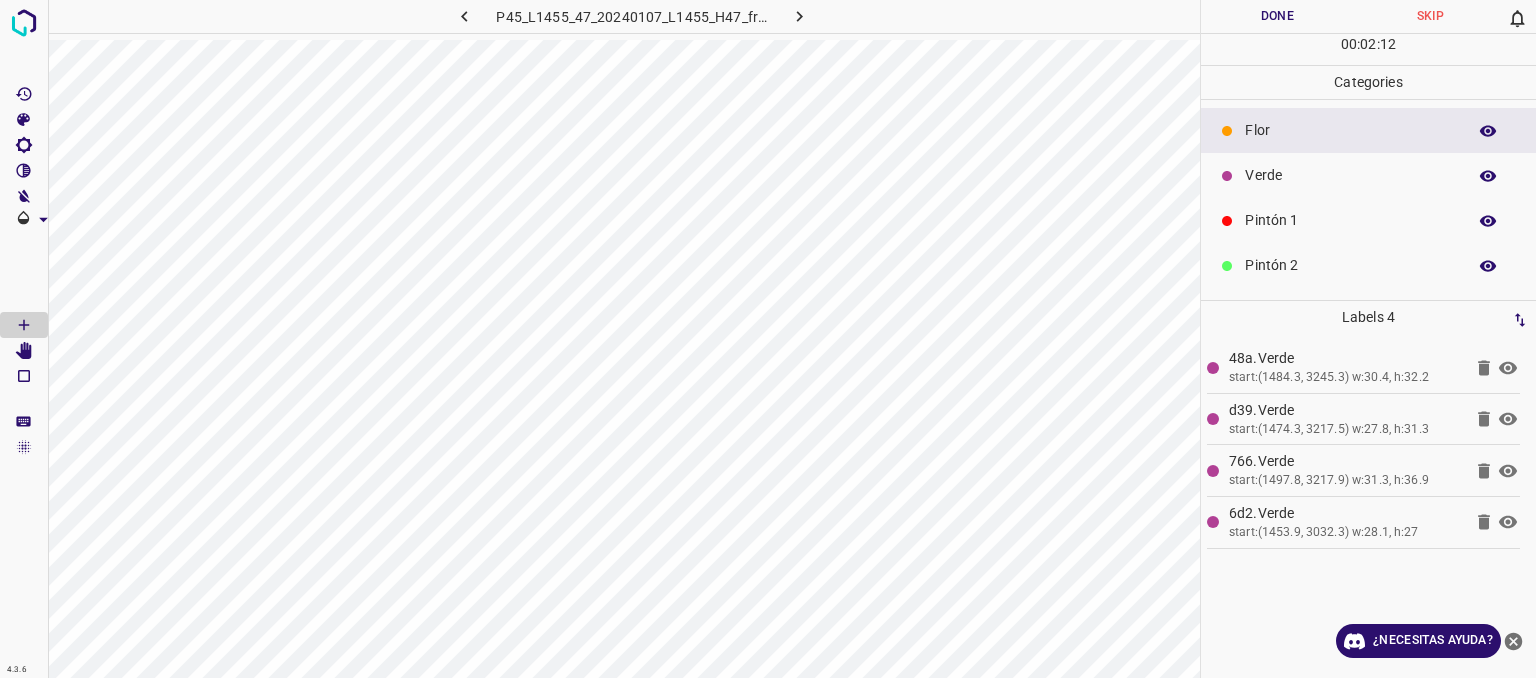 click on "Flor" at bounding box center (1350, 130) 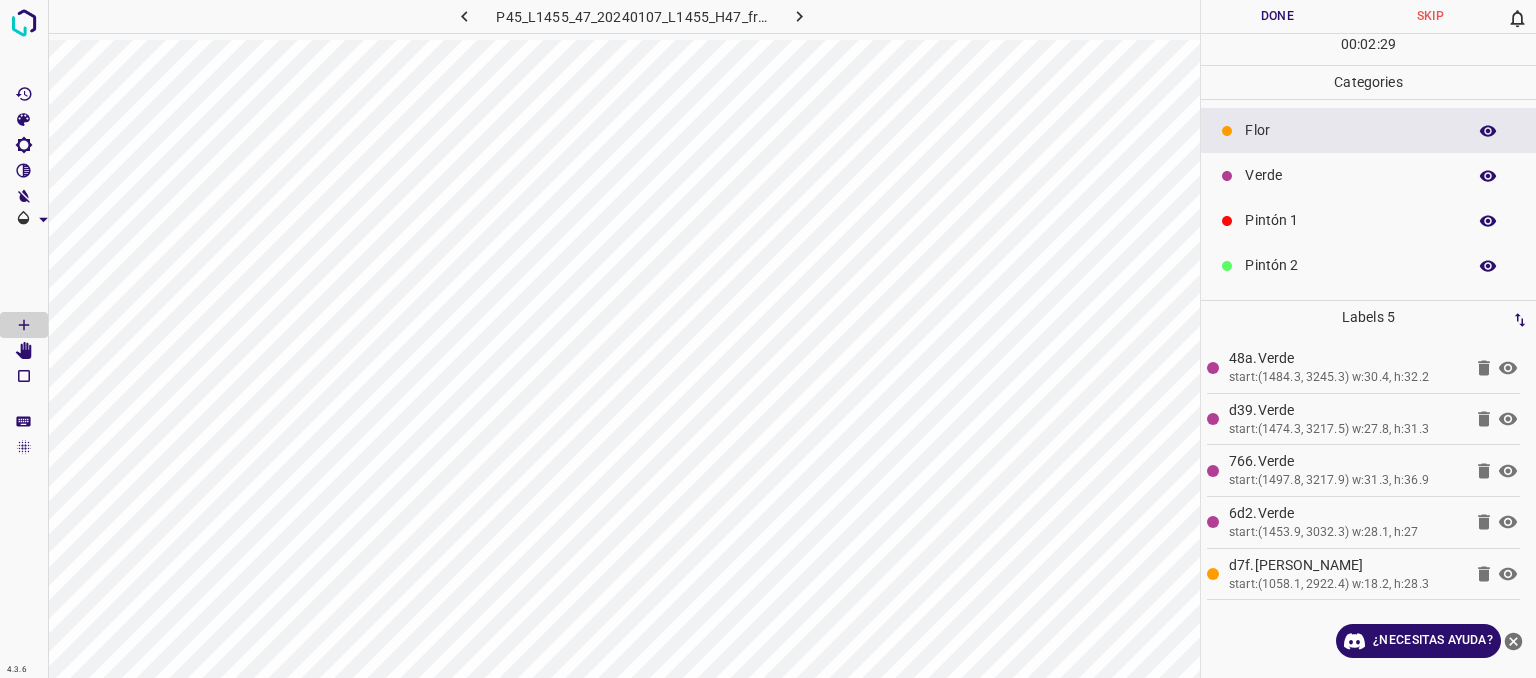click on "Verde" at bounding box center (1350, 175) 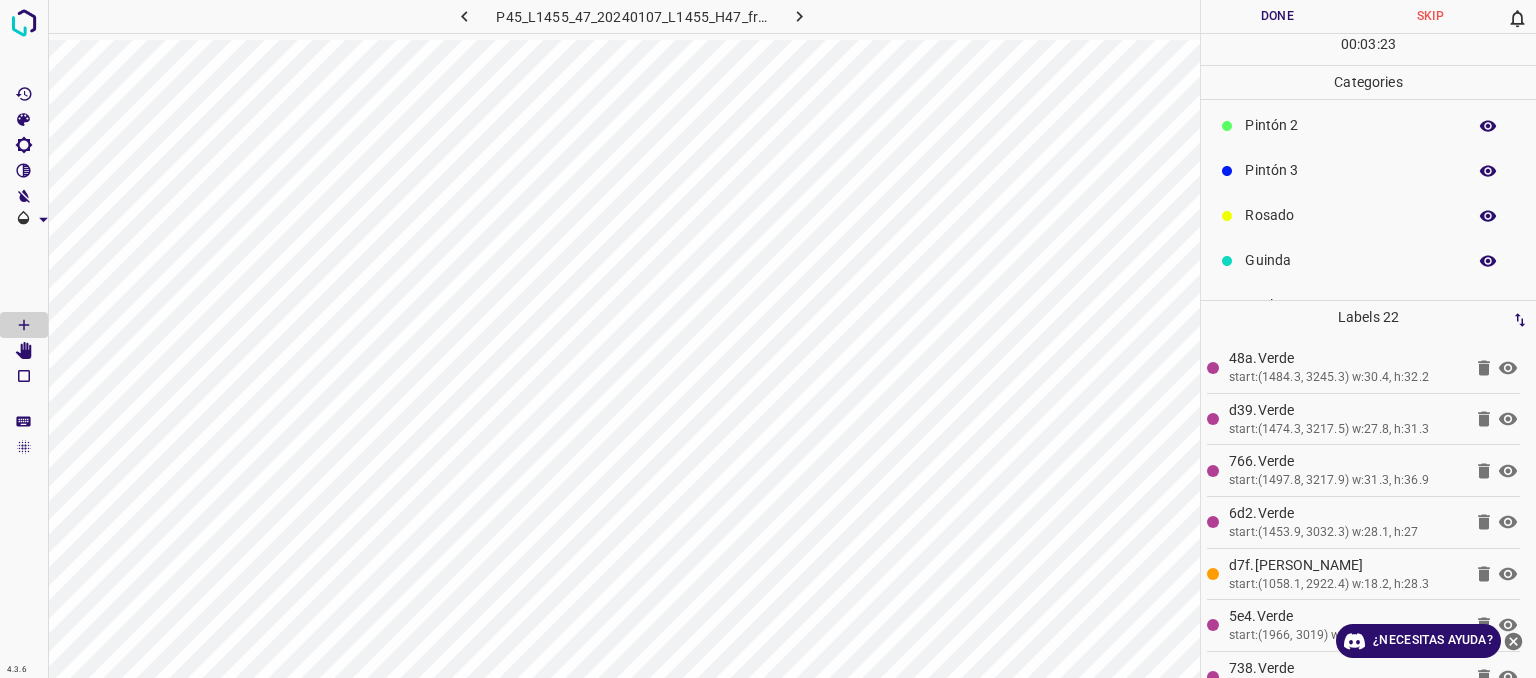 scroll, scrollTop: 176, scrollLeft: 0, axis: vertical 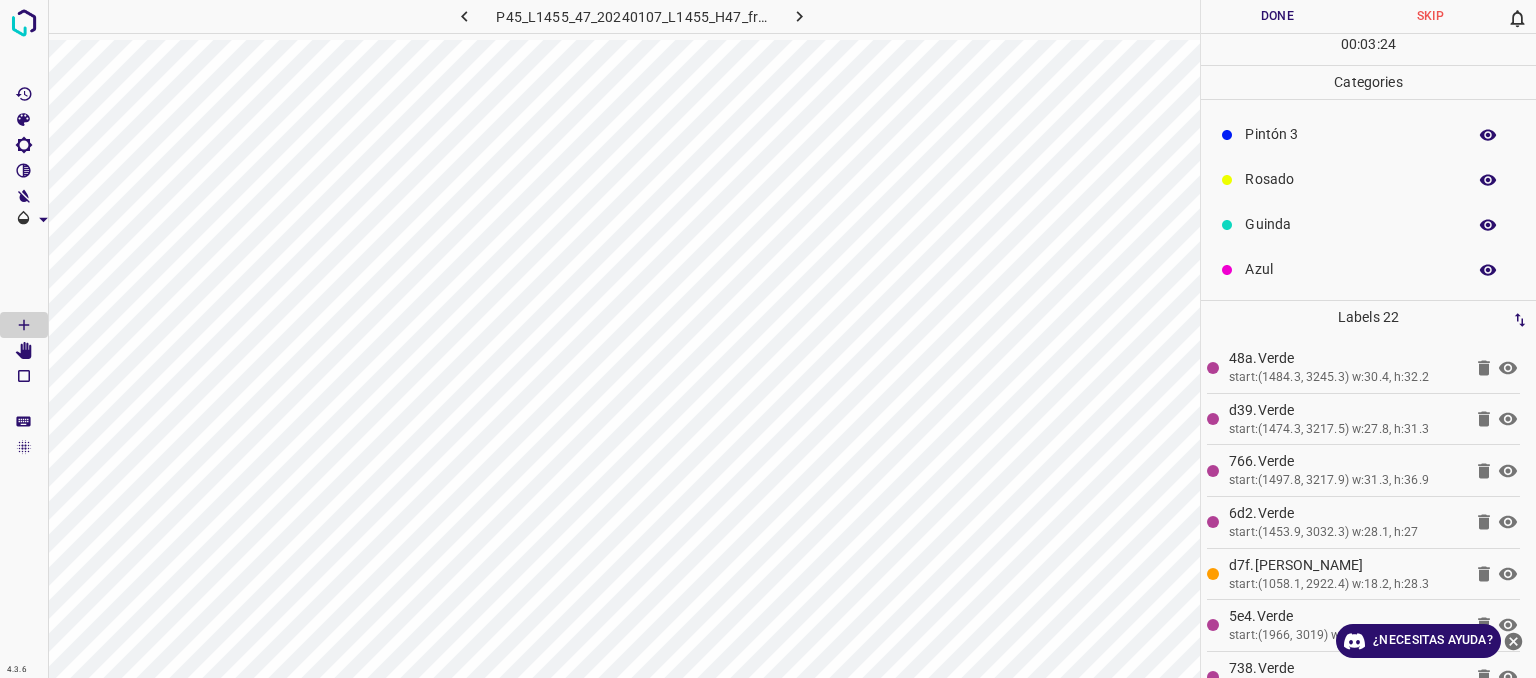 click on "Azul" at bounding box center [1350, 269] 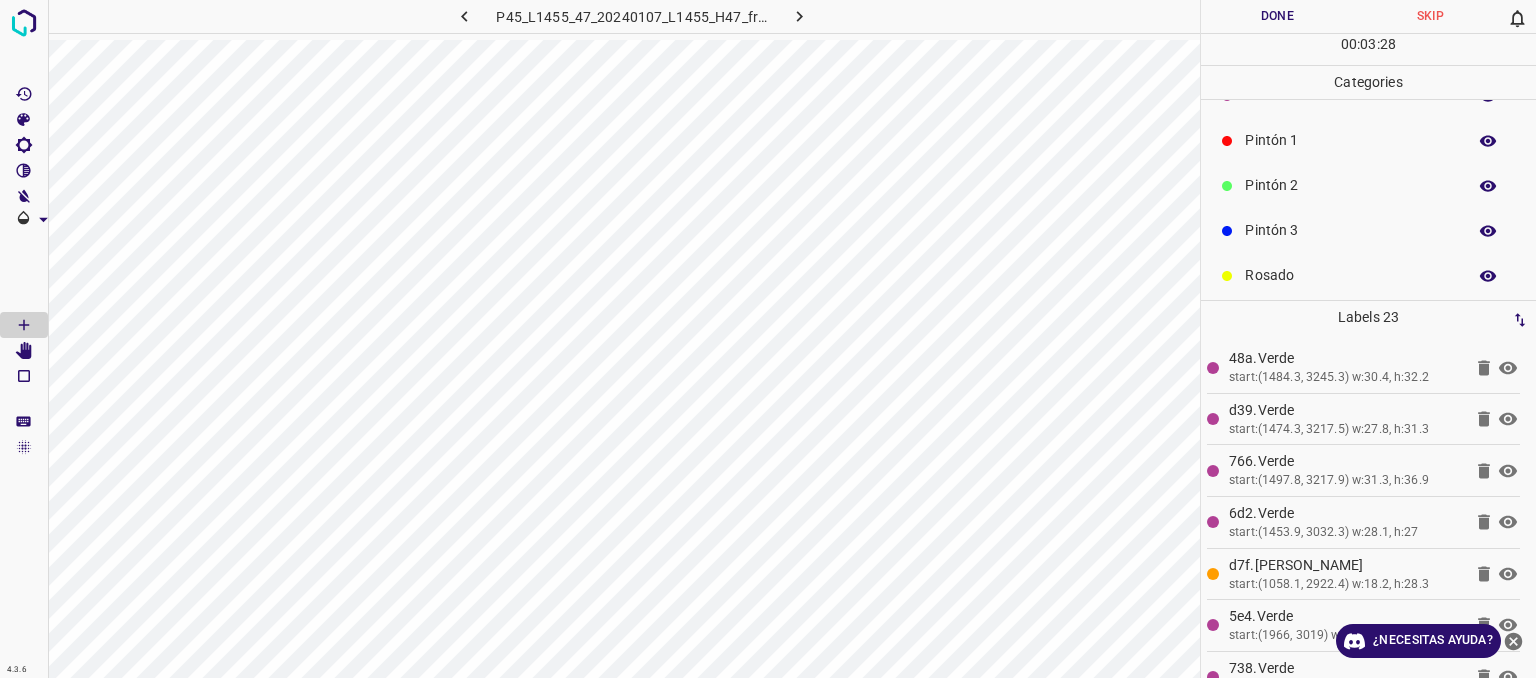 scroll, scrollTop: 0, scrollLeft: 0, axis: both 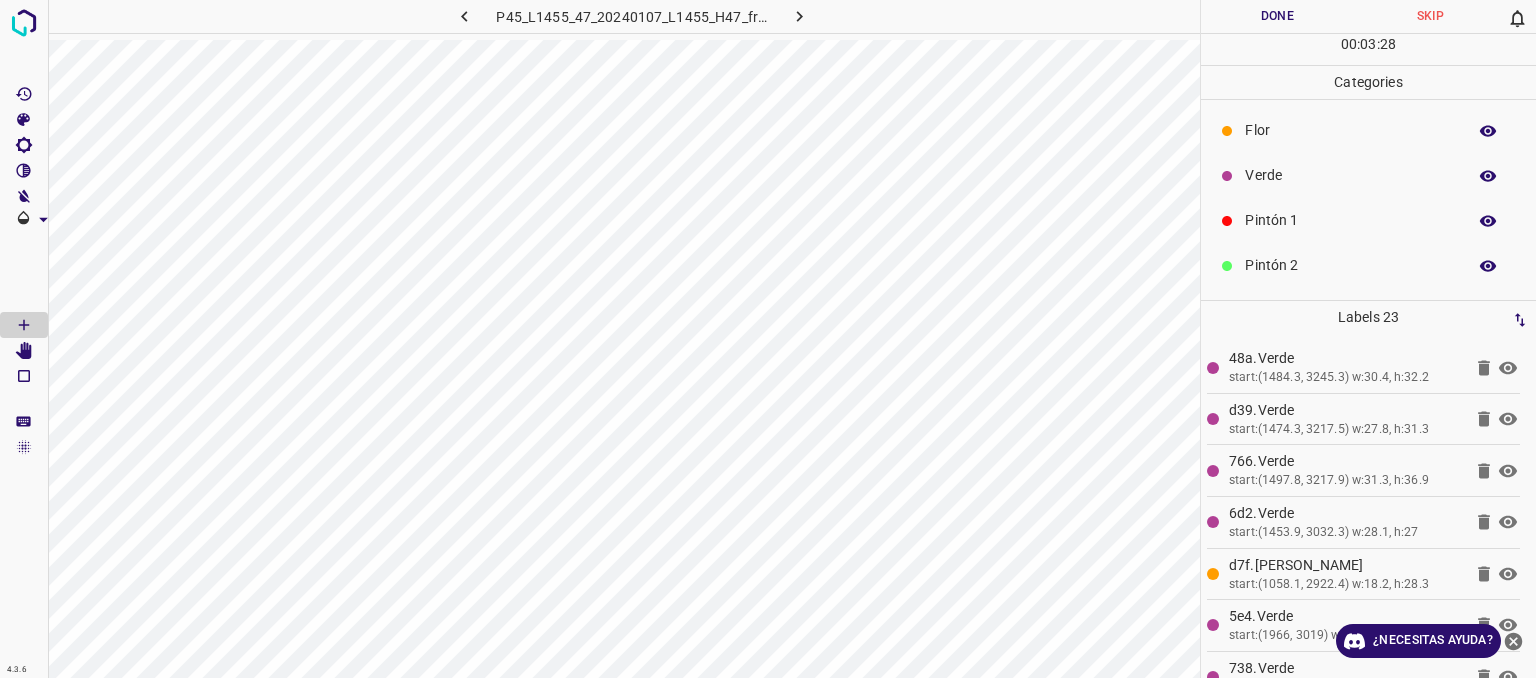 click on "Verde" at bounding box center [1368, 175] 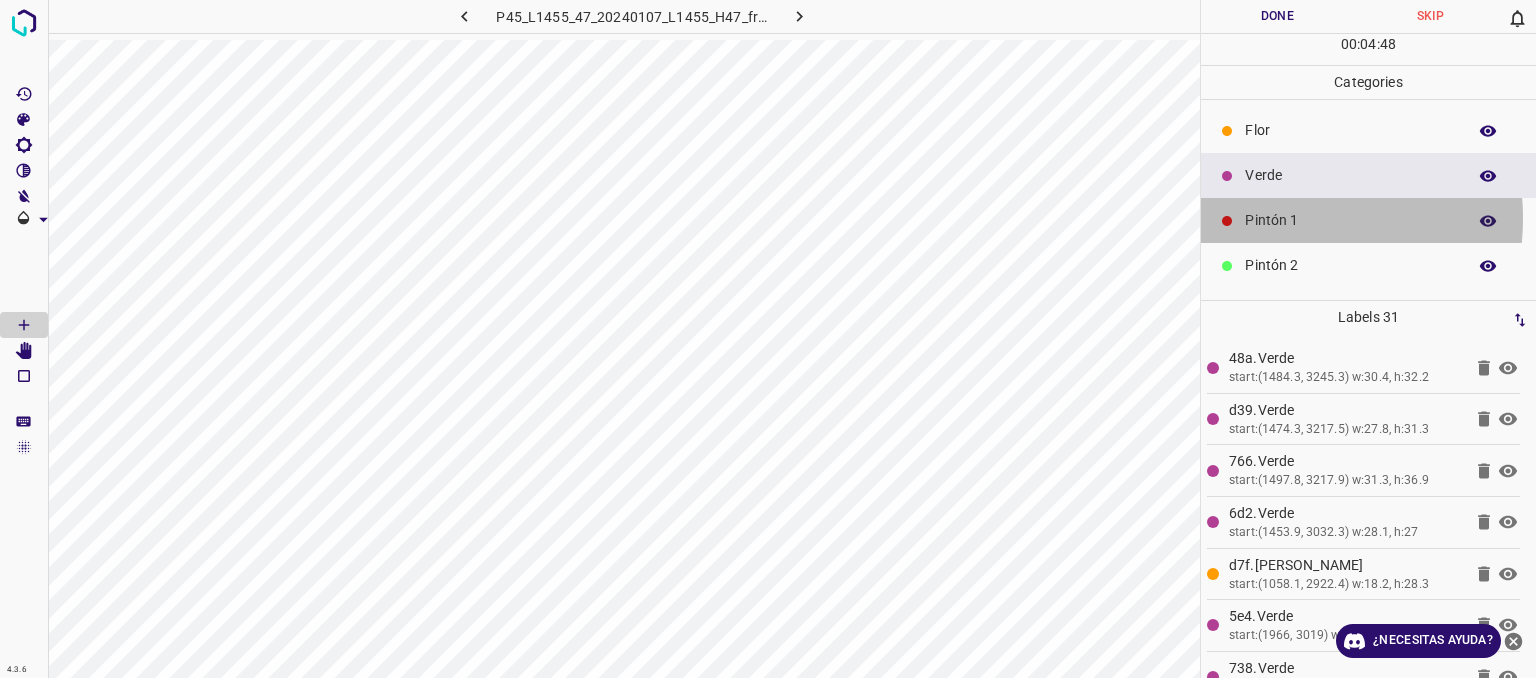 drag, startPoint x: 1286, startPoint y: 218, endPoint x: 1224, endPoint y: 202, distance: 64.03124 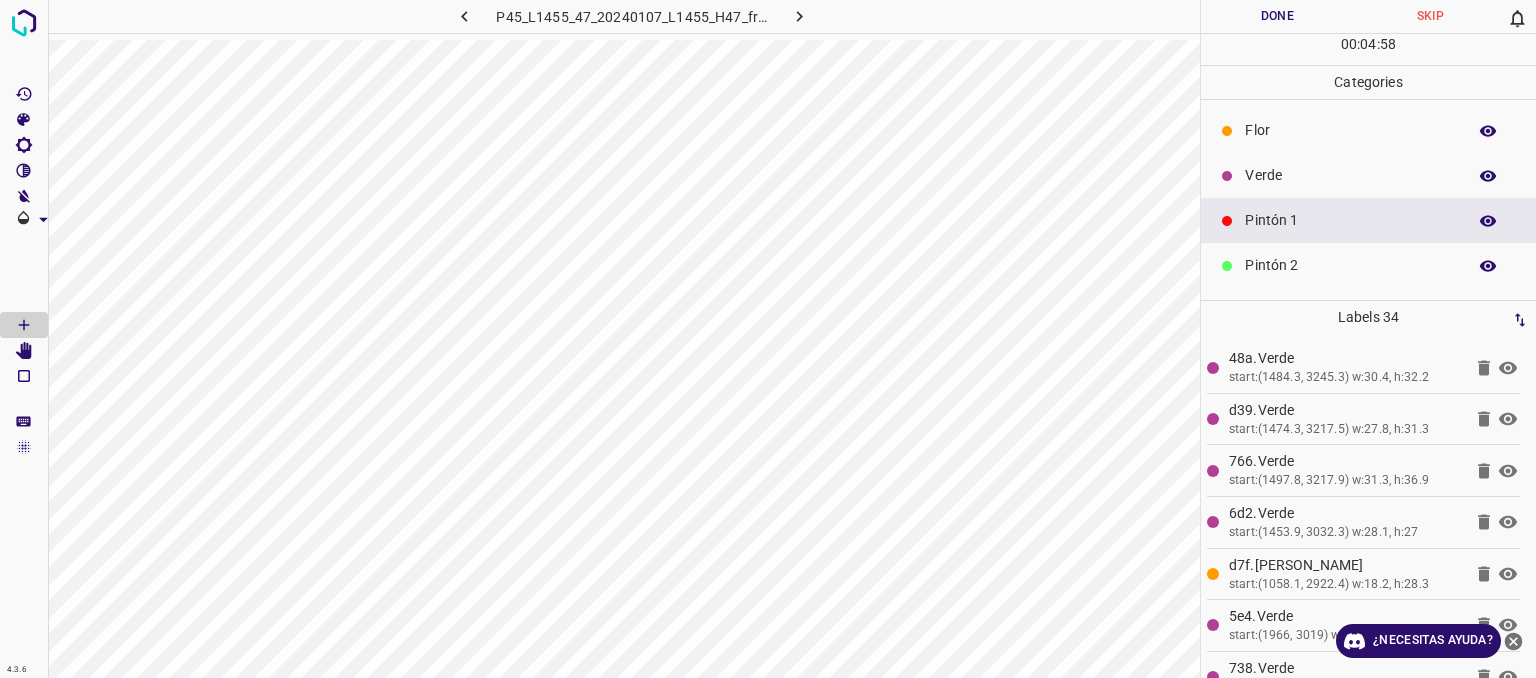 click on "Verde" at bounding box center [1368, 175] 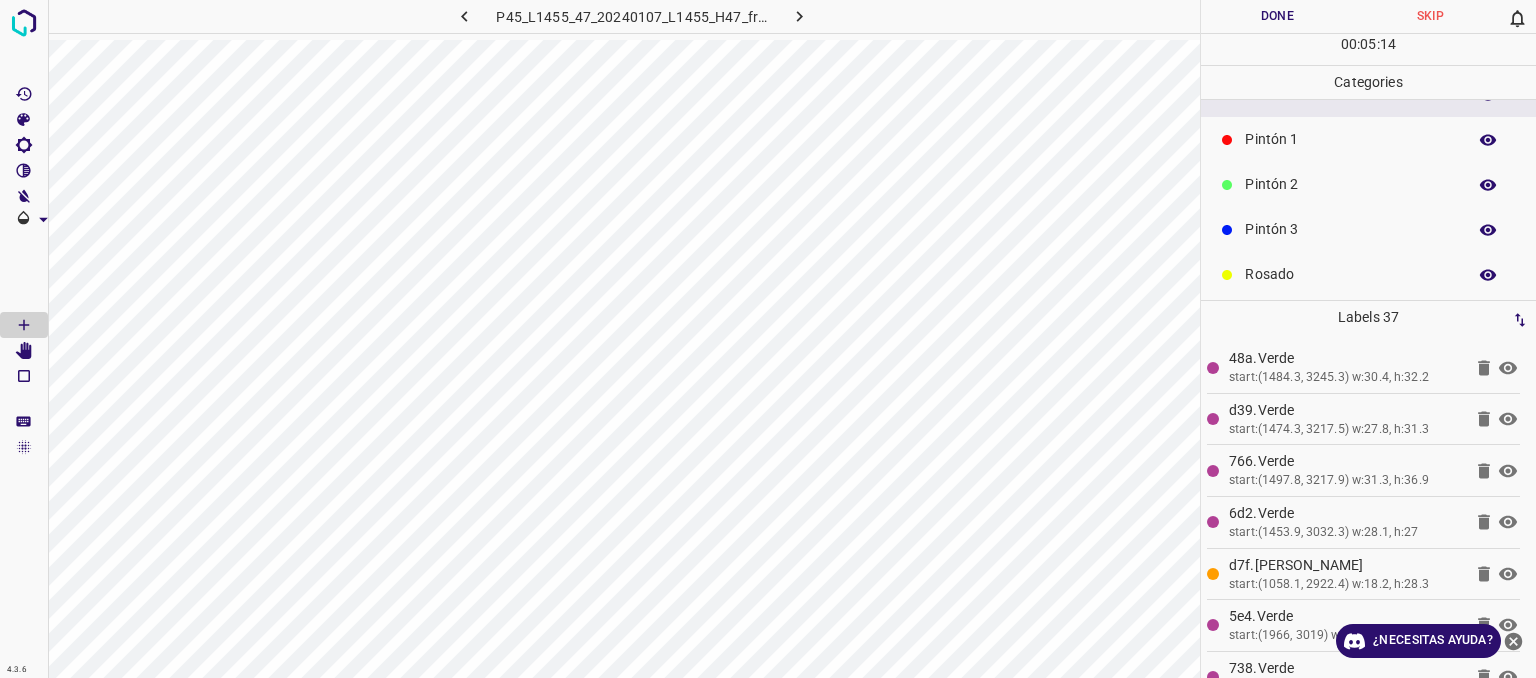 scroll, scrollTop: 176, scrollLeft: 0, axis: vertical 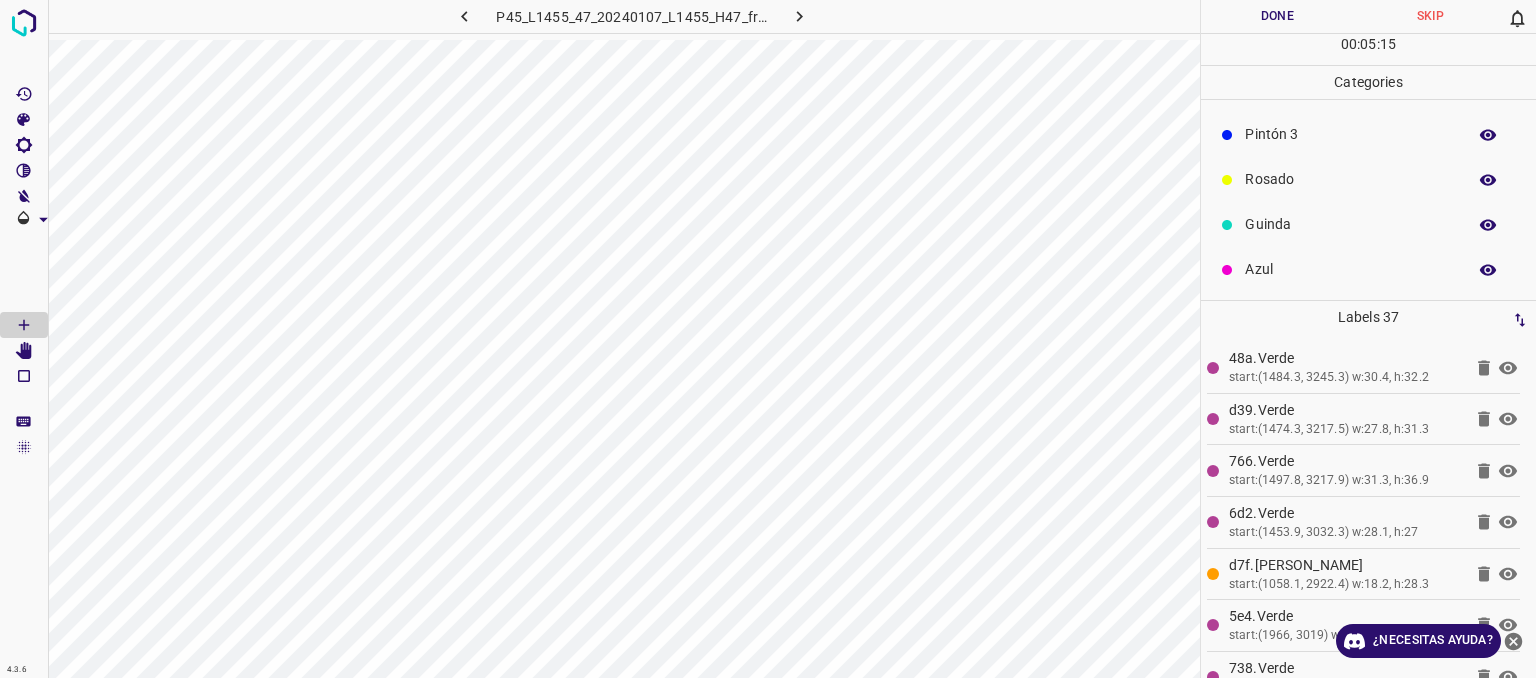 click on "Azul" at bounding box center [1350, 269] 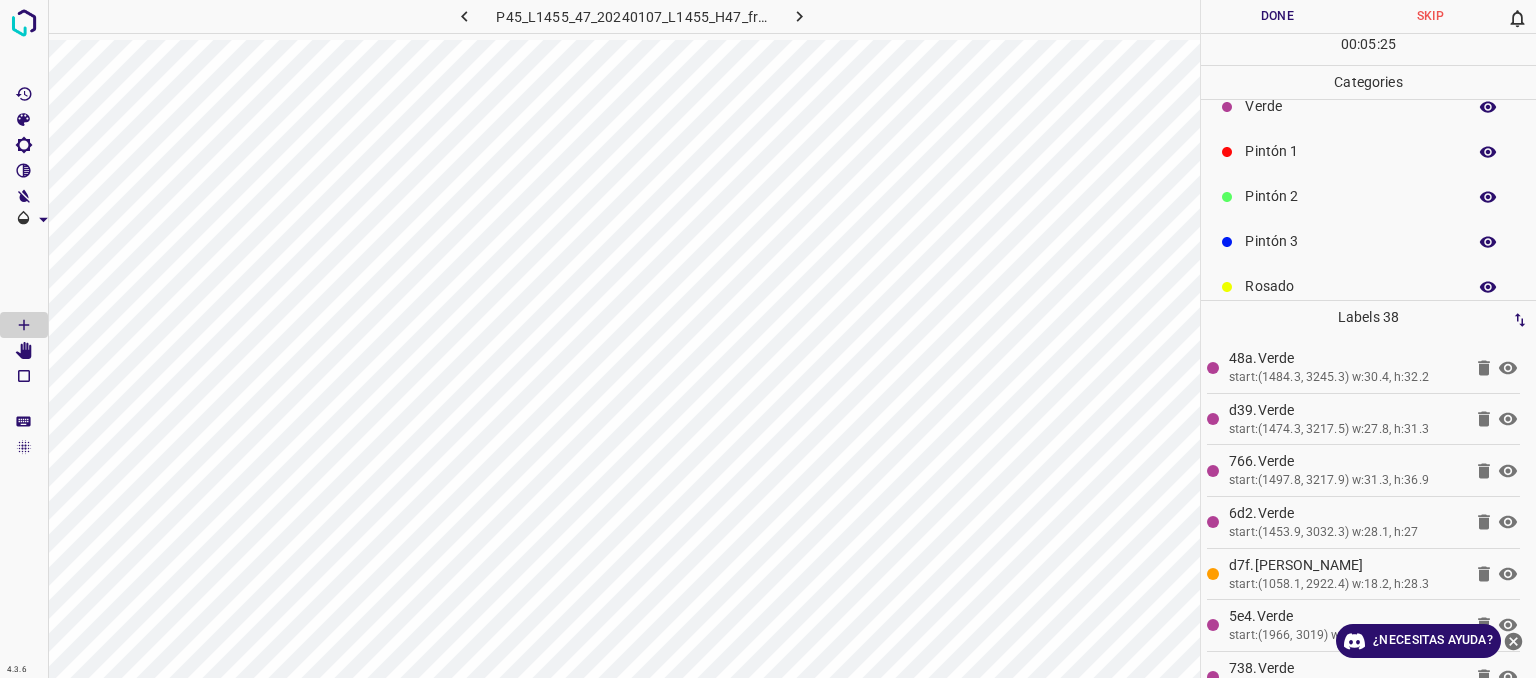 scroll, scrollTop: 0, scrollLeft: 0, axis: both 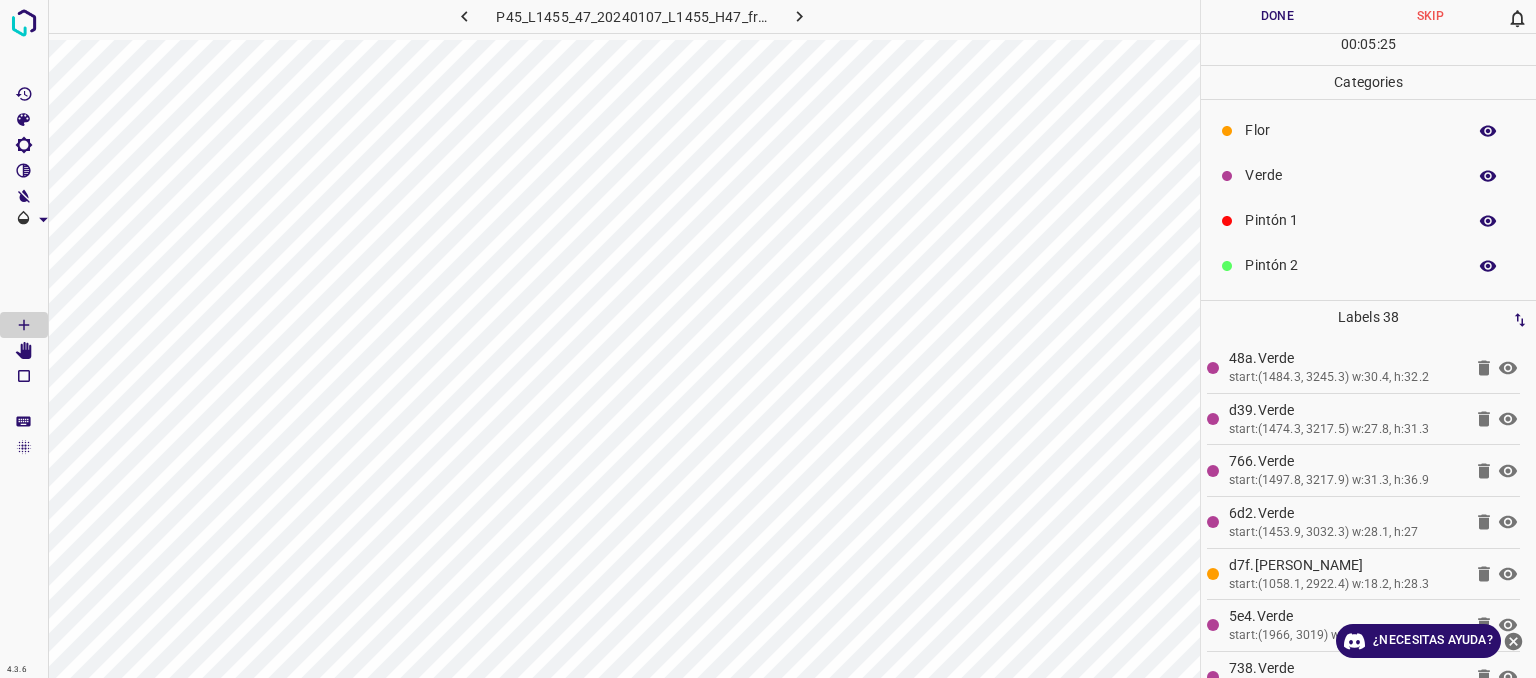 click on "Verde" at bounding box center [1368, 175] 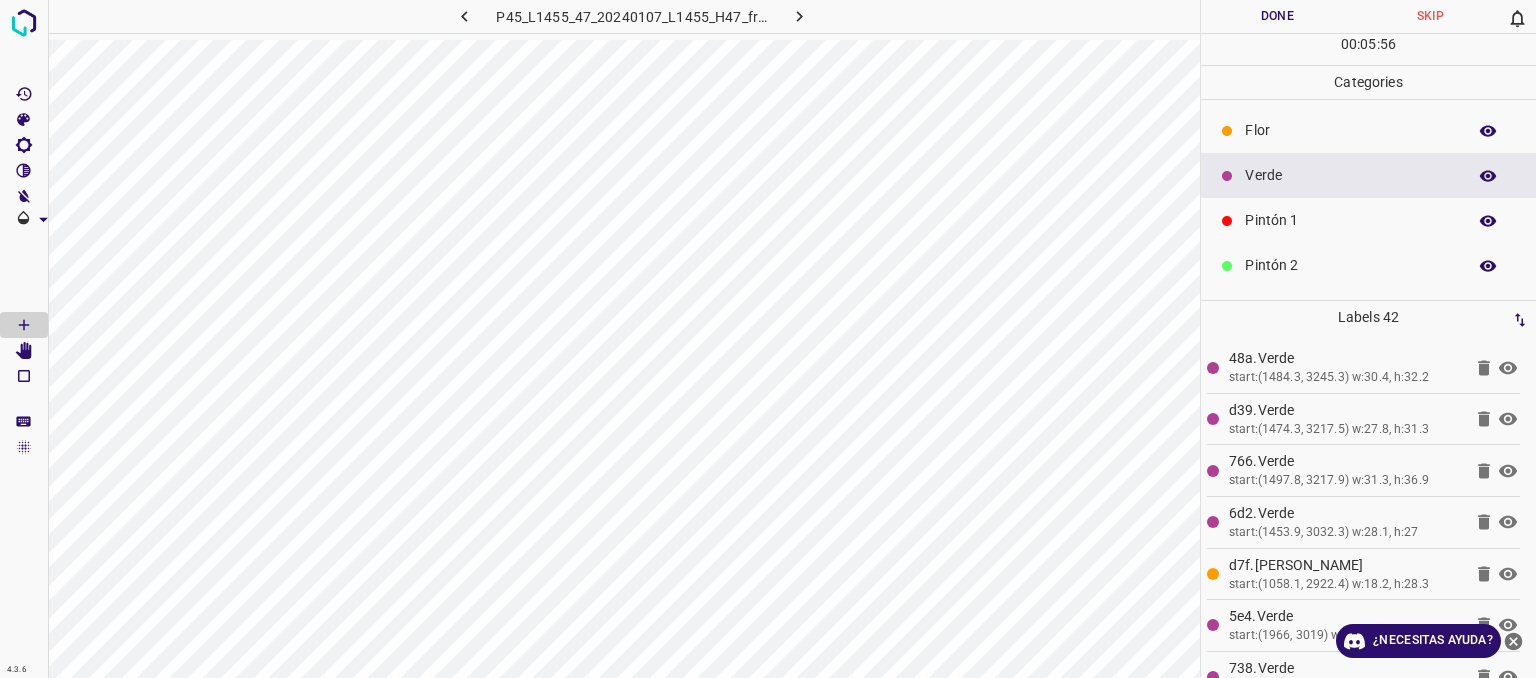 click on "Flor" at bounding box center [1350, 130] 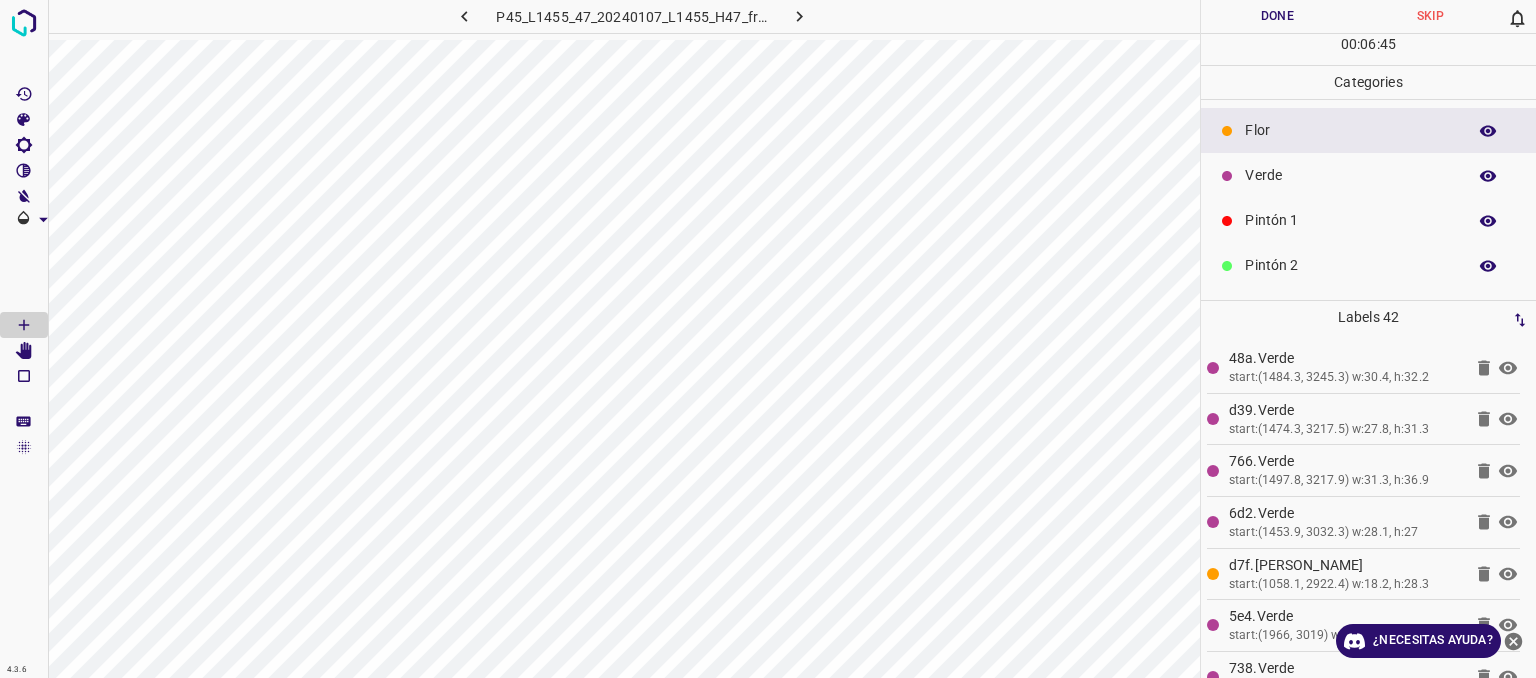 click on "Flor" at bounding box center [1350, 130] 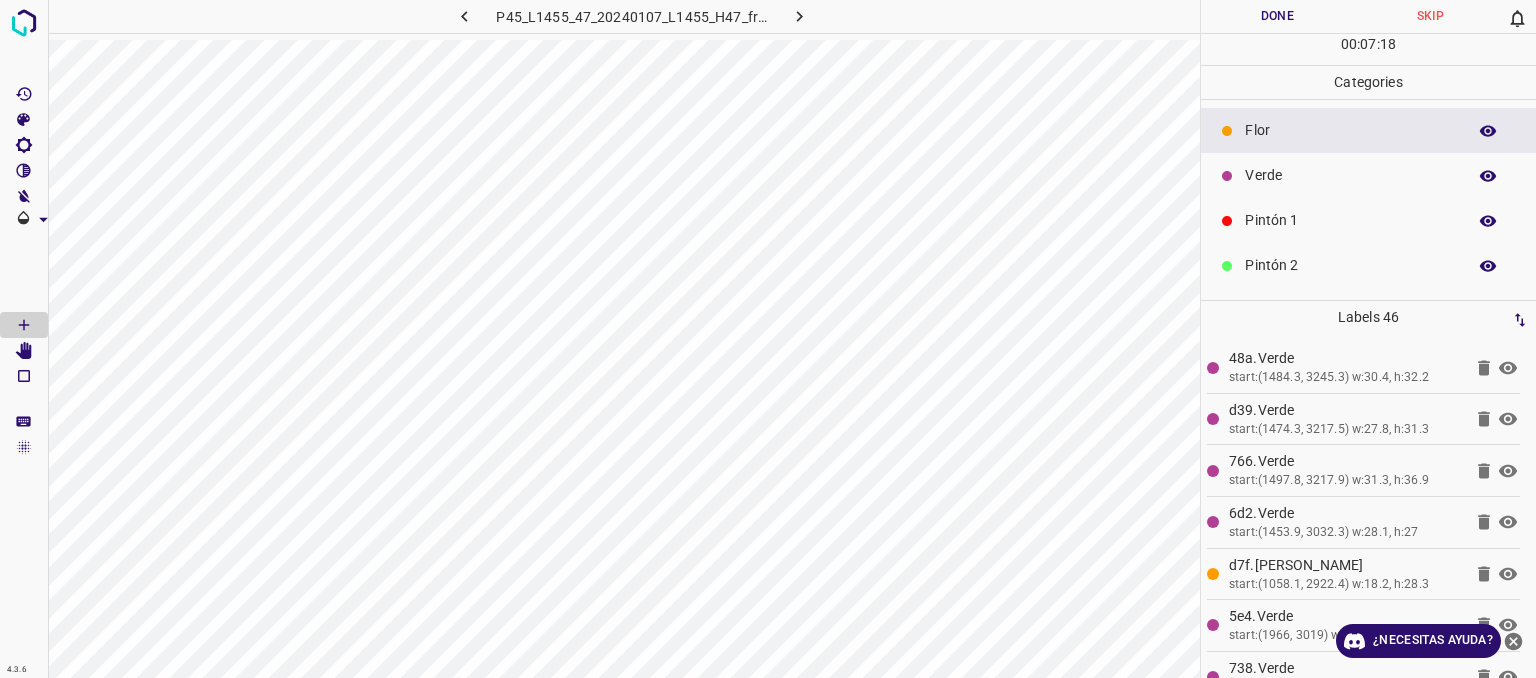 scroll, scrollTop: 176, scrollLeft: 0, axis: vertical 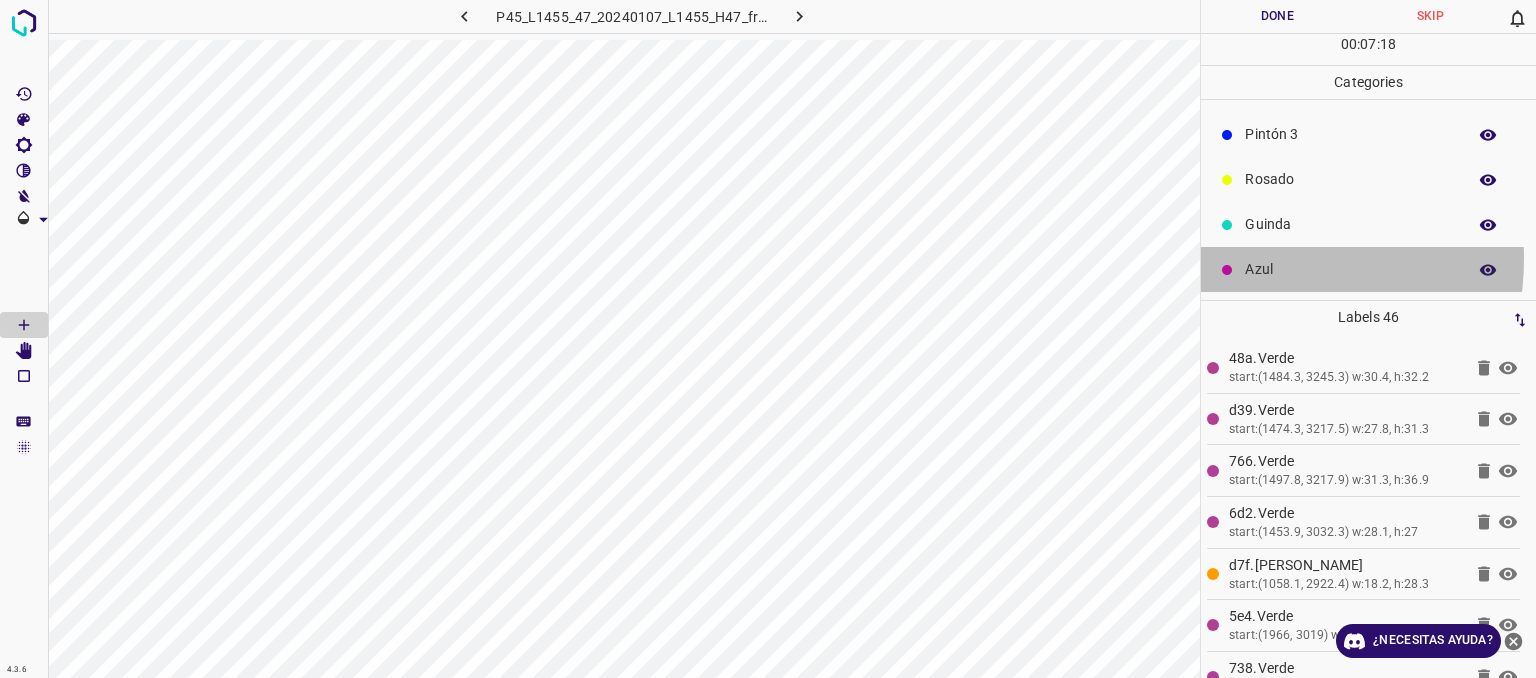 click on "Azul" at bounding box center [1350, 269] 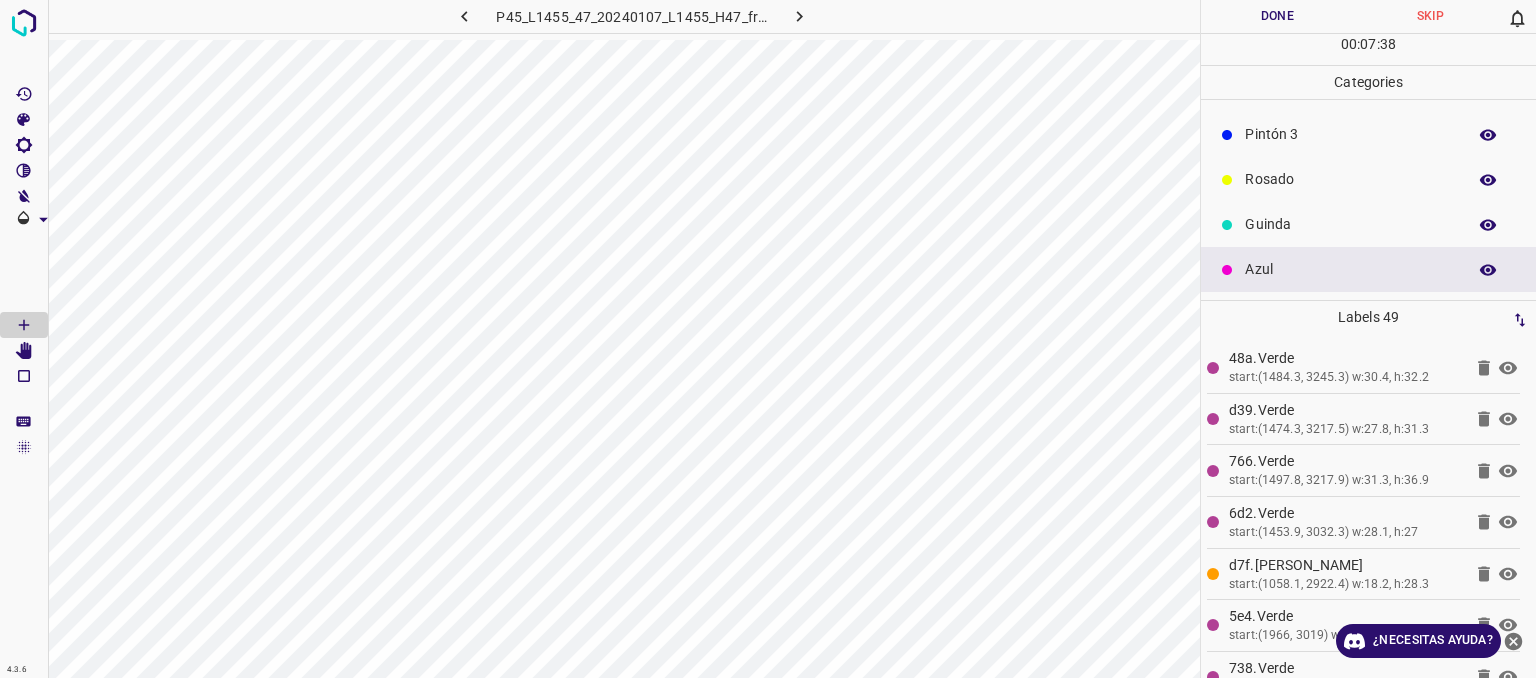 click on "Rosado" at bounding box center [1350, 179] 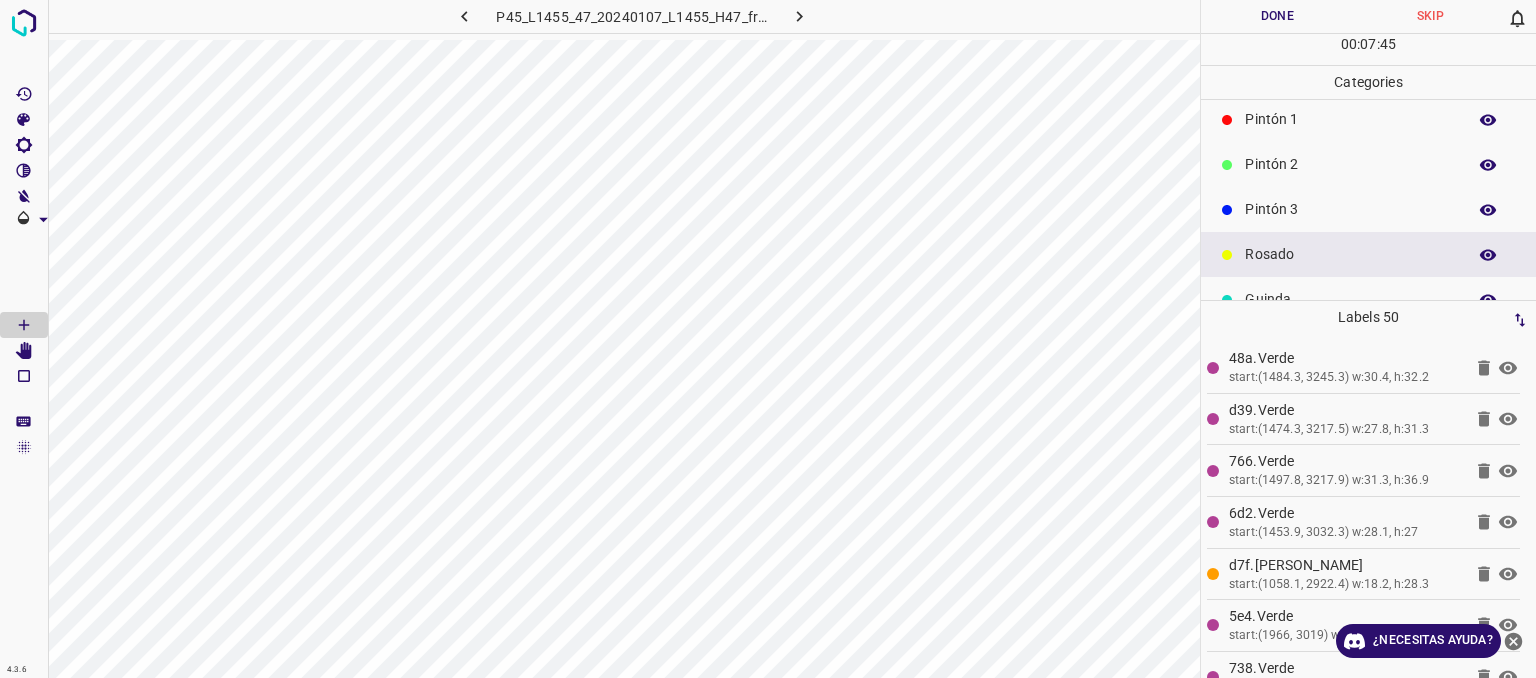 scroll, scrollTop: 0, scrollLeft: 0, axis: both 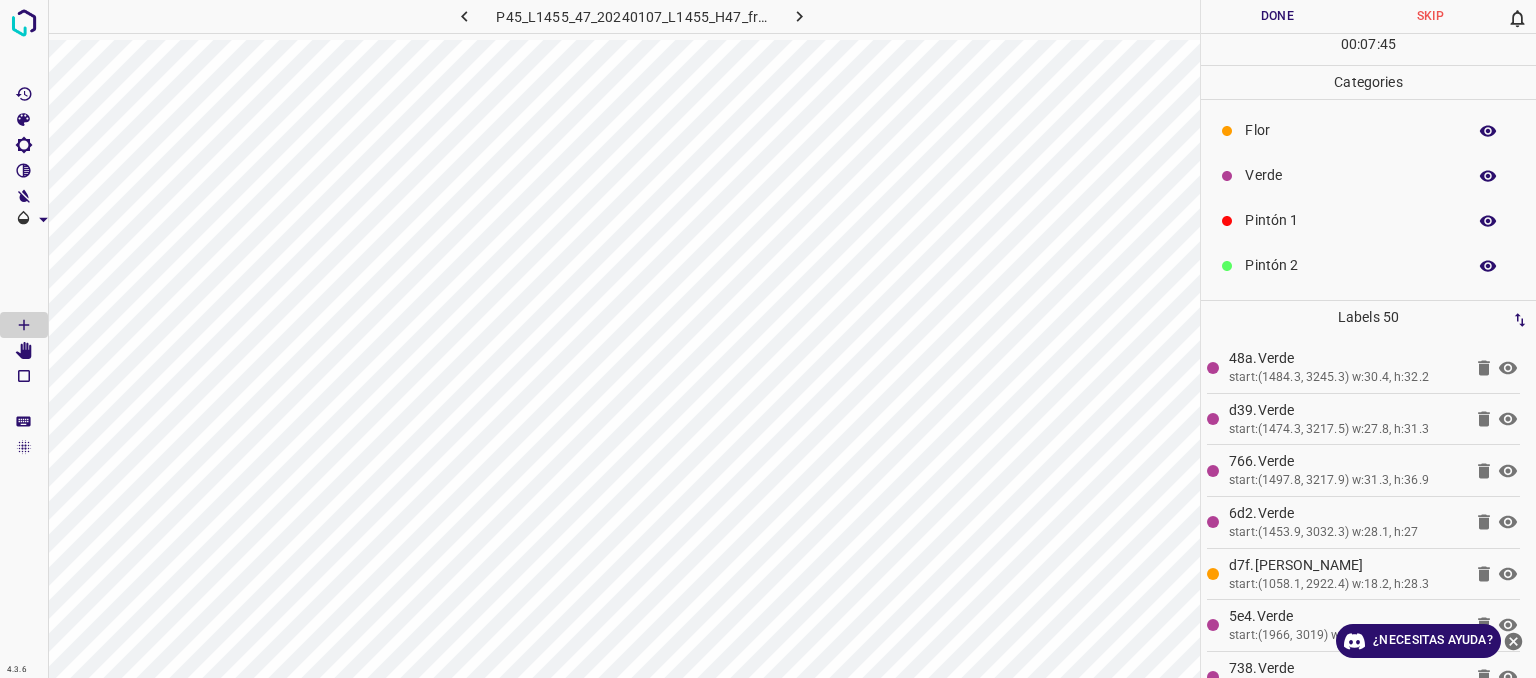 click on "Verde" at bounding box center [1350, 175] 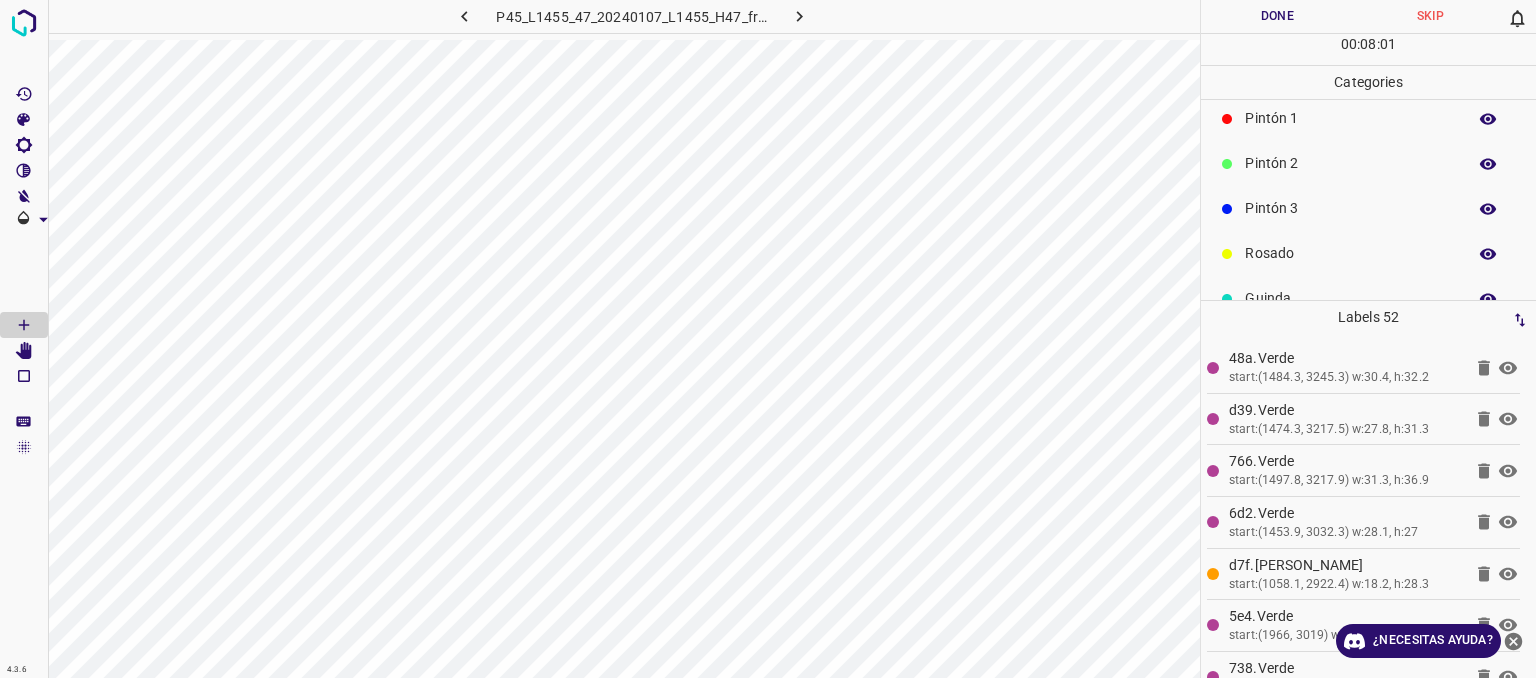scroll, scrollTop: 176, scrollLeft: 0, axis: vertical 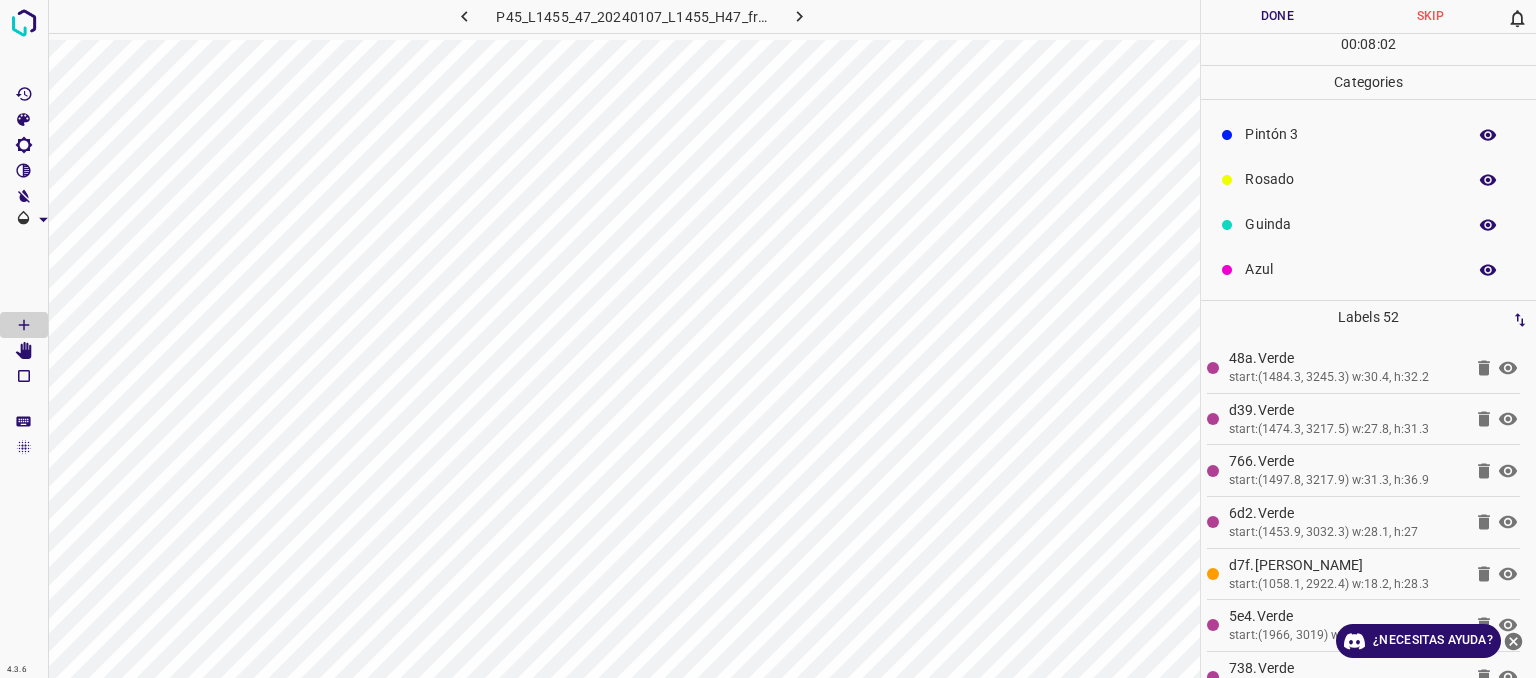 click on "Rosado" at bounding box center [1350, 179] 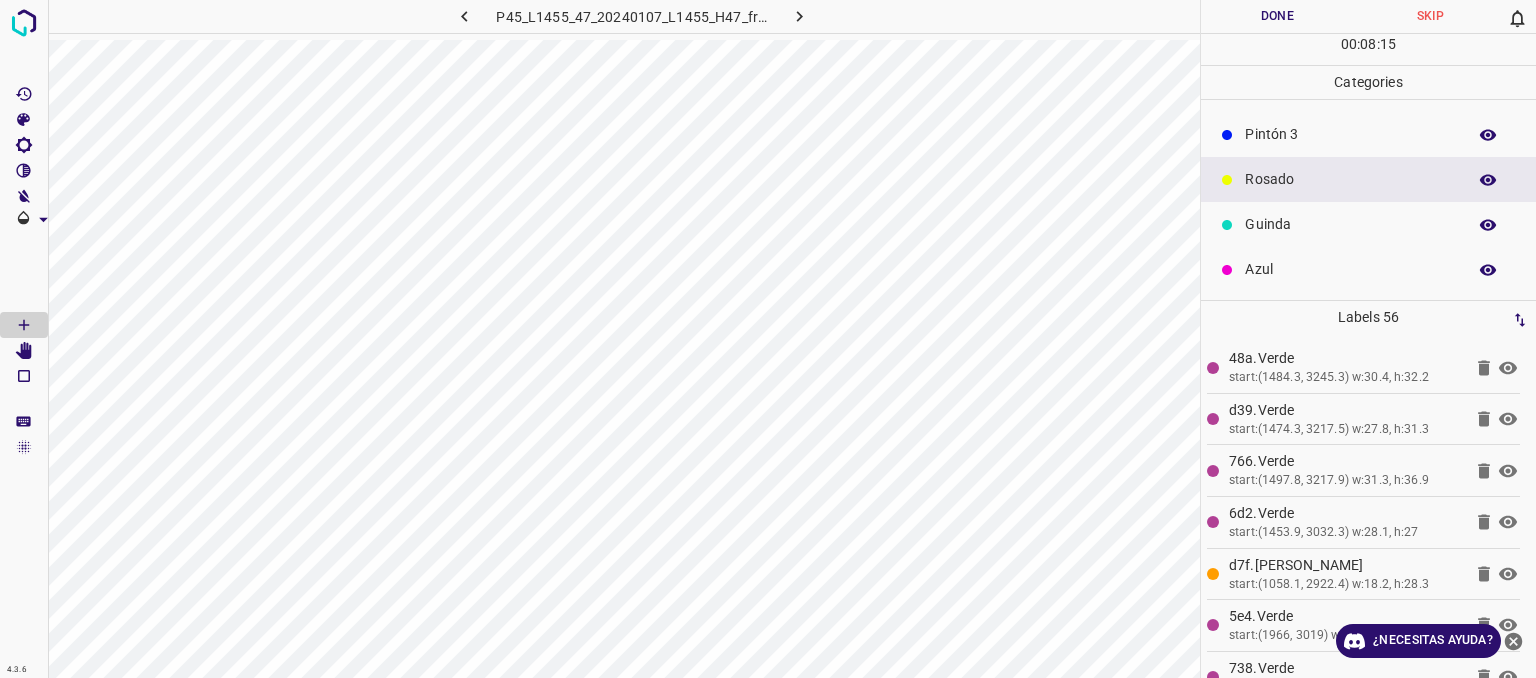 click on "Azul" at bounding box center (1350, 269) 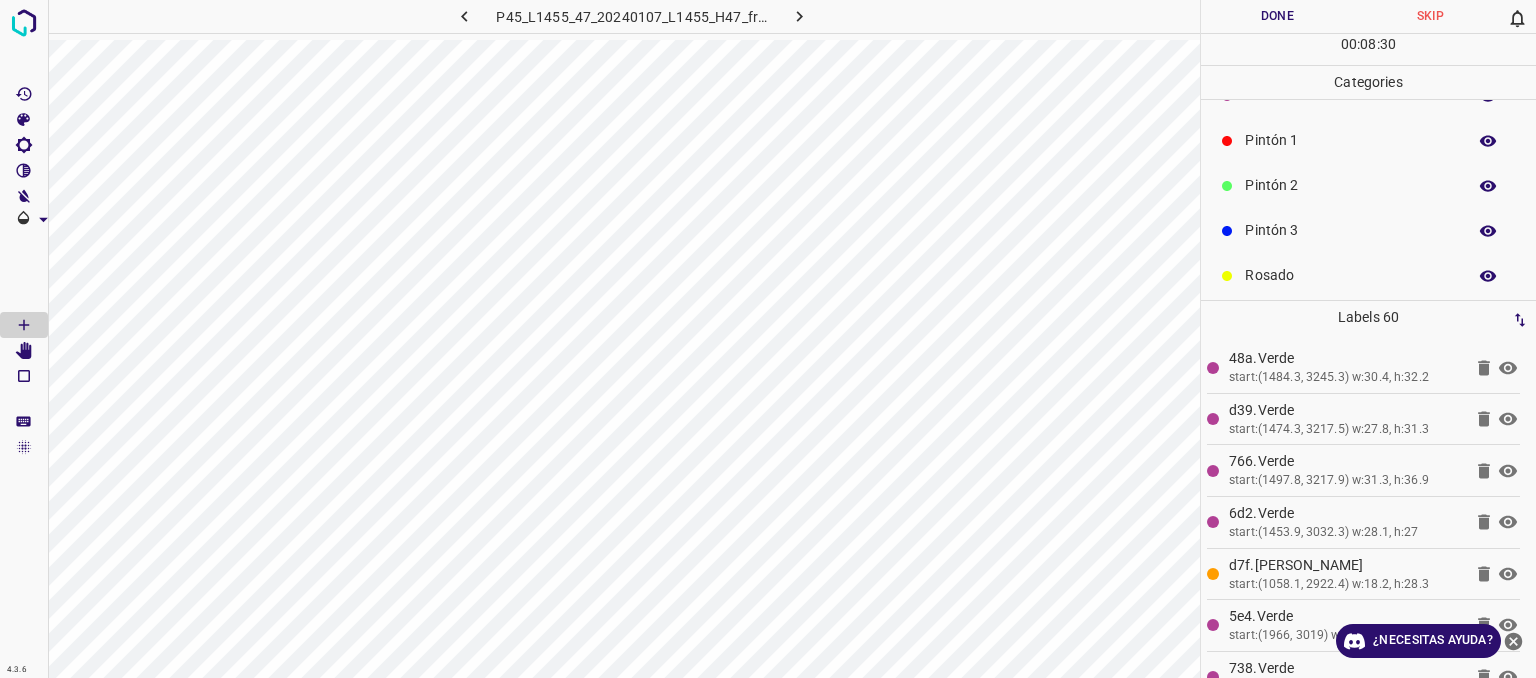 scroll, scrollTop: 0, scrollLeft: 0, axis: both 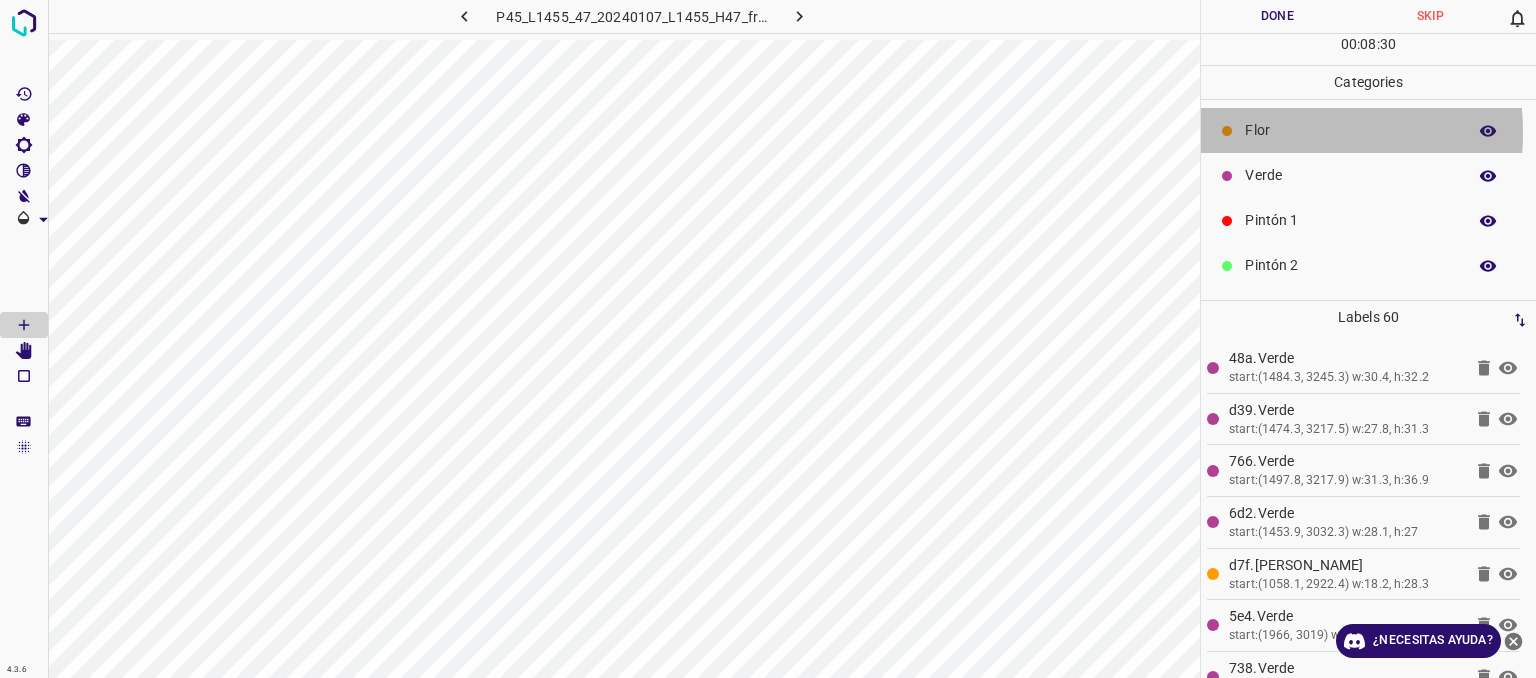 click on "Flor" at bounding box center [1350, 130] 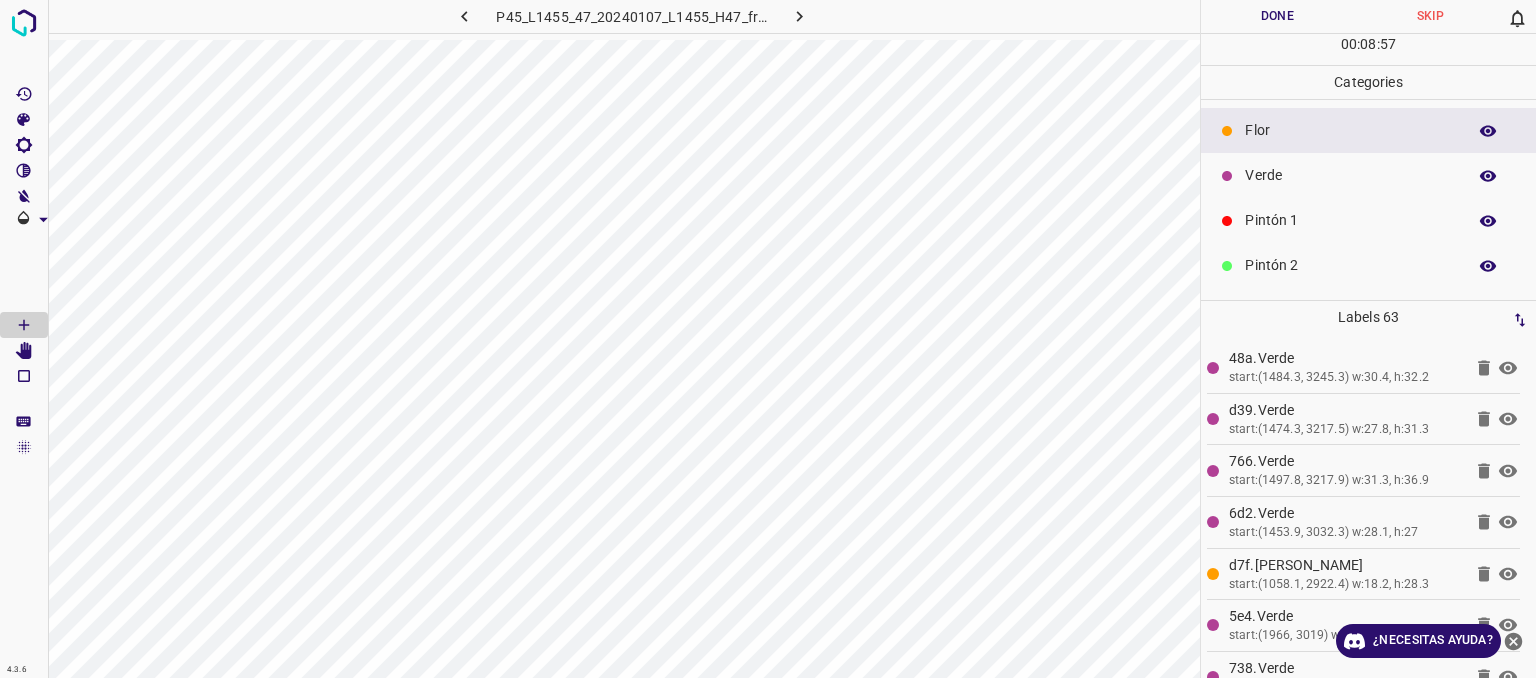 click on "Verde" at bounding box center (1350, 175) 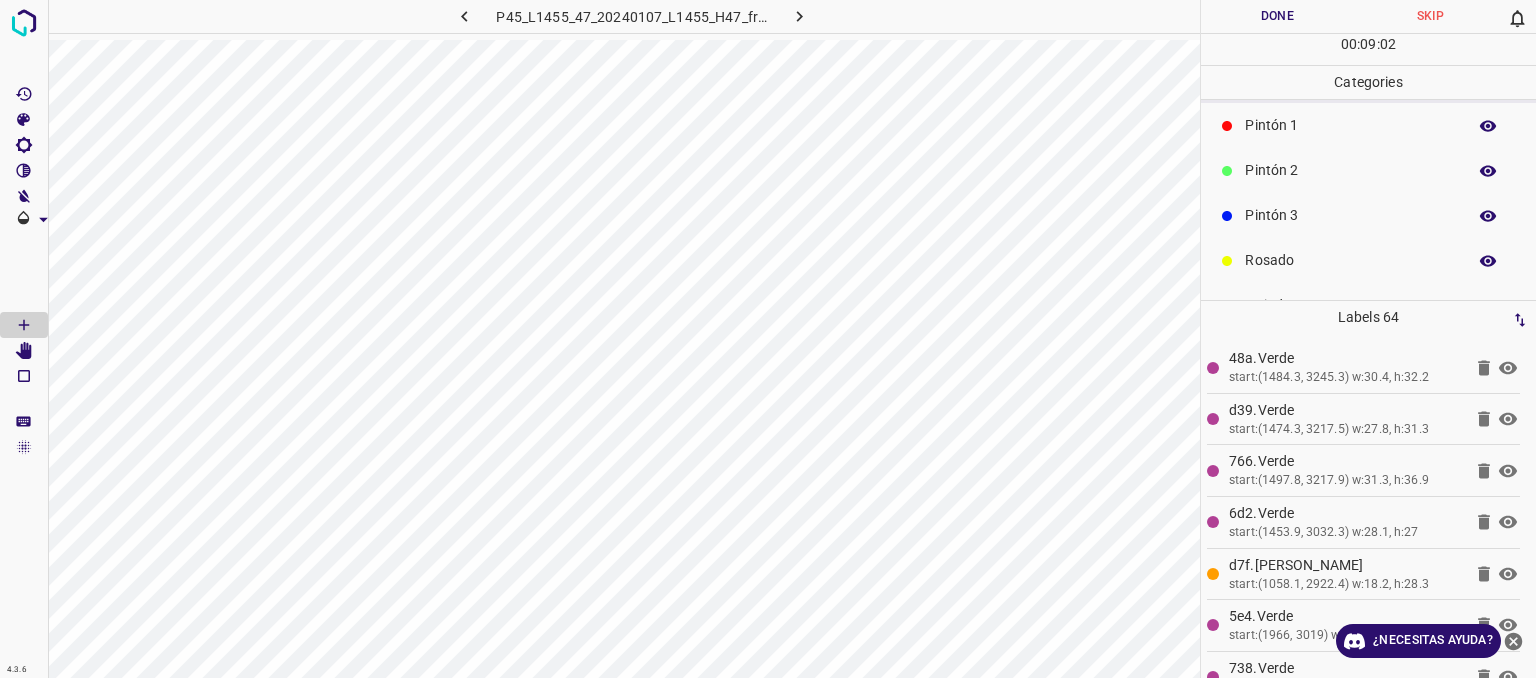 scroll, scrollTop: 176, scrollLeft: 0, axis: vertical 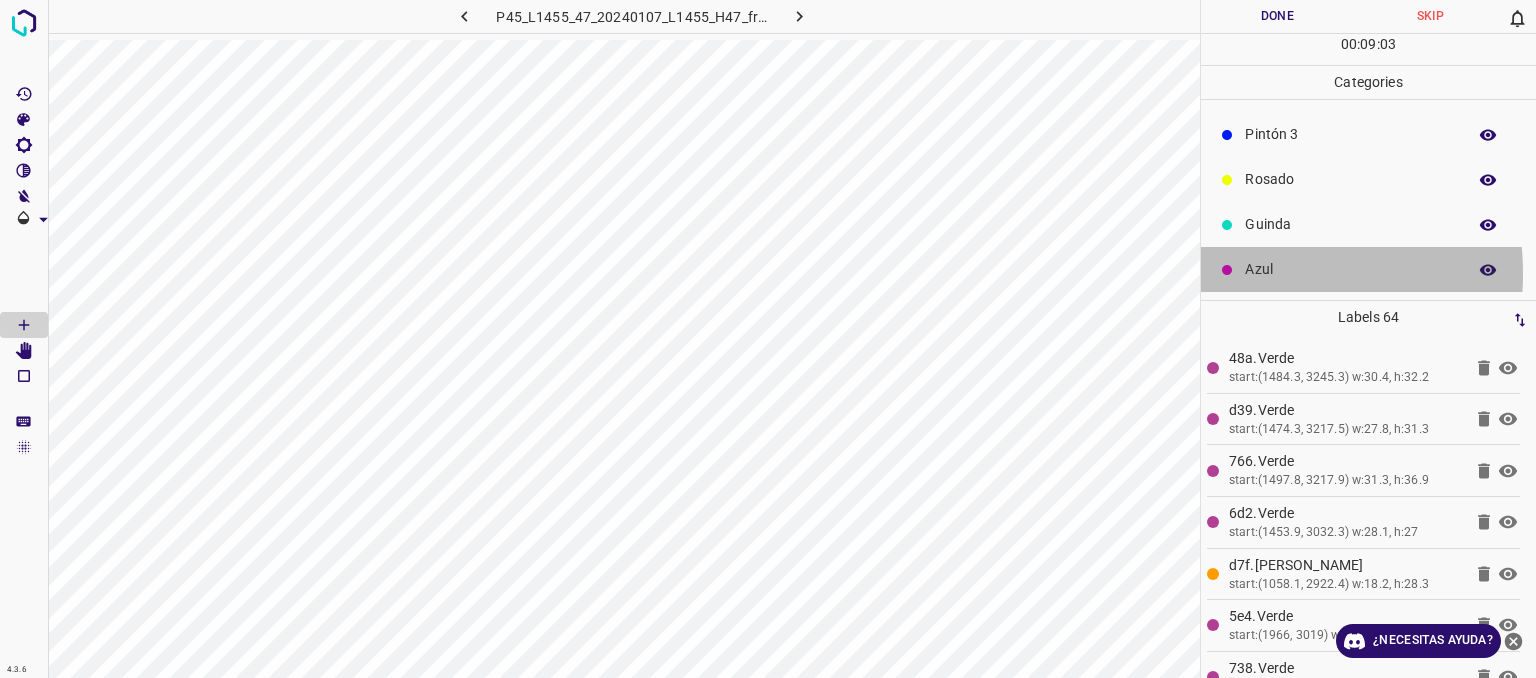 click on "Azul" at bounding box center (1350, 269) 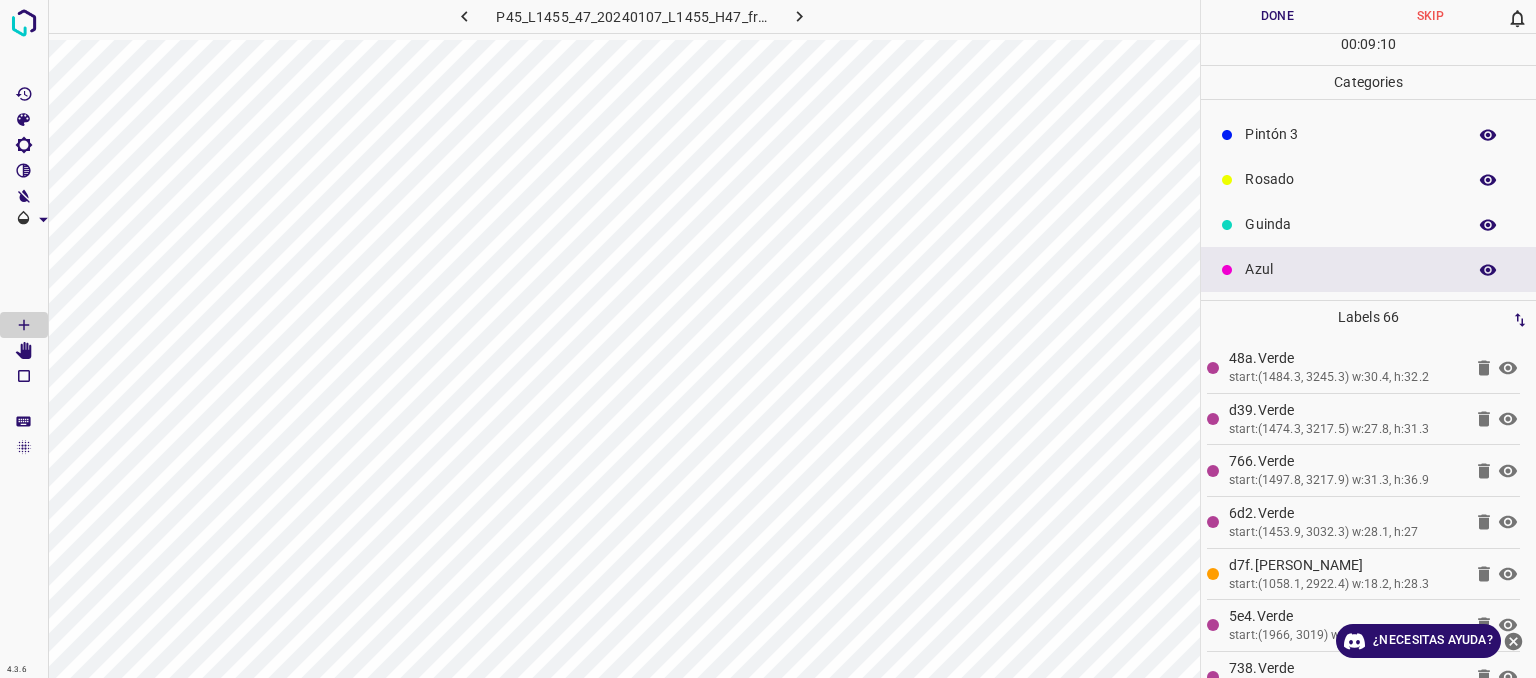 click on "Rosado" at bounding box center (1350, 179) 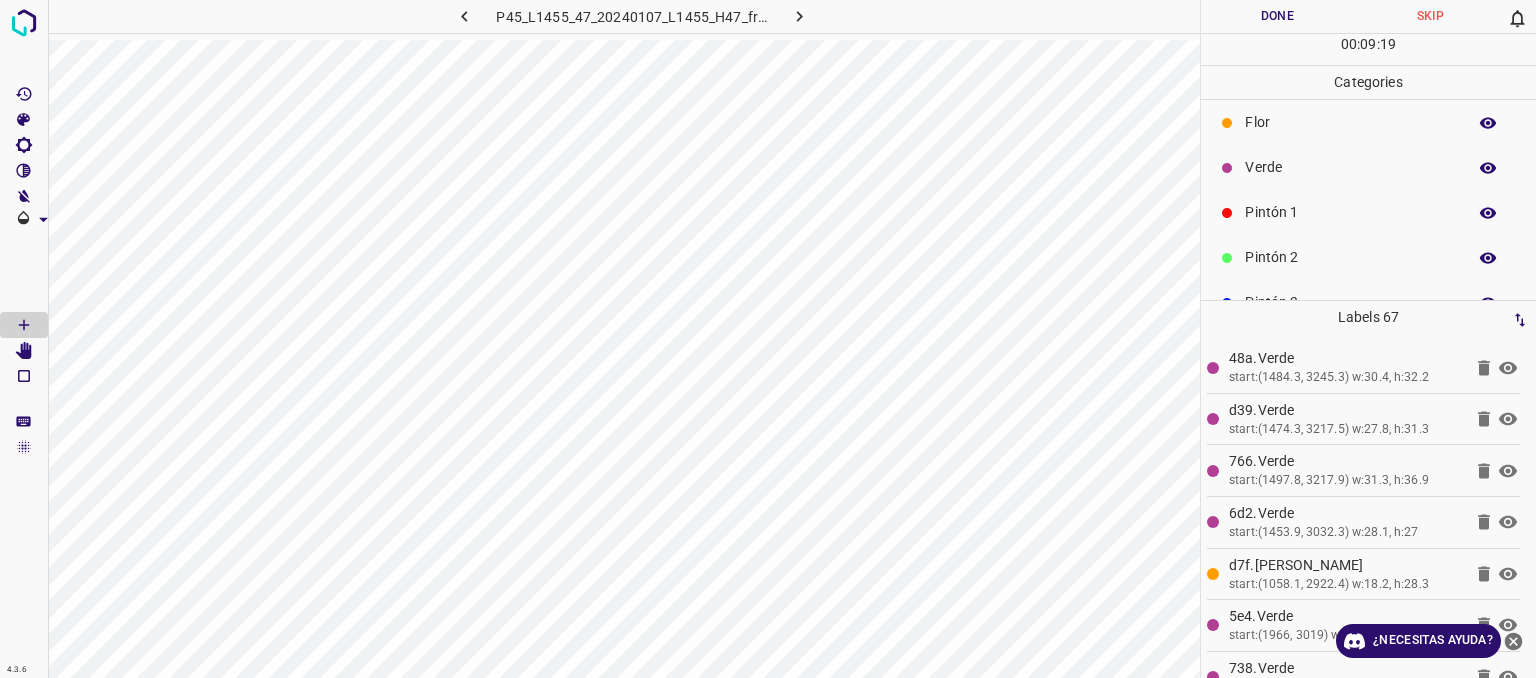 scroll, scrollTop: 0, scrollLeft: 0, axis: both 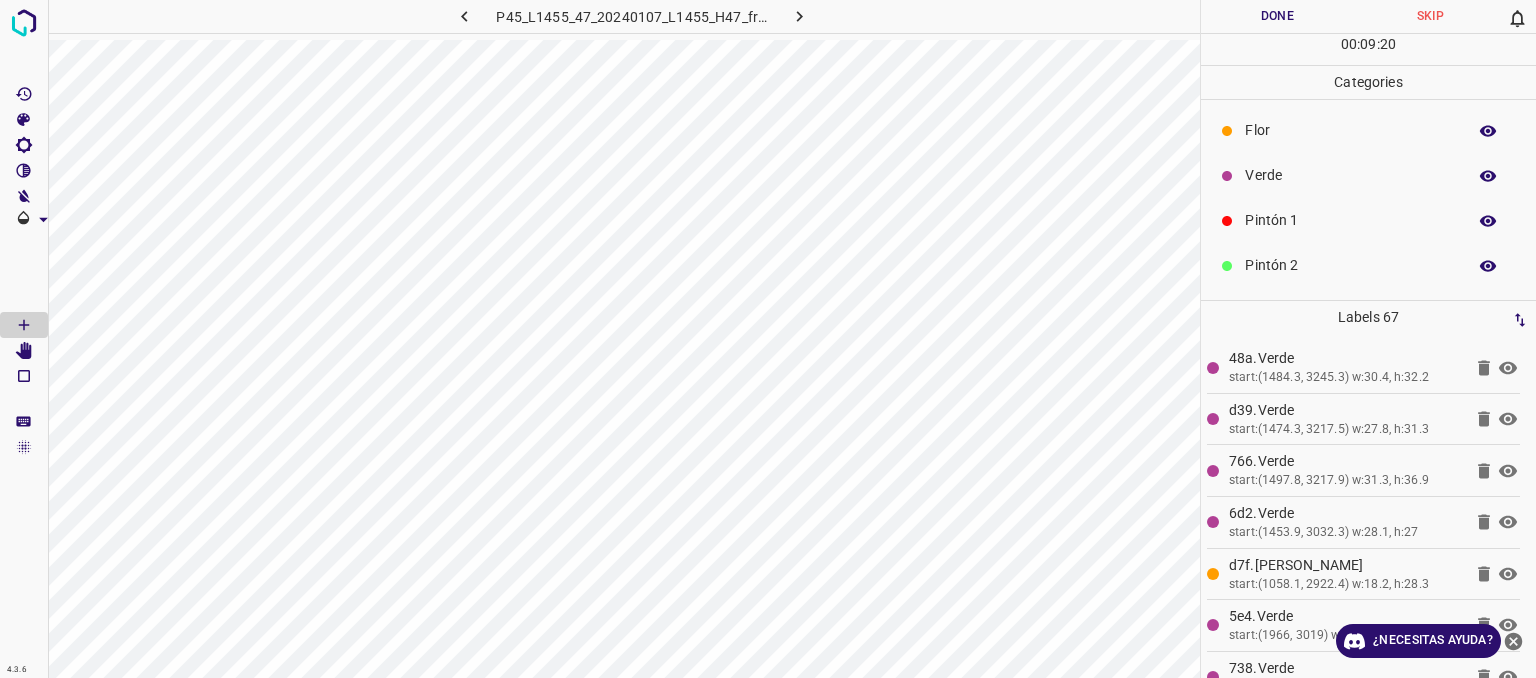 click on "Verde" at bounding box center [1350, 175] 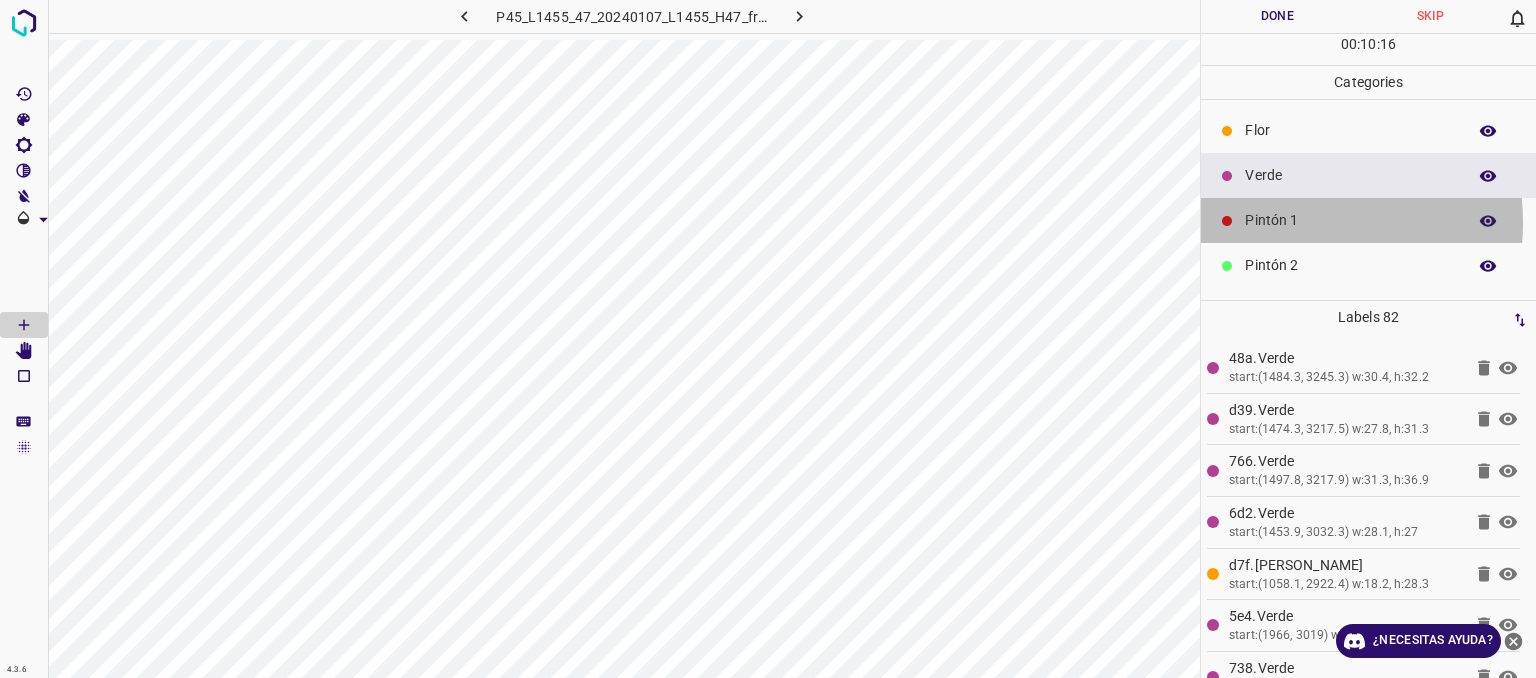 click on "Pintón 1" at bounding box center [1350, 220] 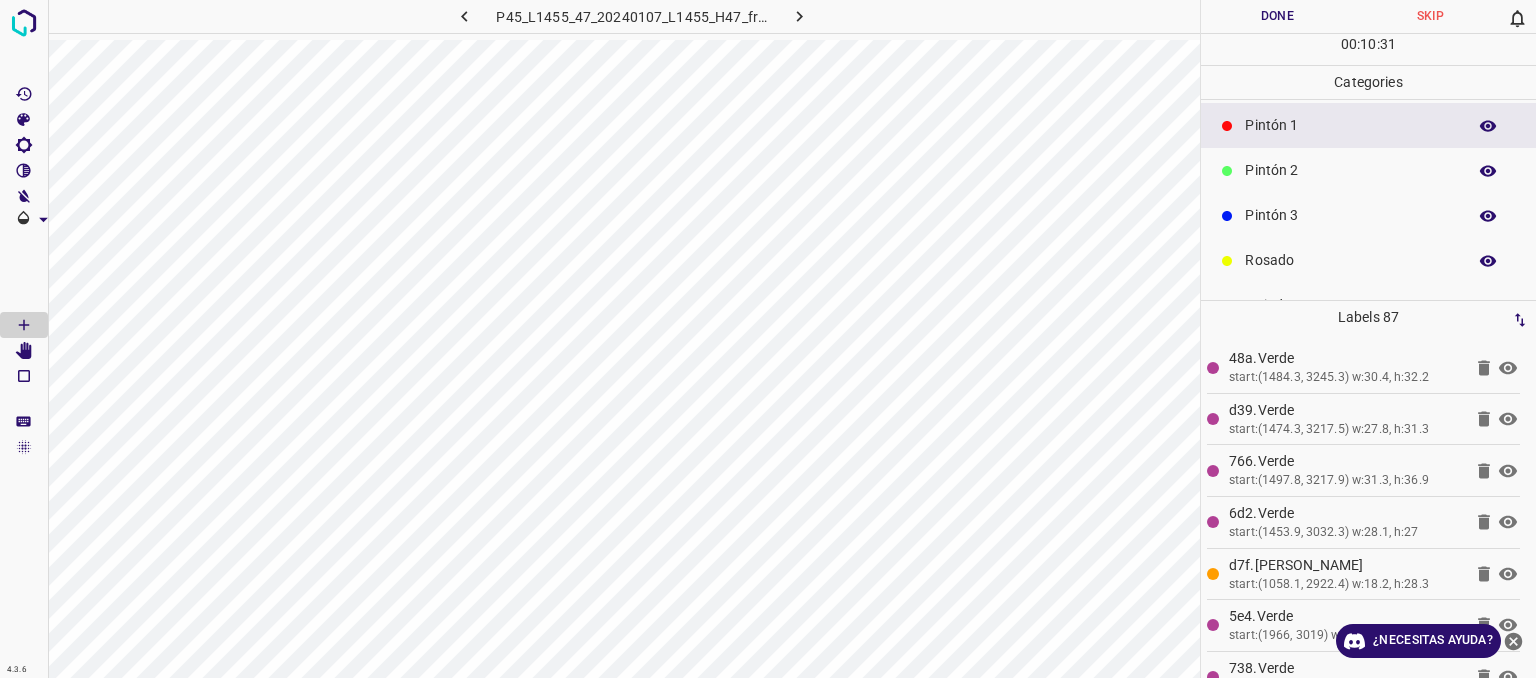 scroll, scrollTop: 176, scrollLeft: 0, axis: vertical 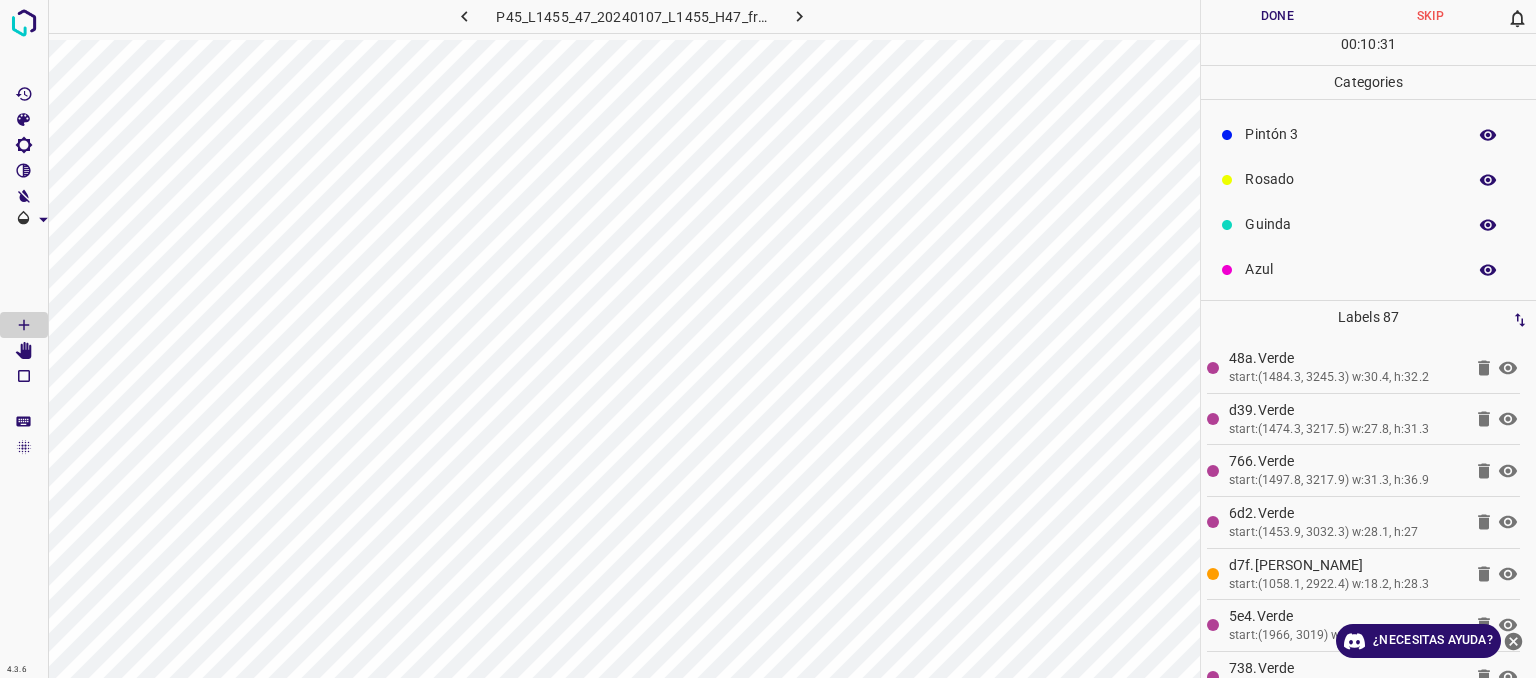click on "Azul" at bounding box center [1350, 269] 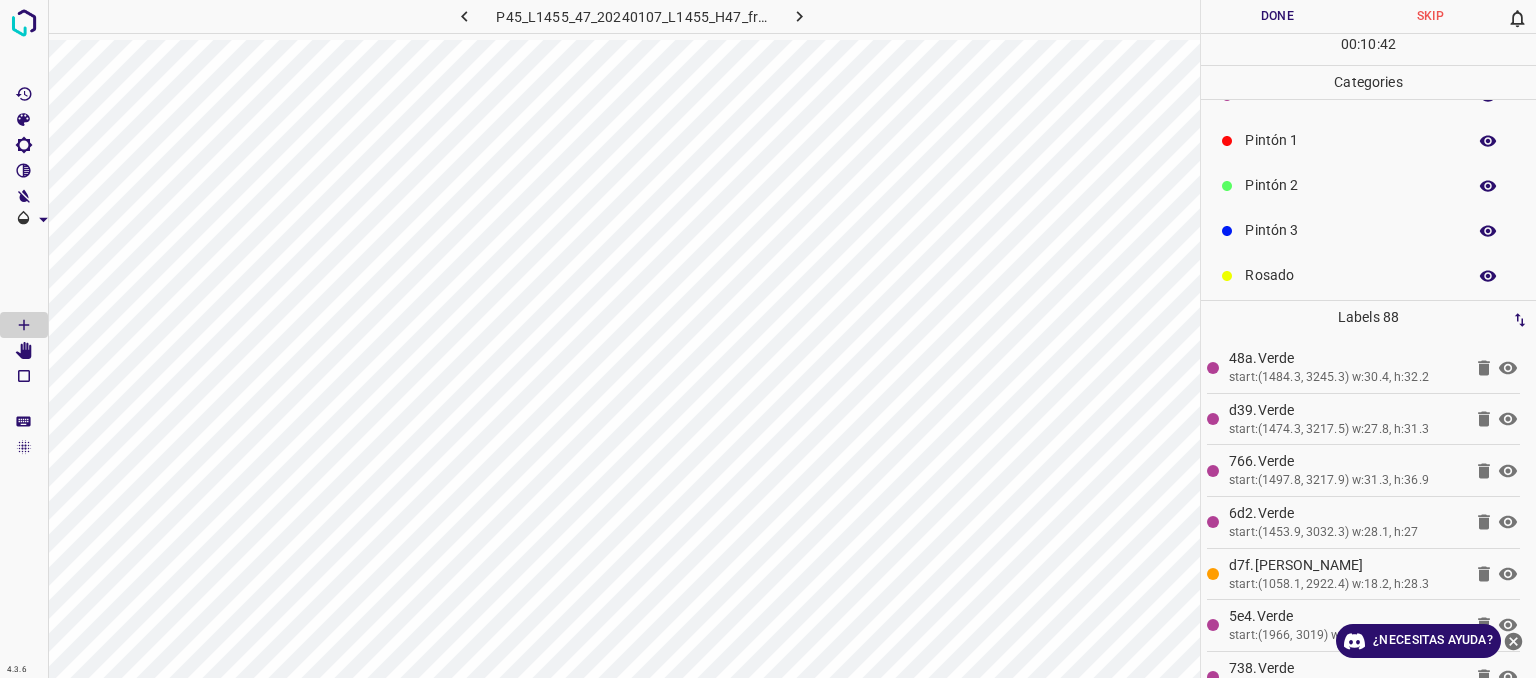 scroll, scrollTop: 0, scrollLeft: 0, axis: both 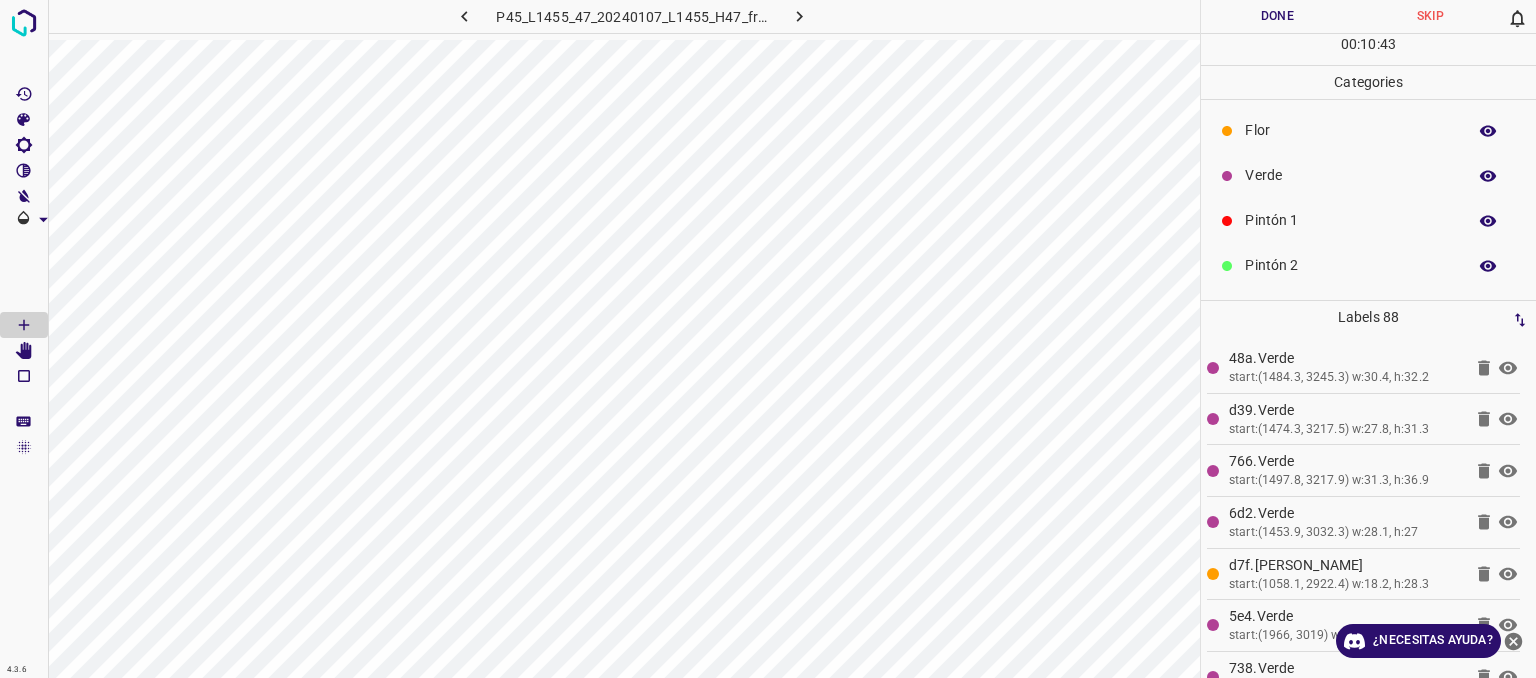 click on "Verde" at bounding box center (1368, 175) 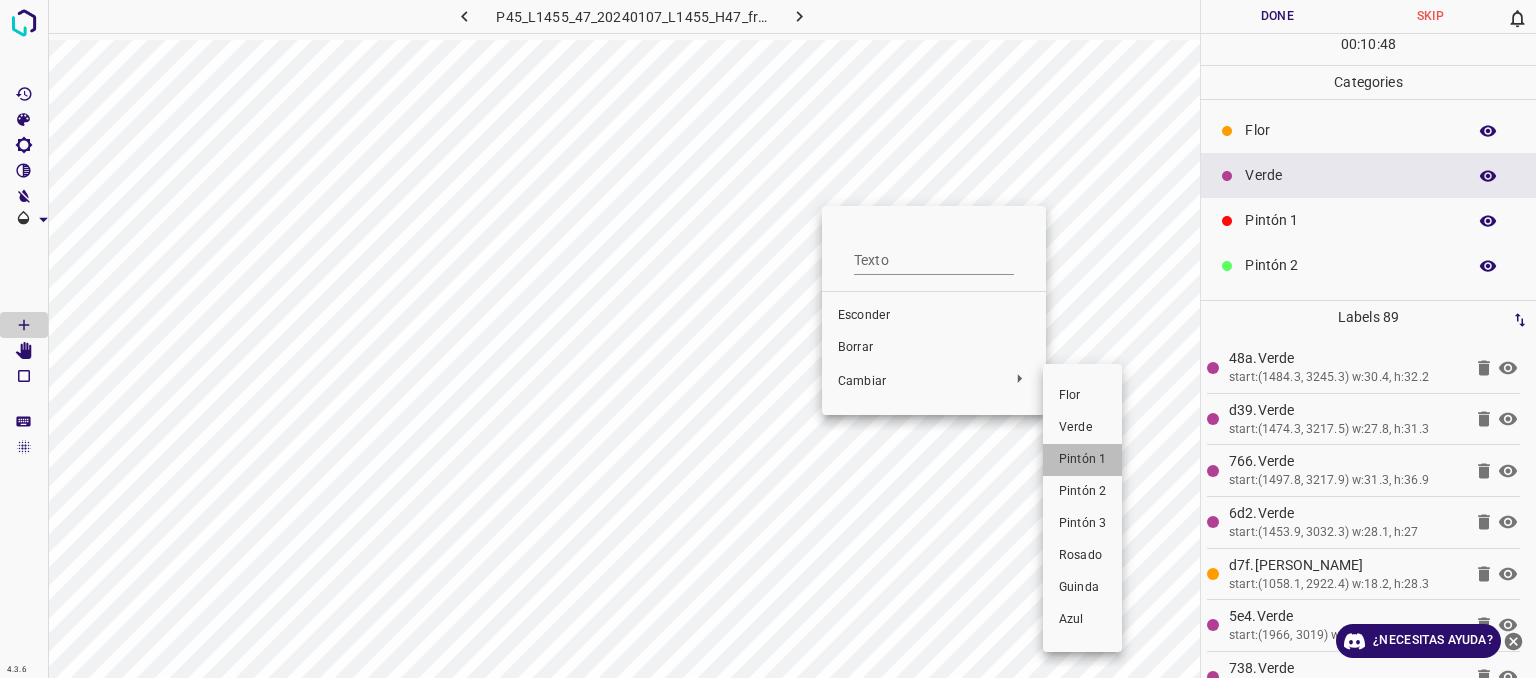 click on "Pintón 1" at bounding box center (1082, 459) 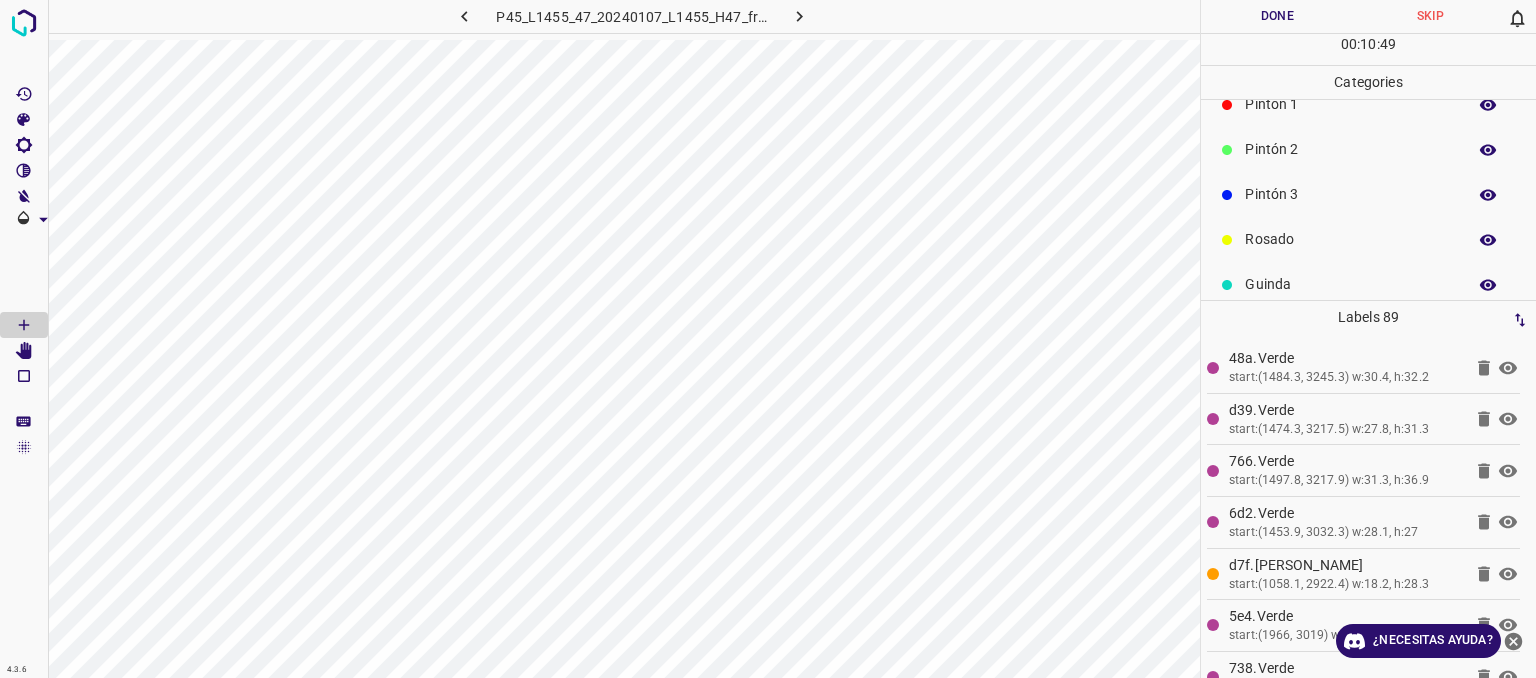 scroll, scrollTop: 176, scrollLeft: 0, axis: vertical 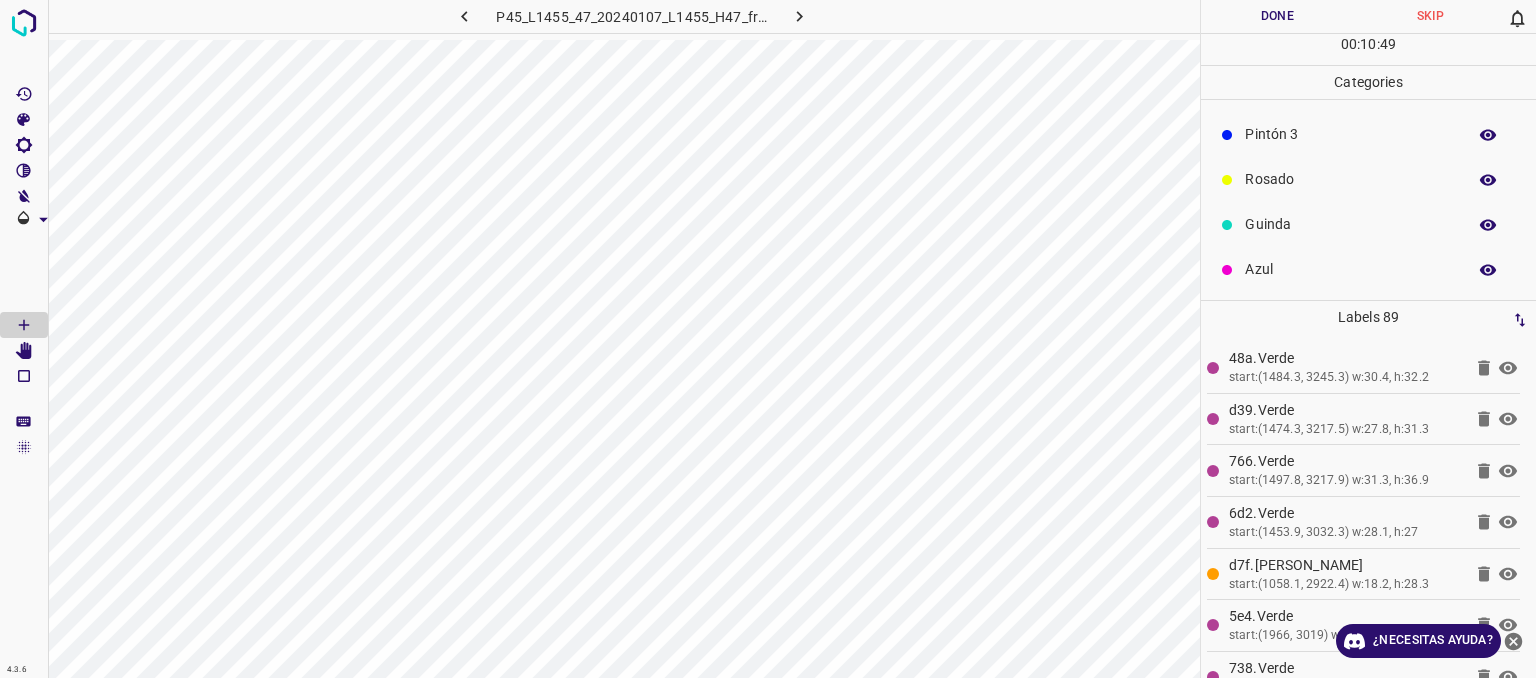 click on "Azul" at bounding box center (1350, 269) 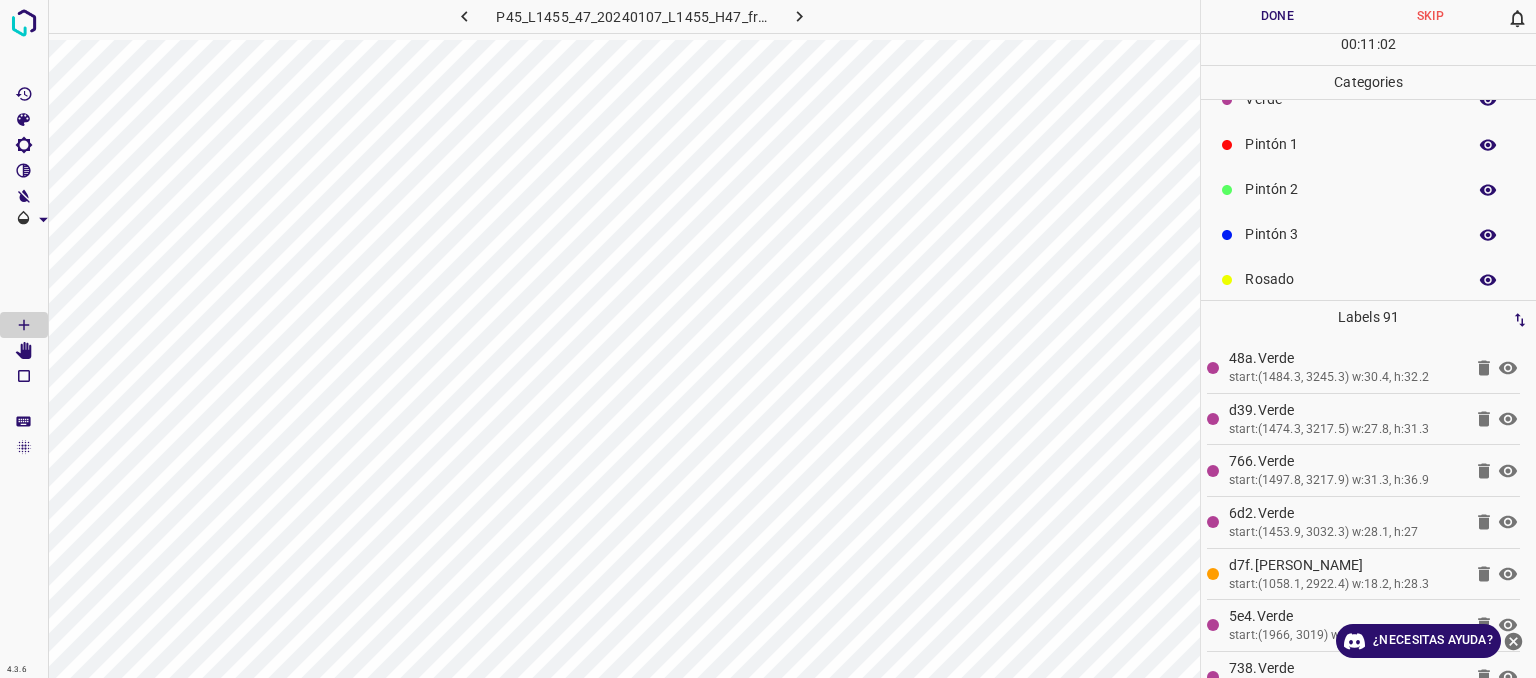 scroll, scrollTop: 0, scrollLeft: 0, axis: both 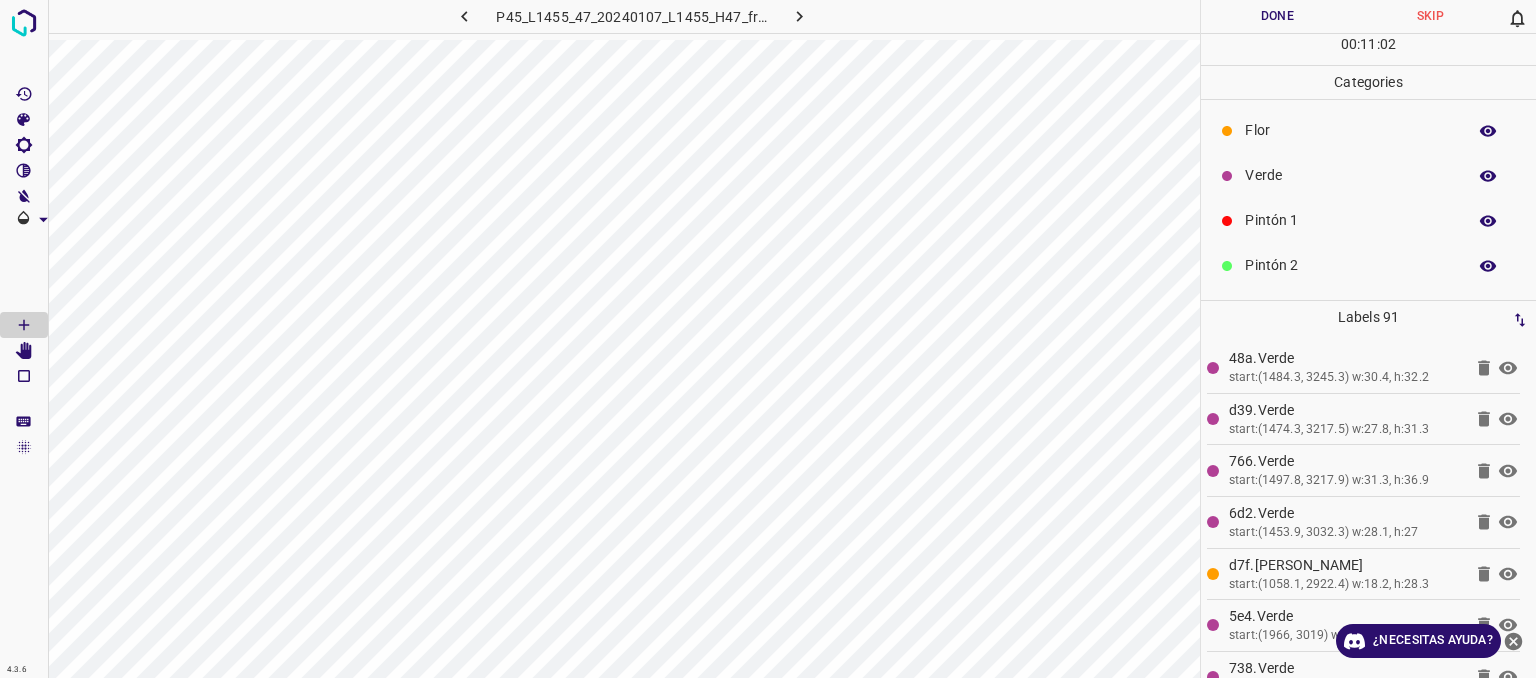 drag, startPoint x: 1263, startPoint y: 169, endPoint x: 1253, endPoint y: 175, distance: 11.661903 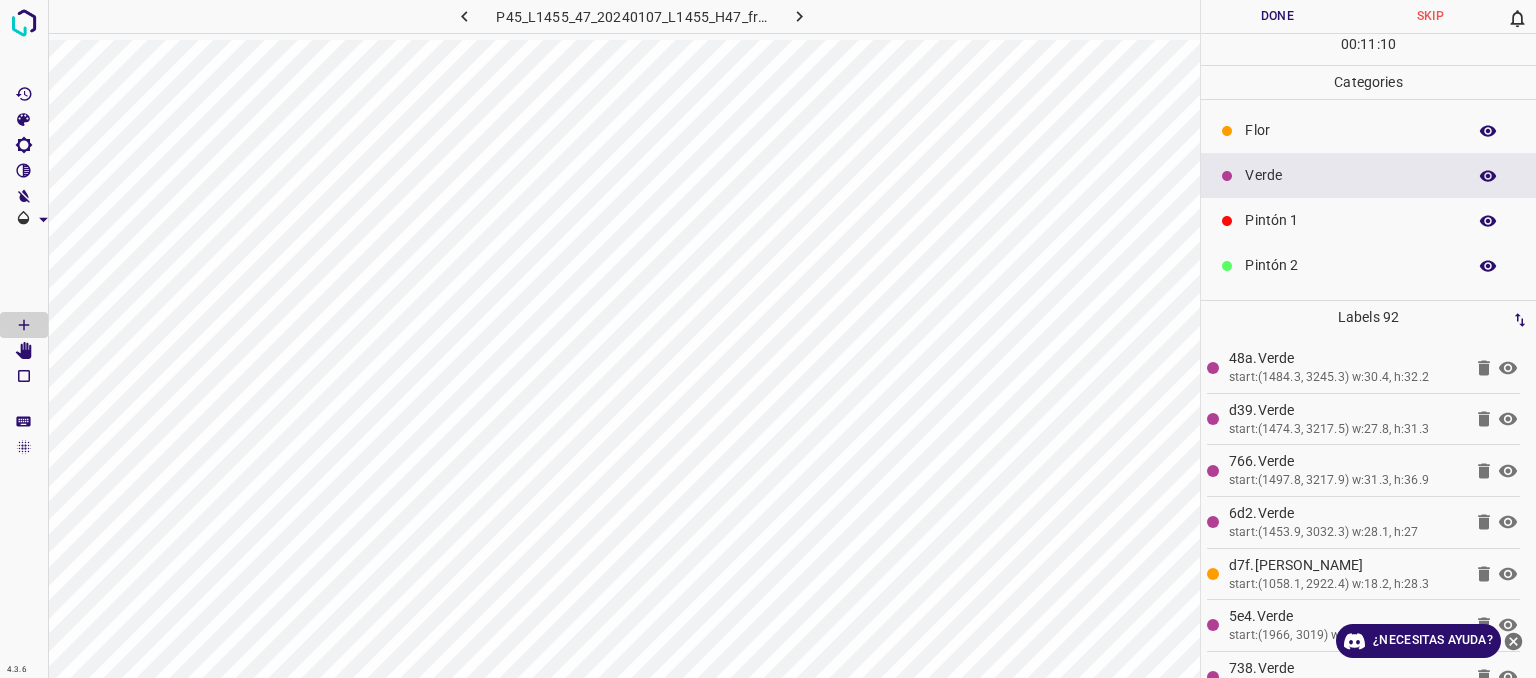 click on "Flor" at bounding box center (1350, 130) 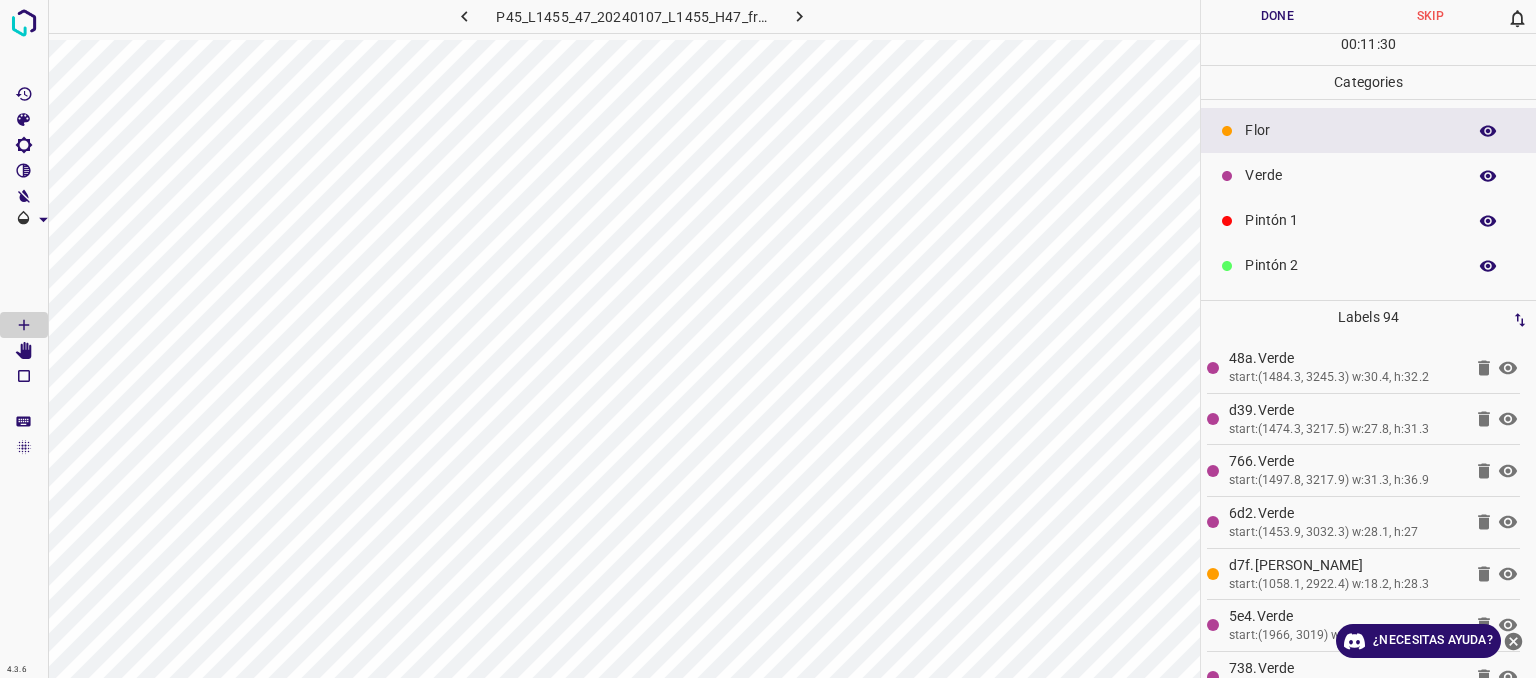 click on "Verde" at bounding box center (1350, 175) 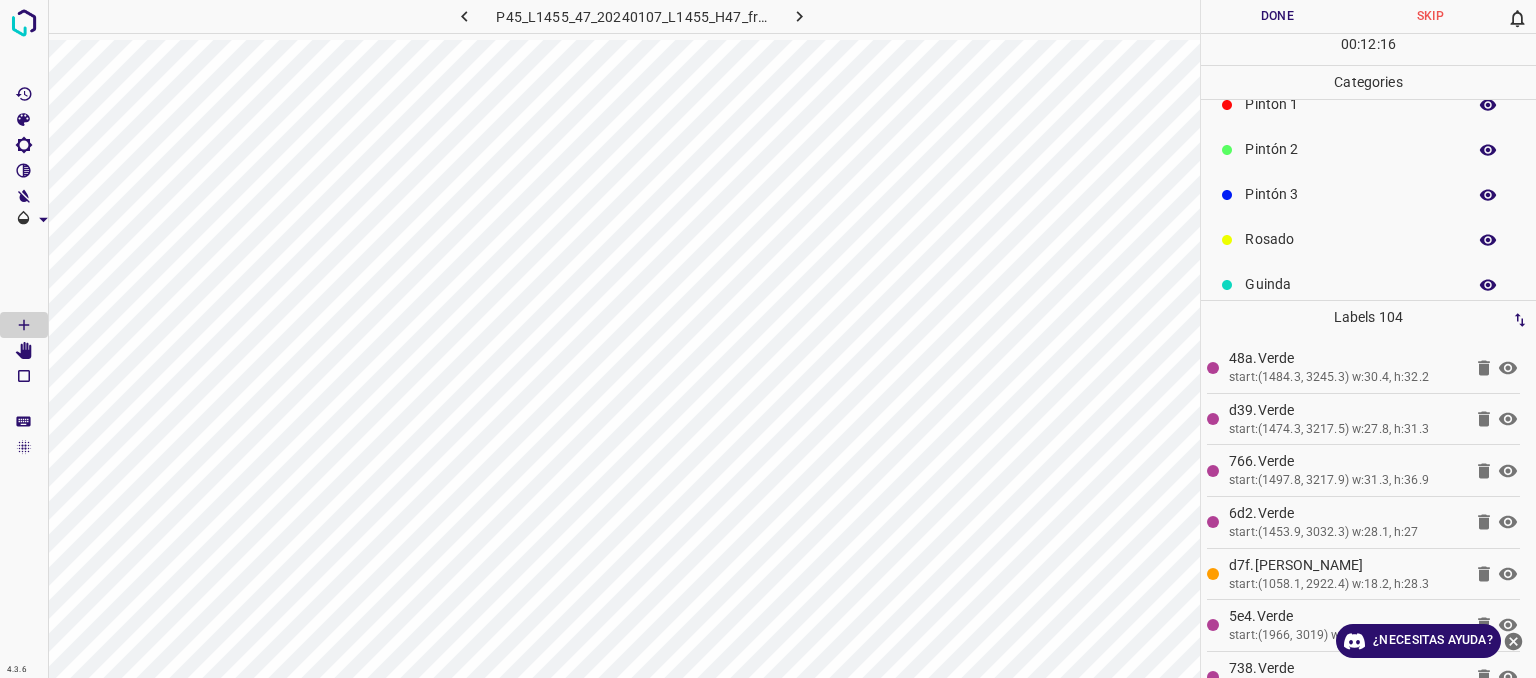 scroll, scrollTop: 176, scrollLeft: 0, axis: vertical 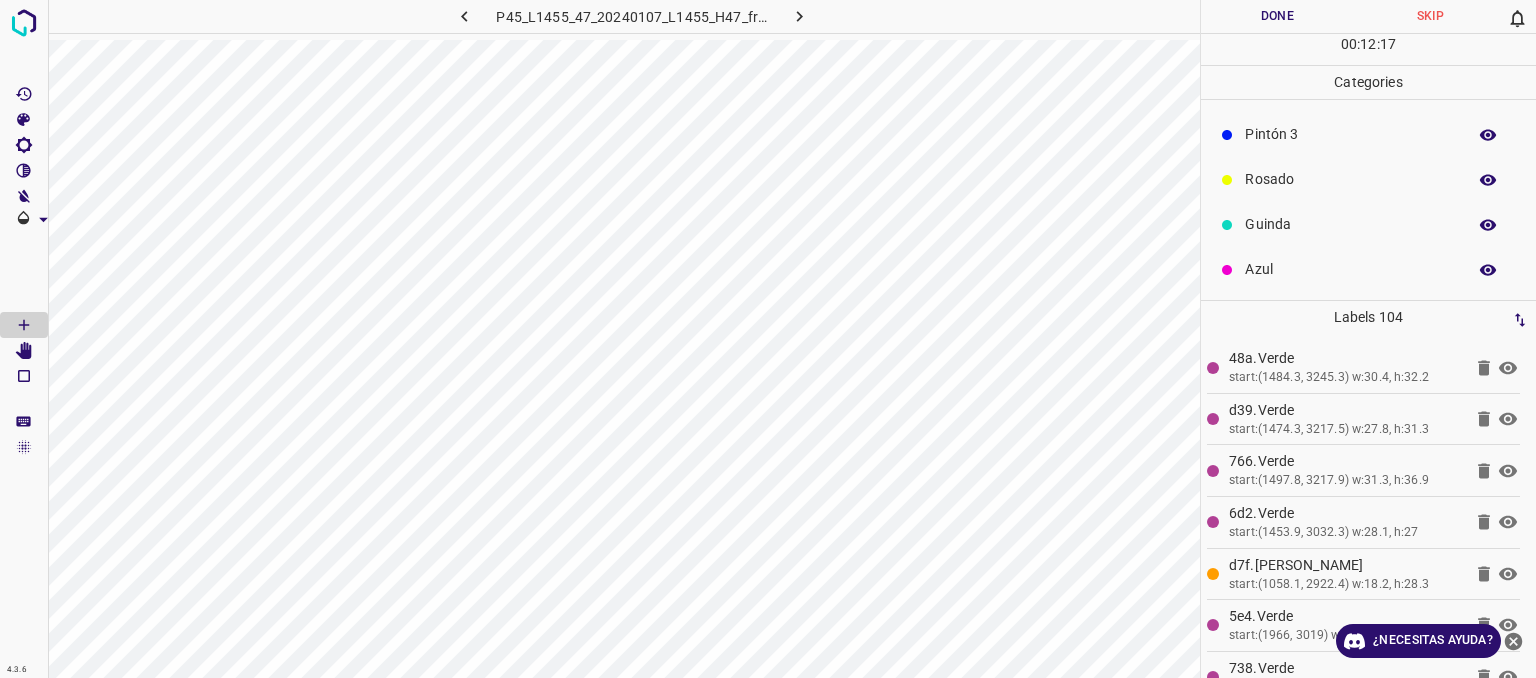 click on "Azul" at bounding box center [1368, 269] 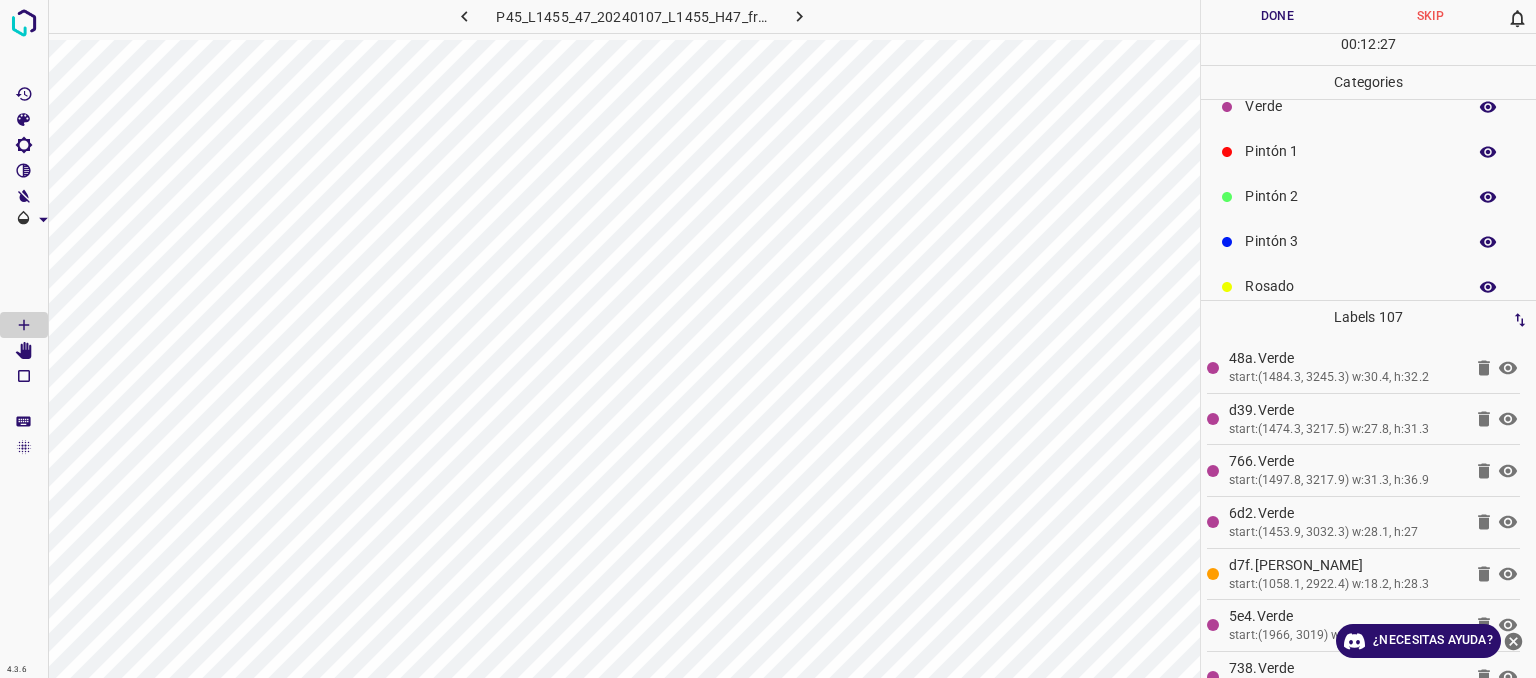 scroll, scrollTop: 0, scrollLeft: 0, axis: both 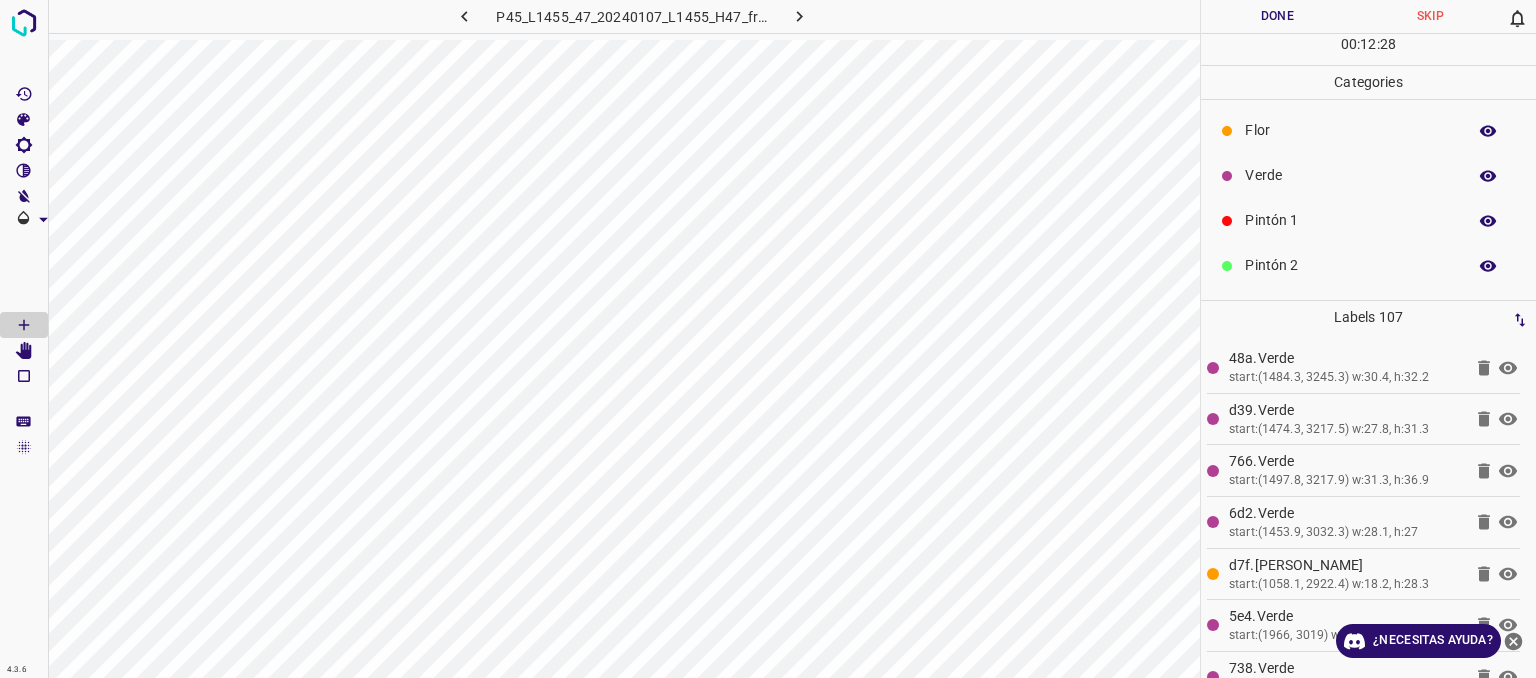 click on "Verde" at bounding box center [1350, 175] 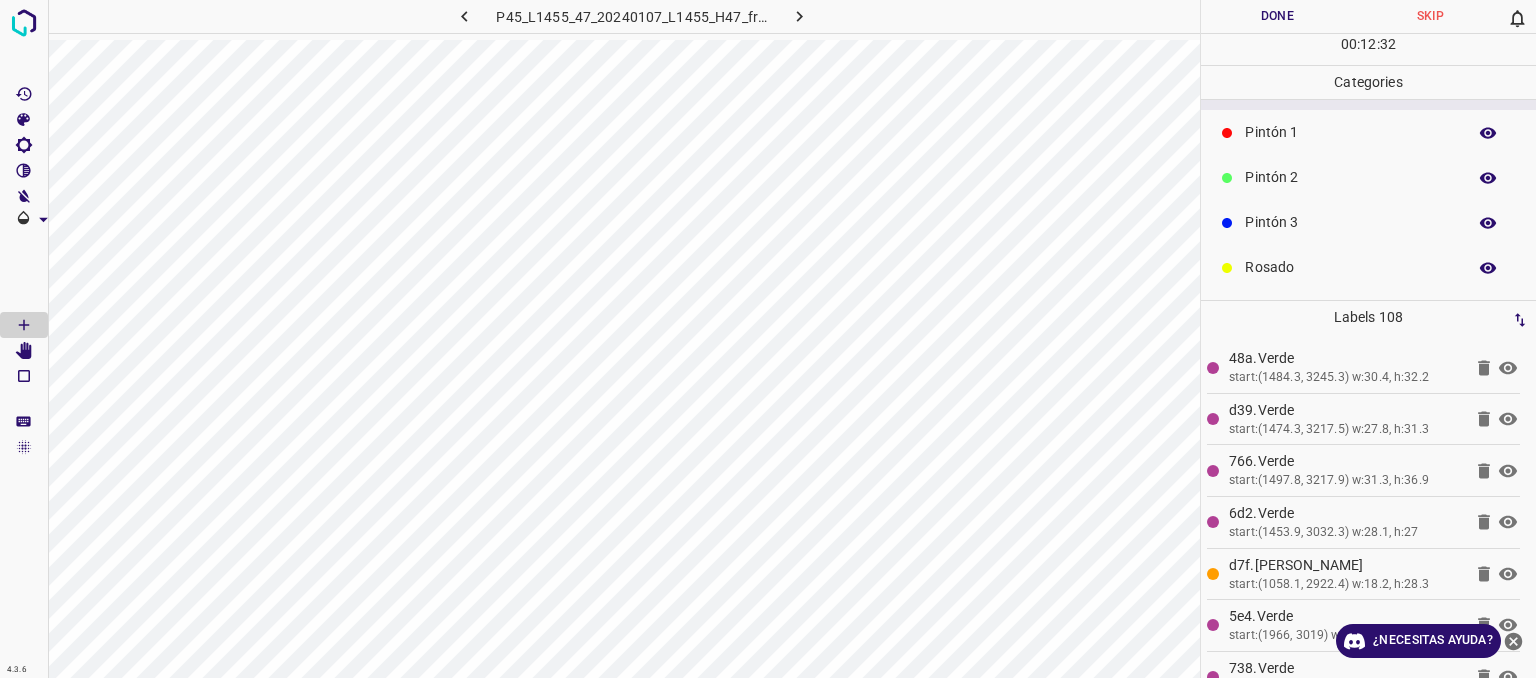 scroll, scrollTop: 176, scrollLeft: 0, axis: vertical 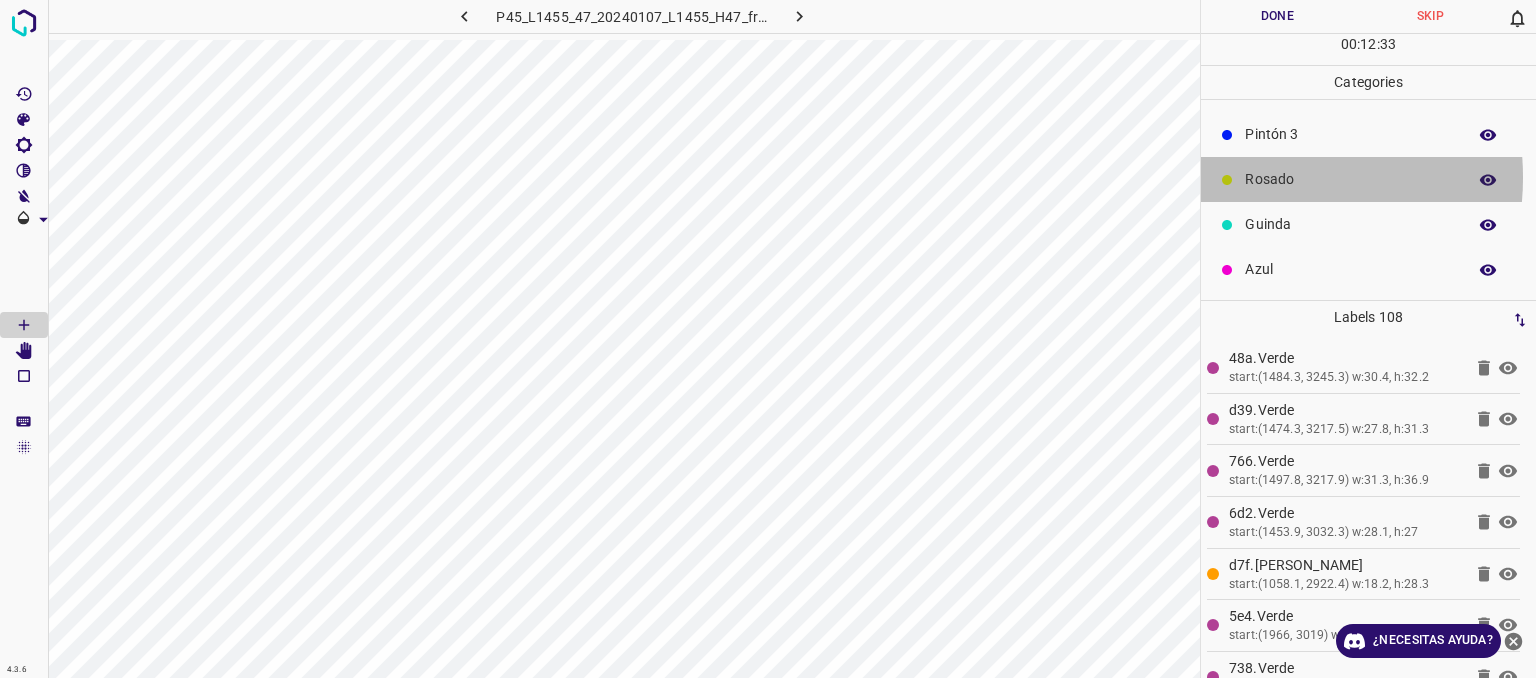 click on "Rosado" at bounding box center [1350, 179] 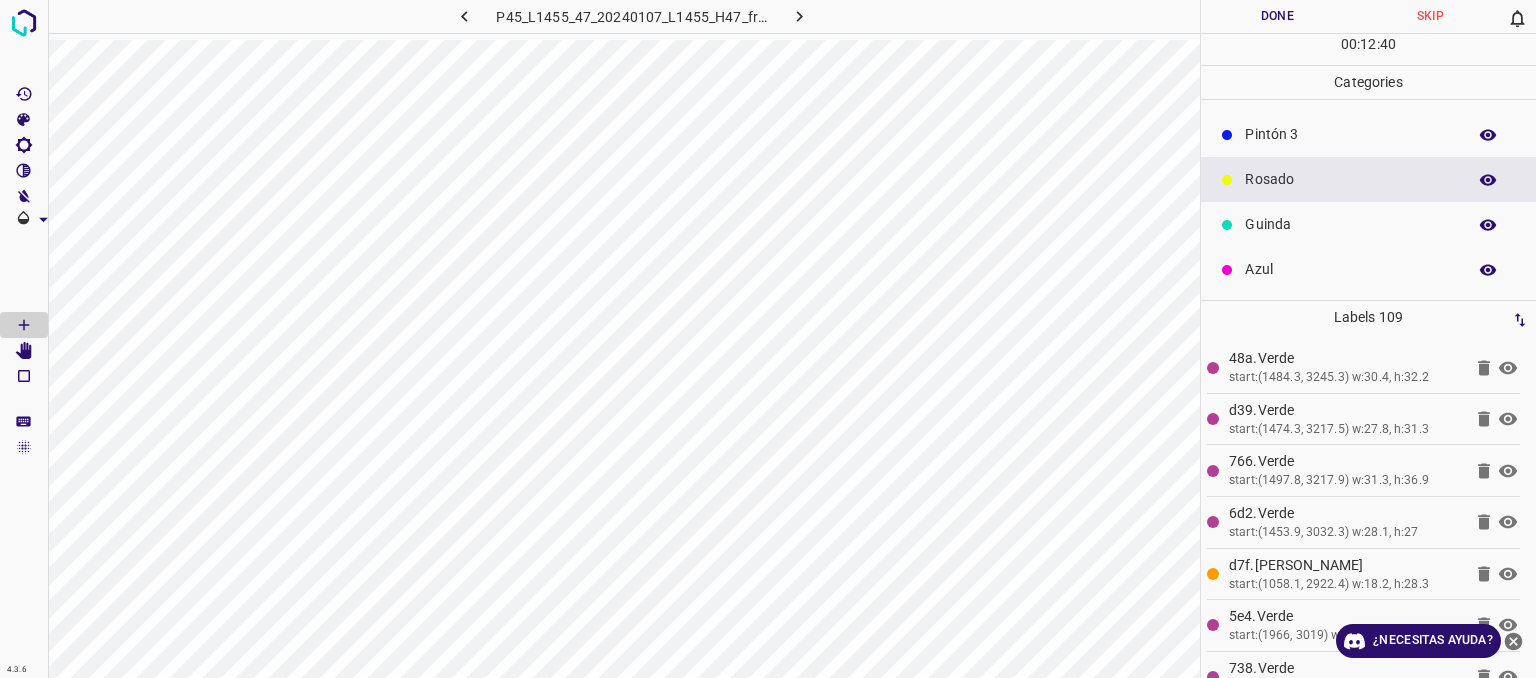 scroll, scrollTop: 0, scrollLeft: 0, axis: both 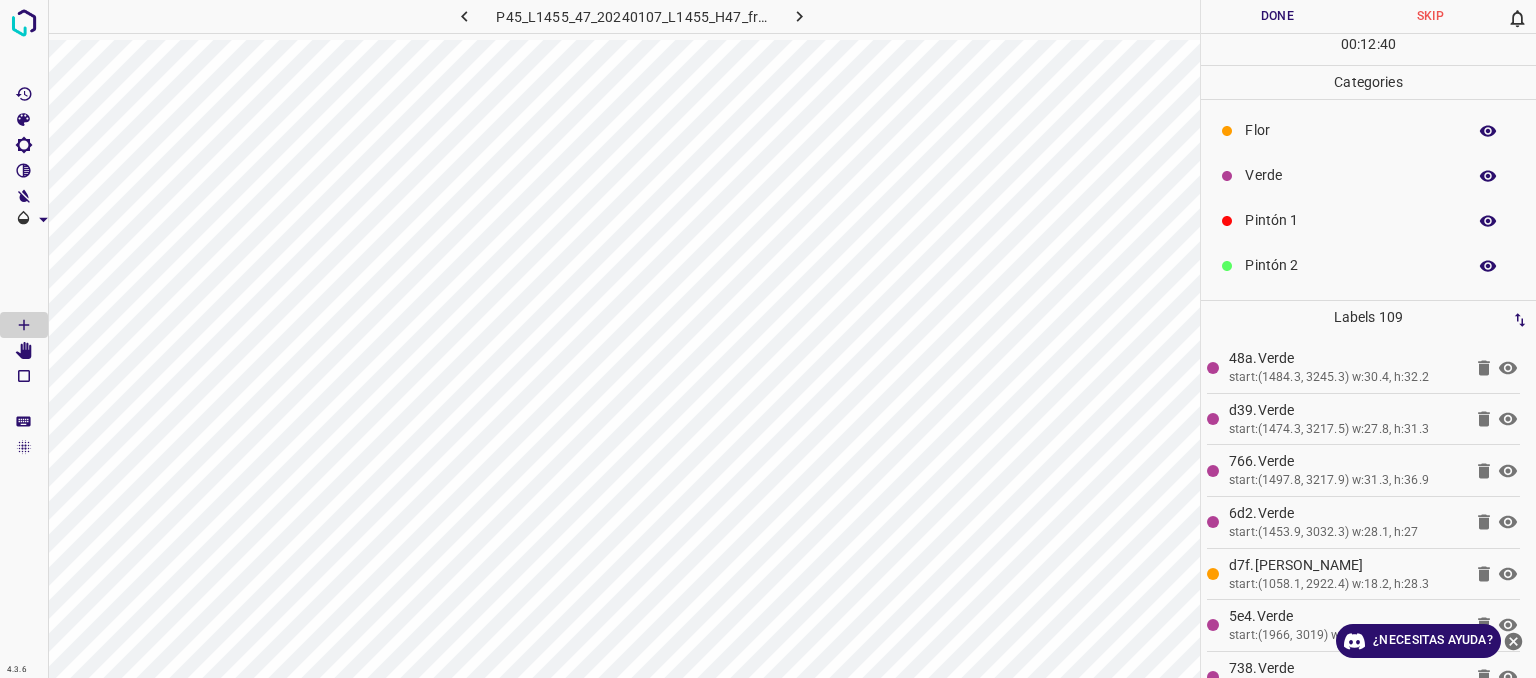 click on "Flor" at bounding box center (1368, 130) 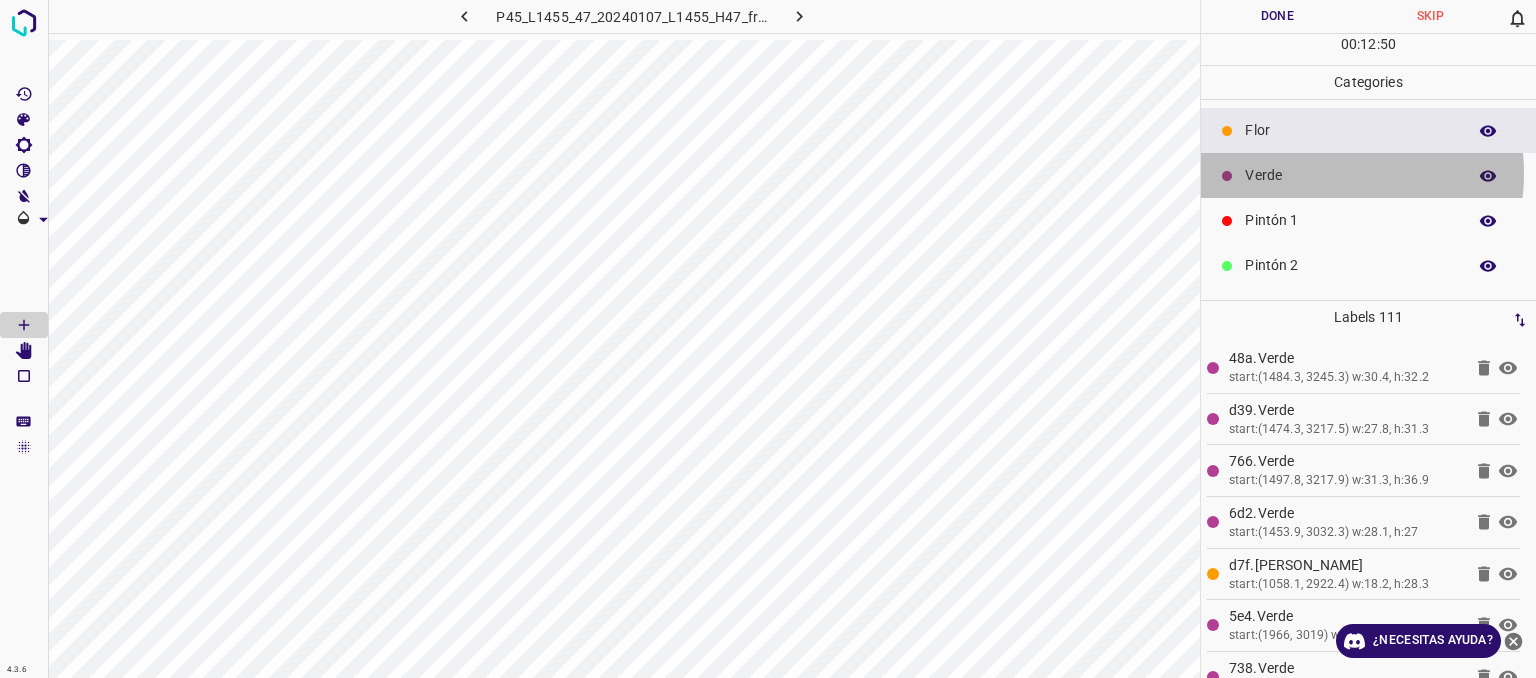 click on "Verde" at bounding box center [1350, 175] 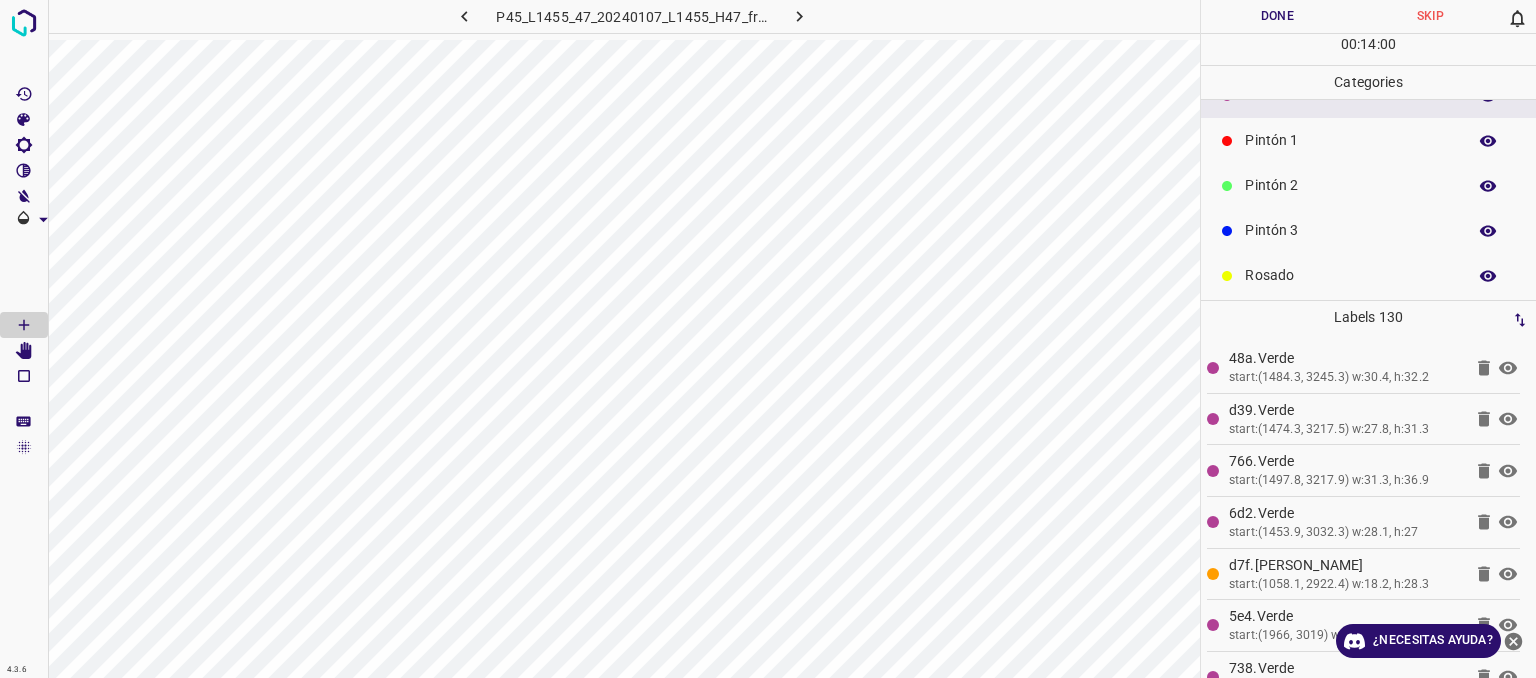 scroll, scrollTop: 176, scrollLeft: 0, axis: vertical 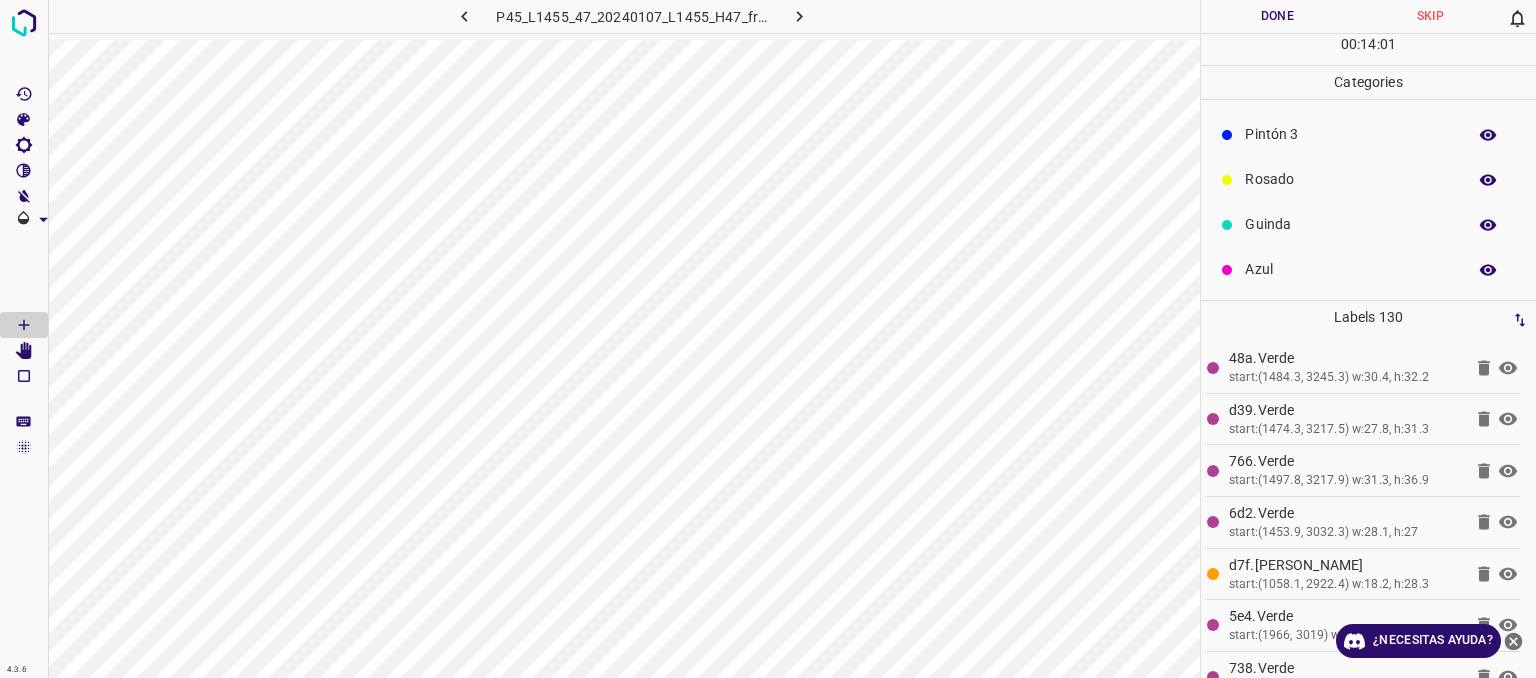 click on "Azul" at bounding box center (1350, 269) 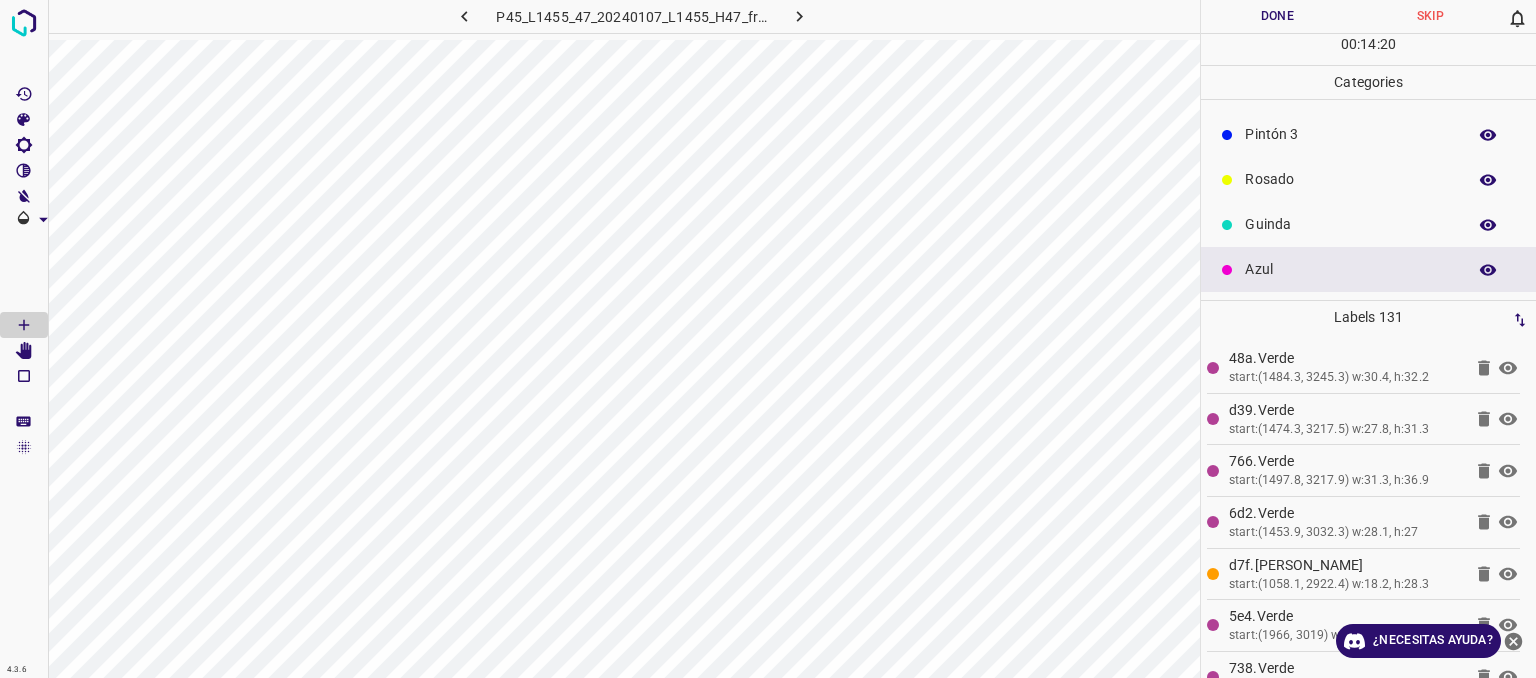 scroll, scrollTop: 0, scrollLeft: 0, axis: both 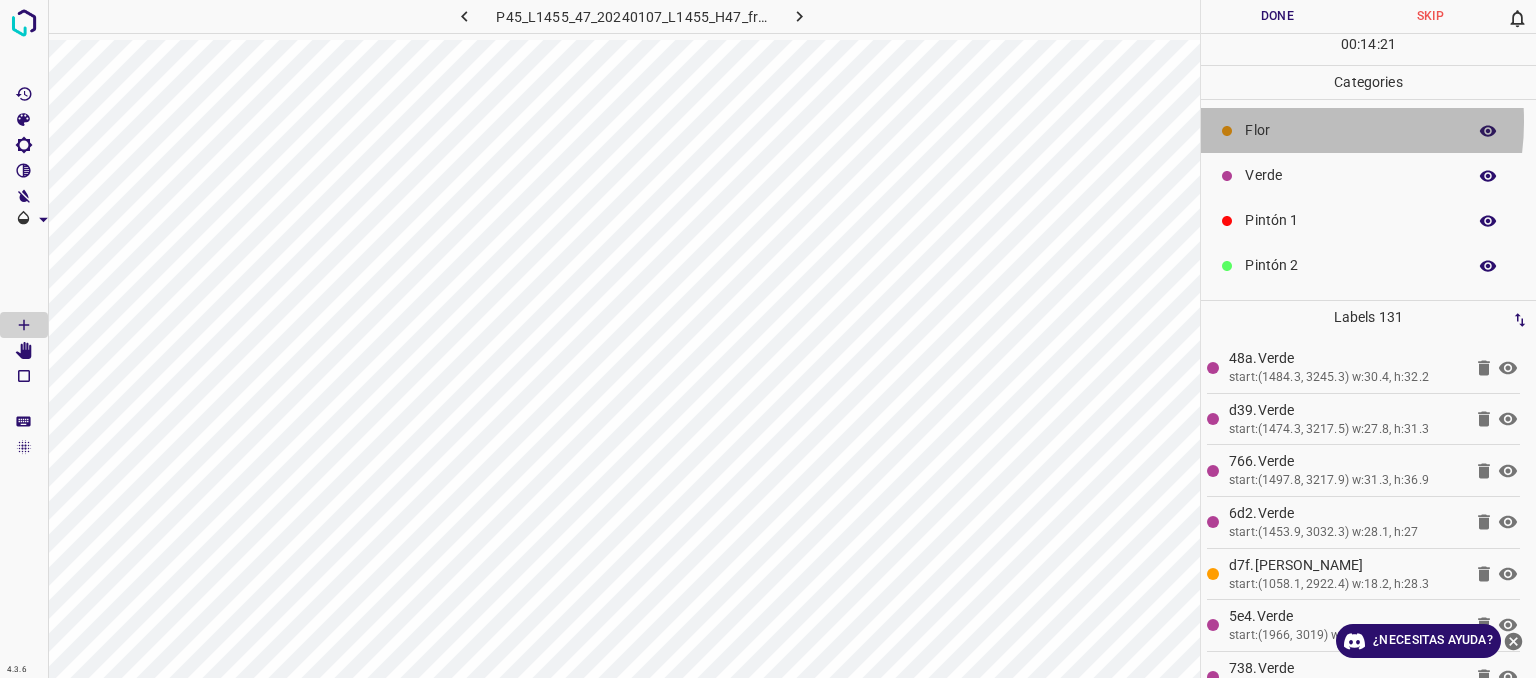 click on "Flor" at bounding box center [1350, 130] 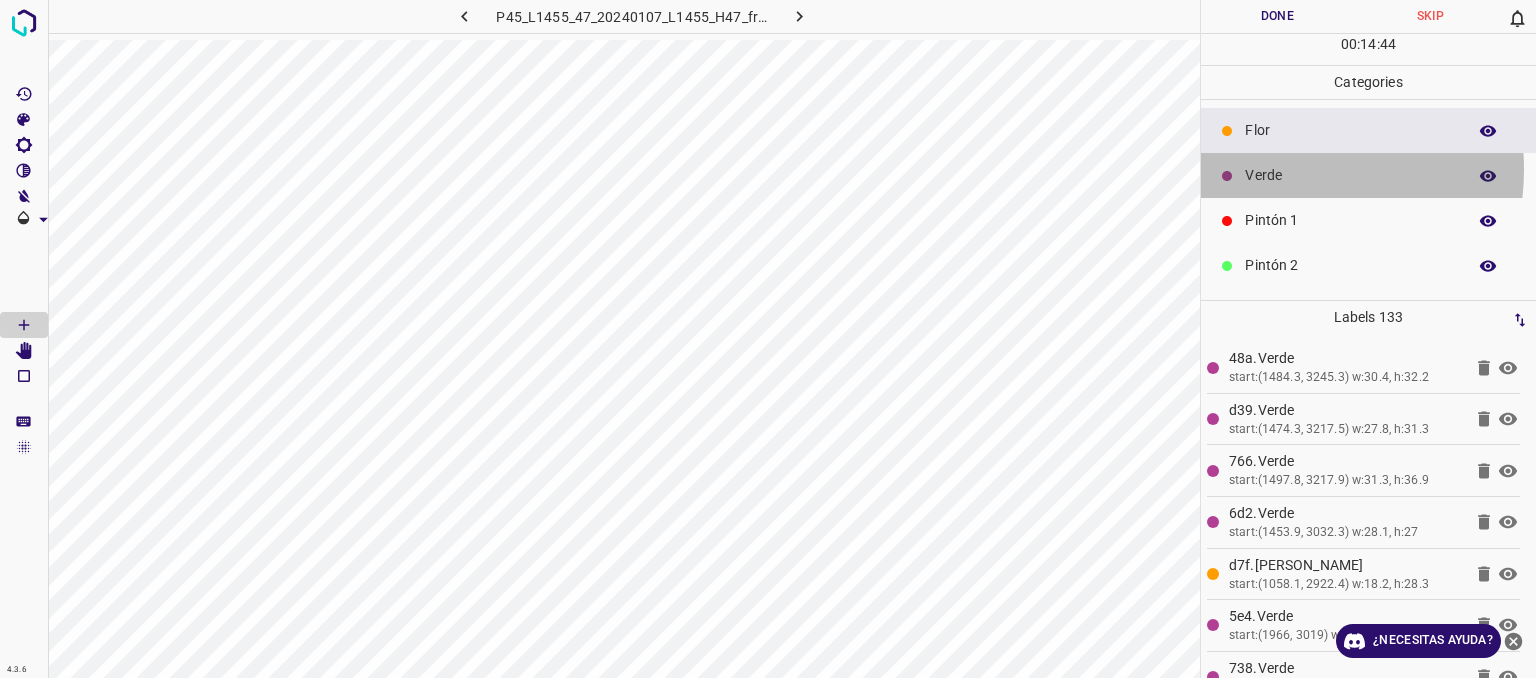 click on "Verde" at bounding box center [1350, 175] 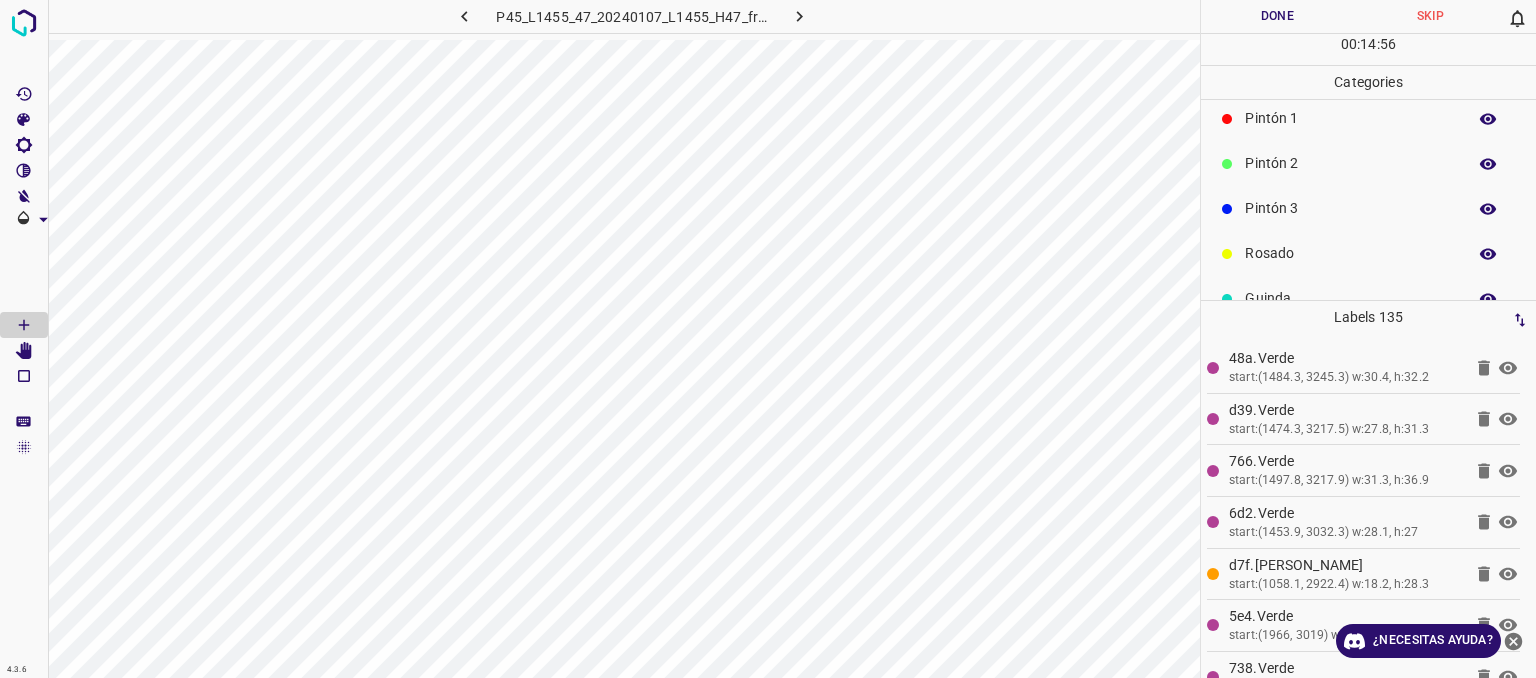 scroll, scrollTop: 176, scrollLeft: 0, axis: vertical 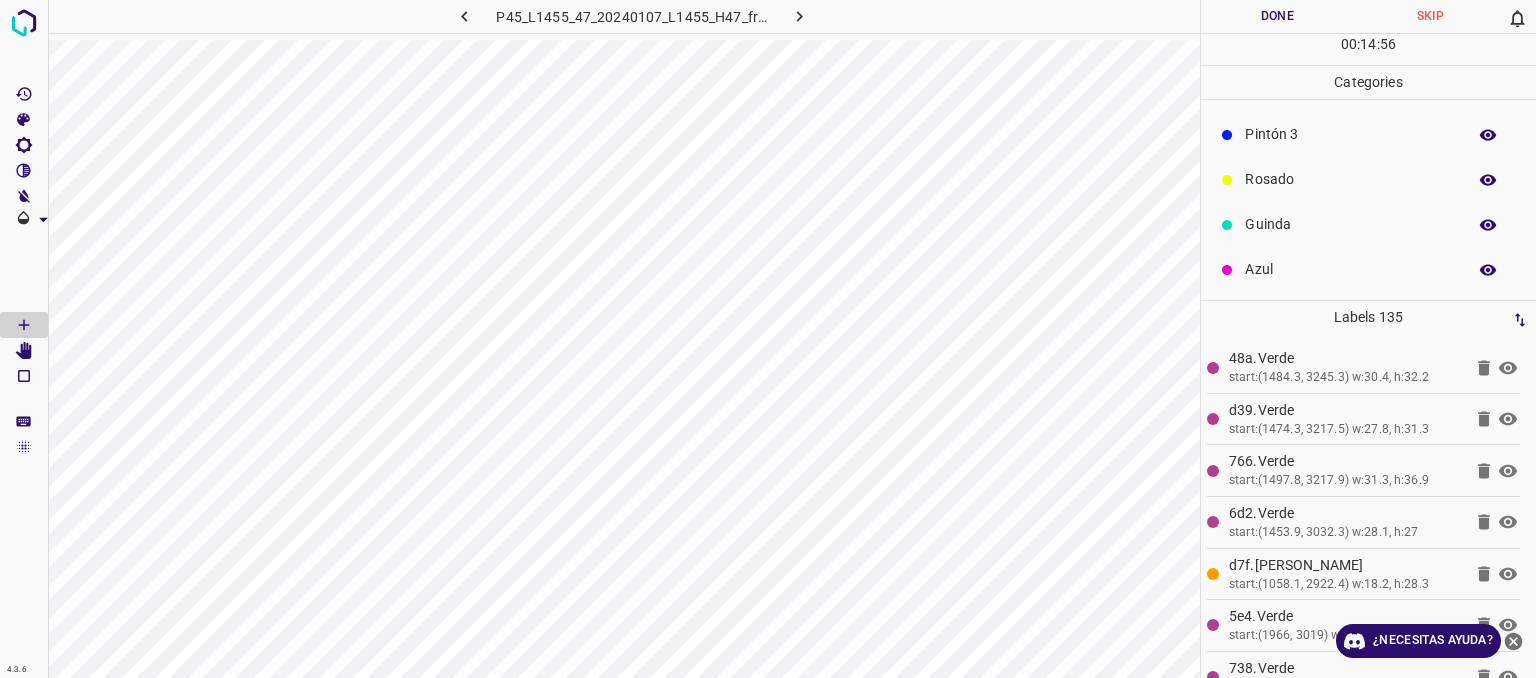 drag, startPoint x: 1272, startPoint y: 254, endPoint x: 1263, endPoint y: 264, distance: 13.453624 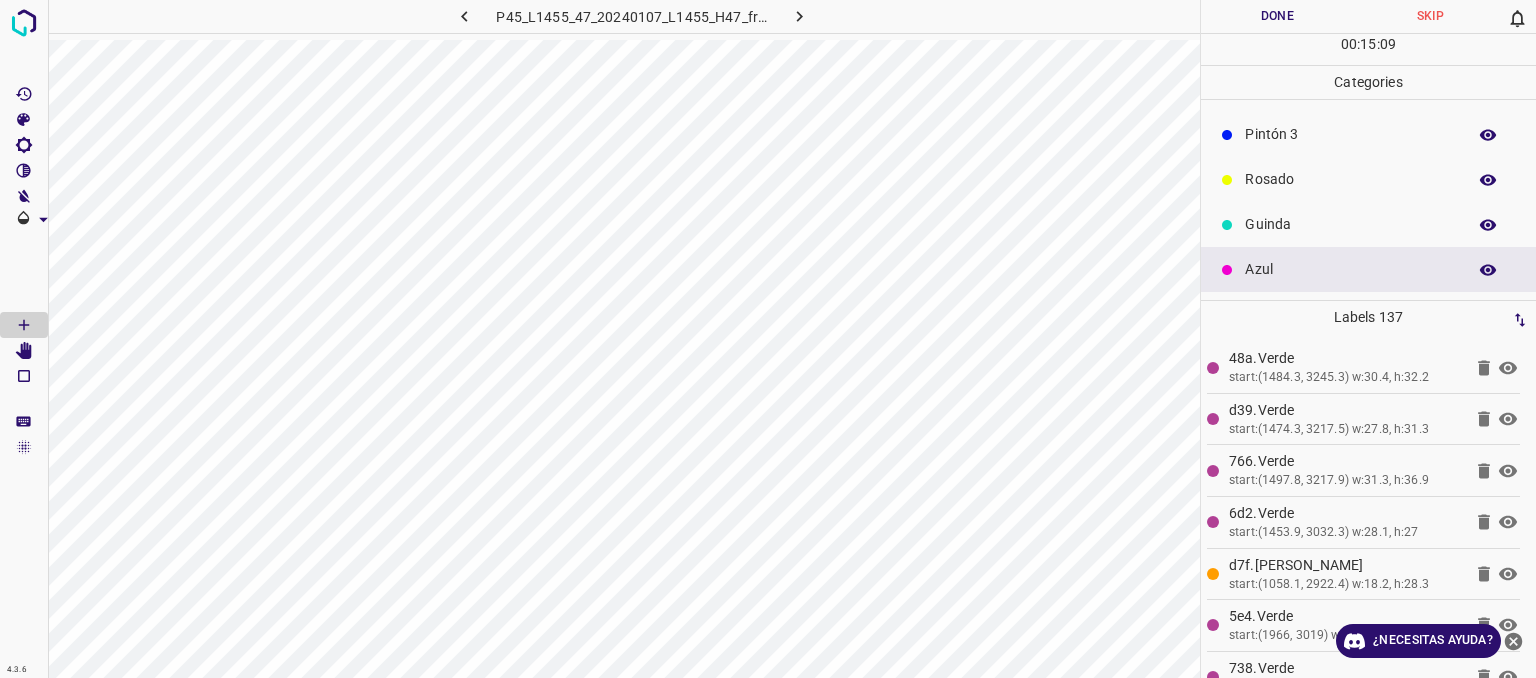 scroll, scrollTop: 0, scrollLeft: 0, axis: both 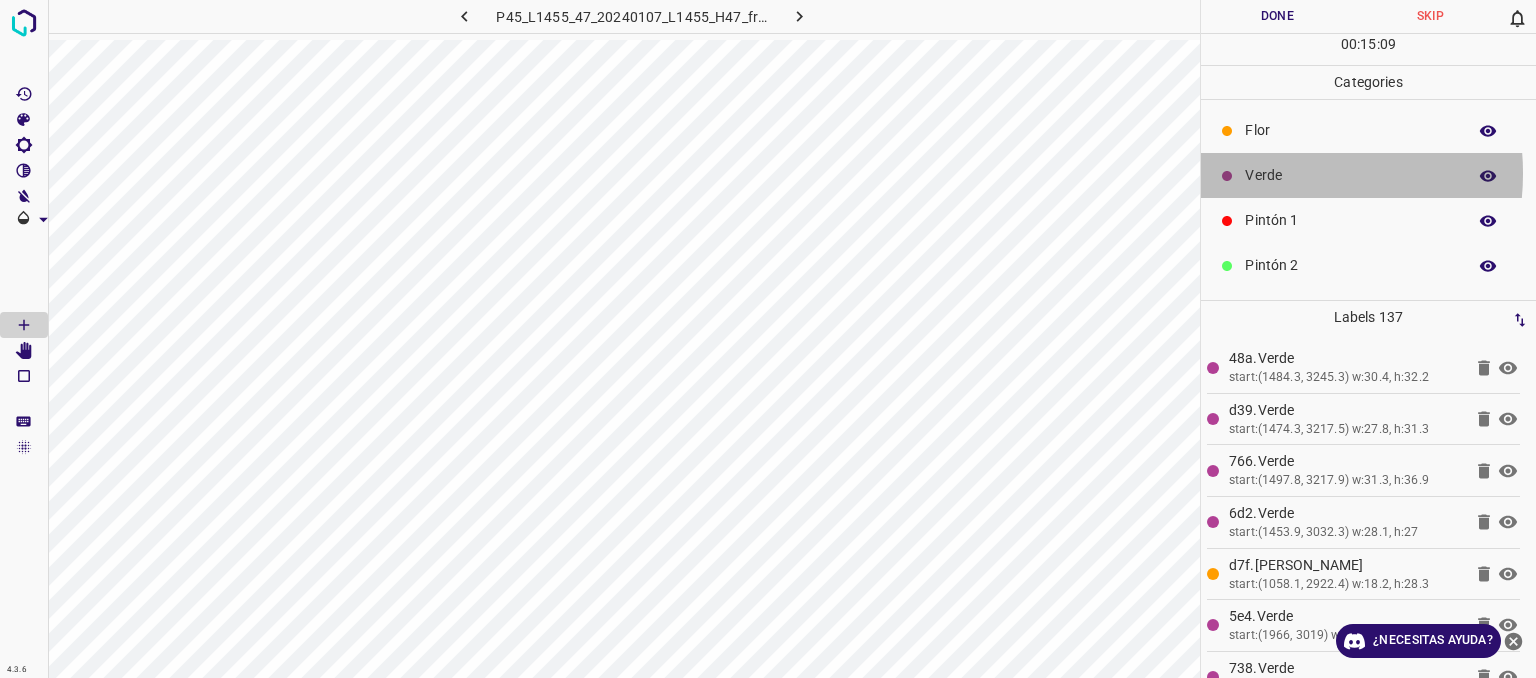 drag, startPoint x: 1272, startPoint y: 173, endPoint x: 1245, endPoint y: 193, distance: 33.600594 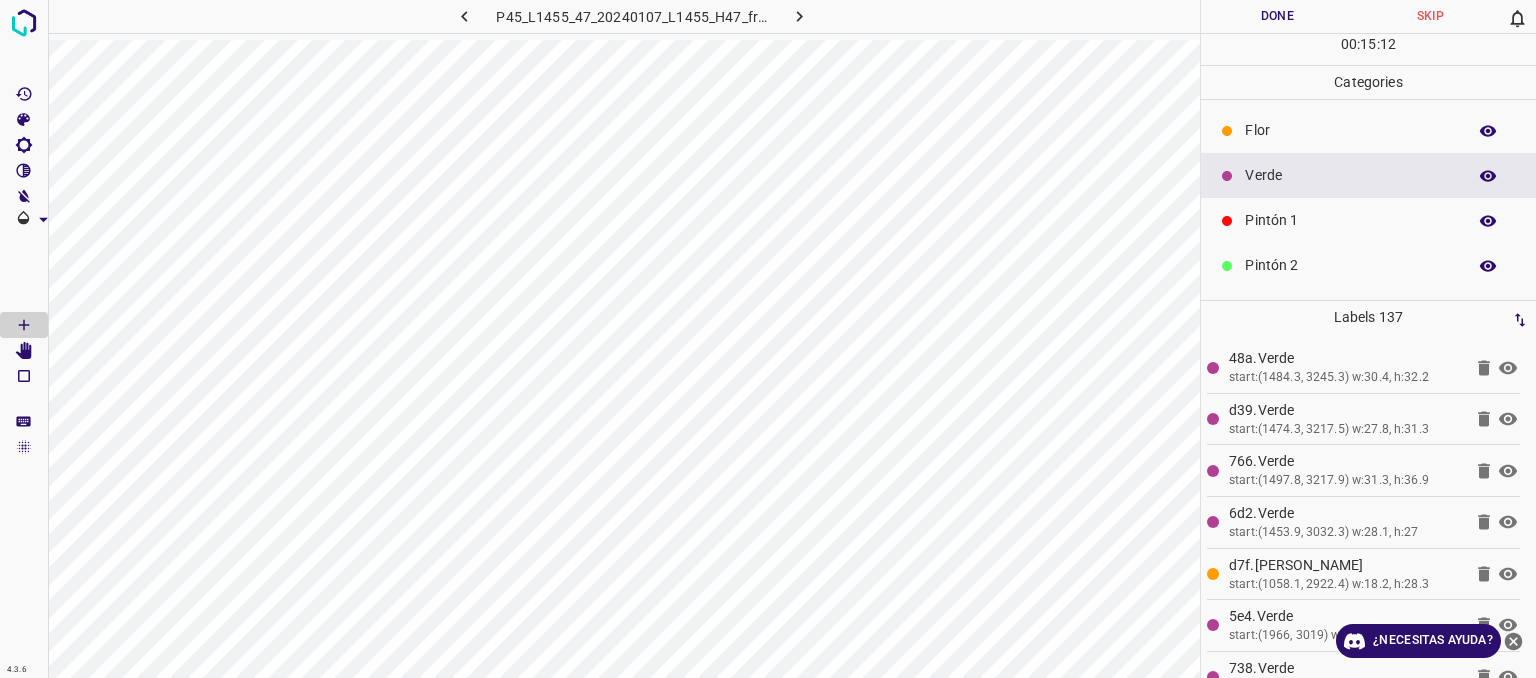 click on "Verde" at bounding box center [1350, 175] 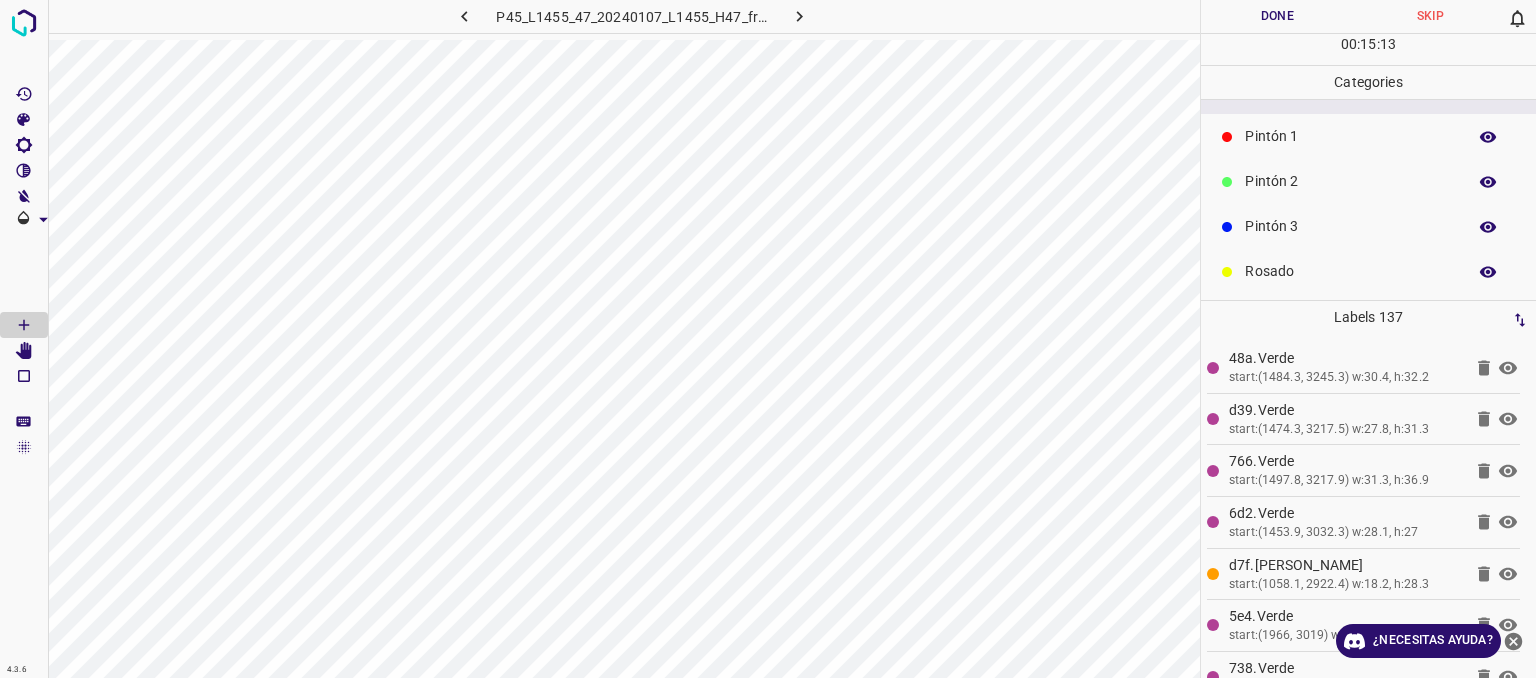 scroll, scrollTop: 176, scrollLeft: 0, axis: vertical 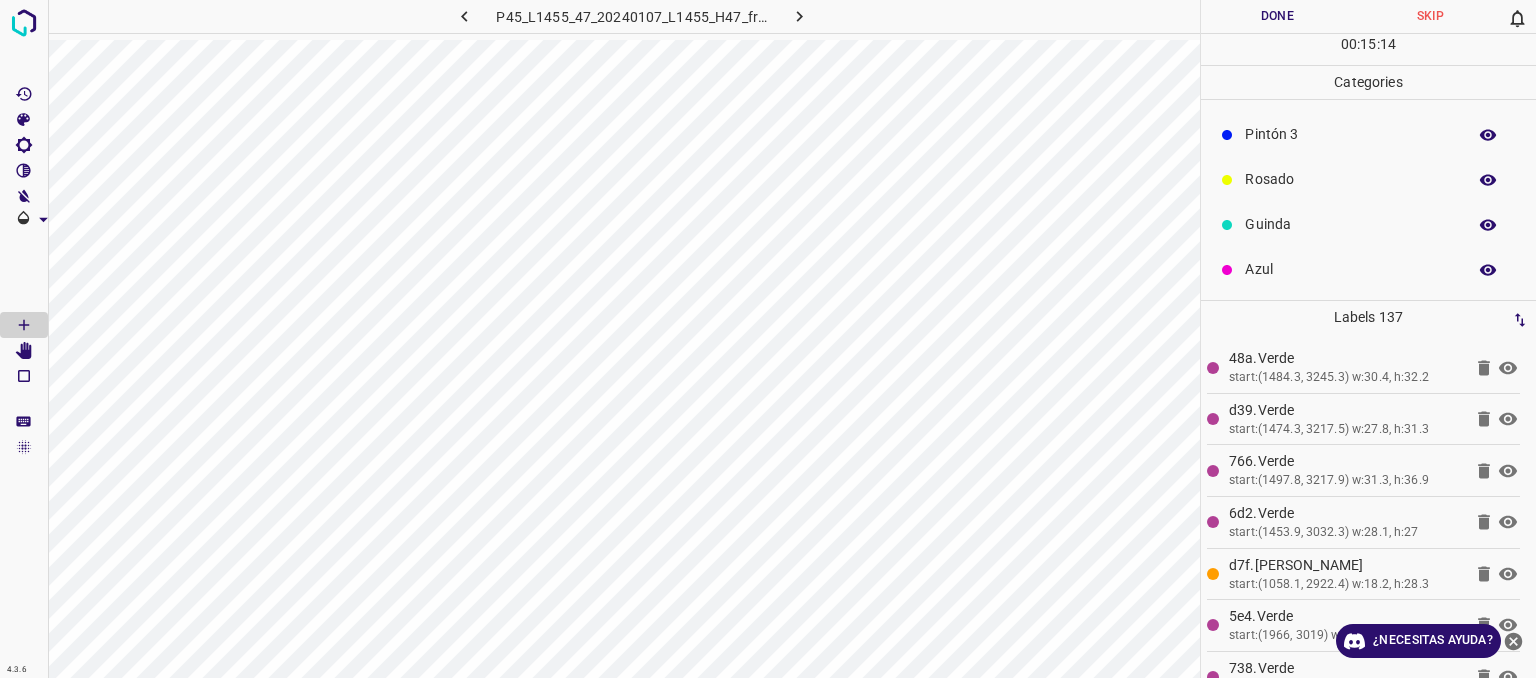 click on "Azul" at bounding box center (1350, 269) 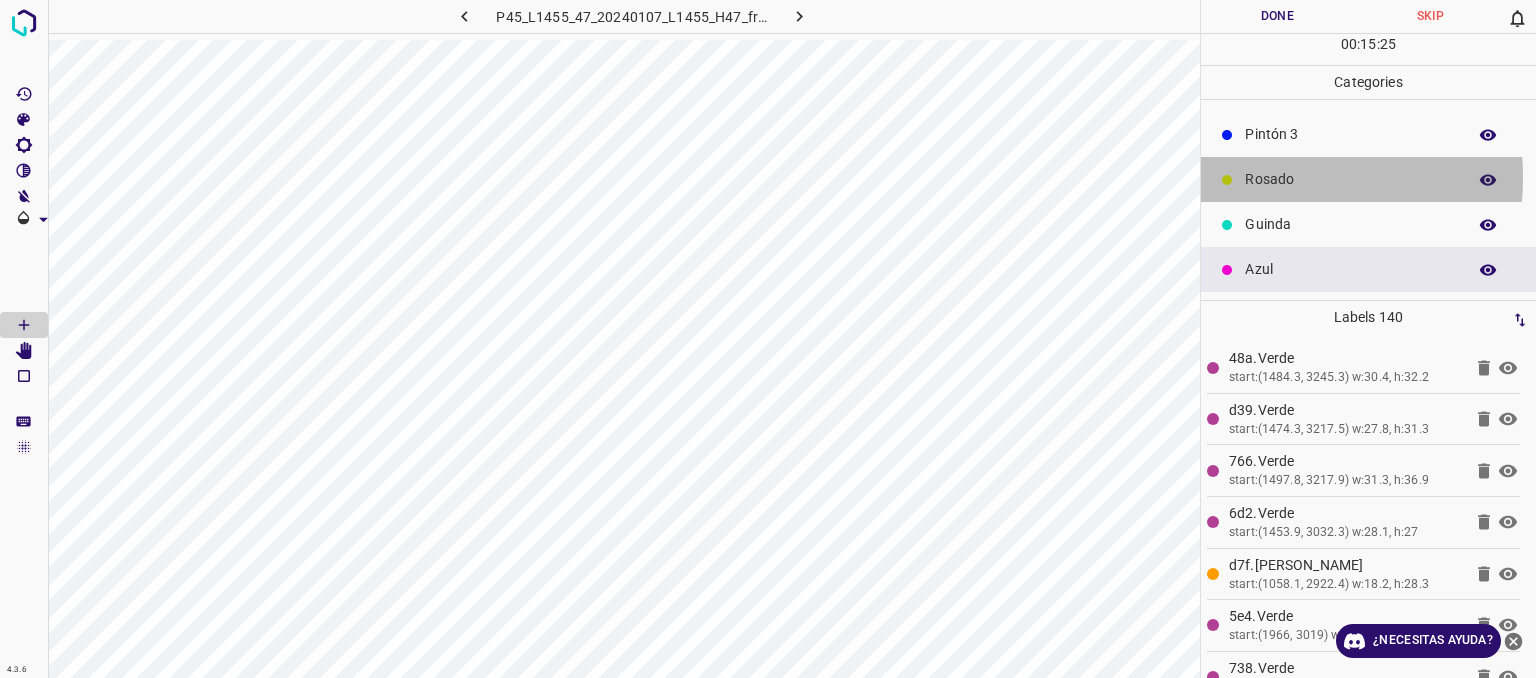 click on "Rosado" at bounding box center (1350, 179) 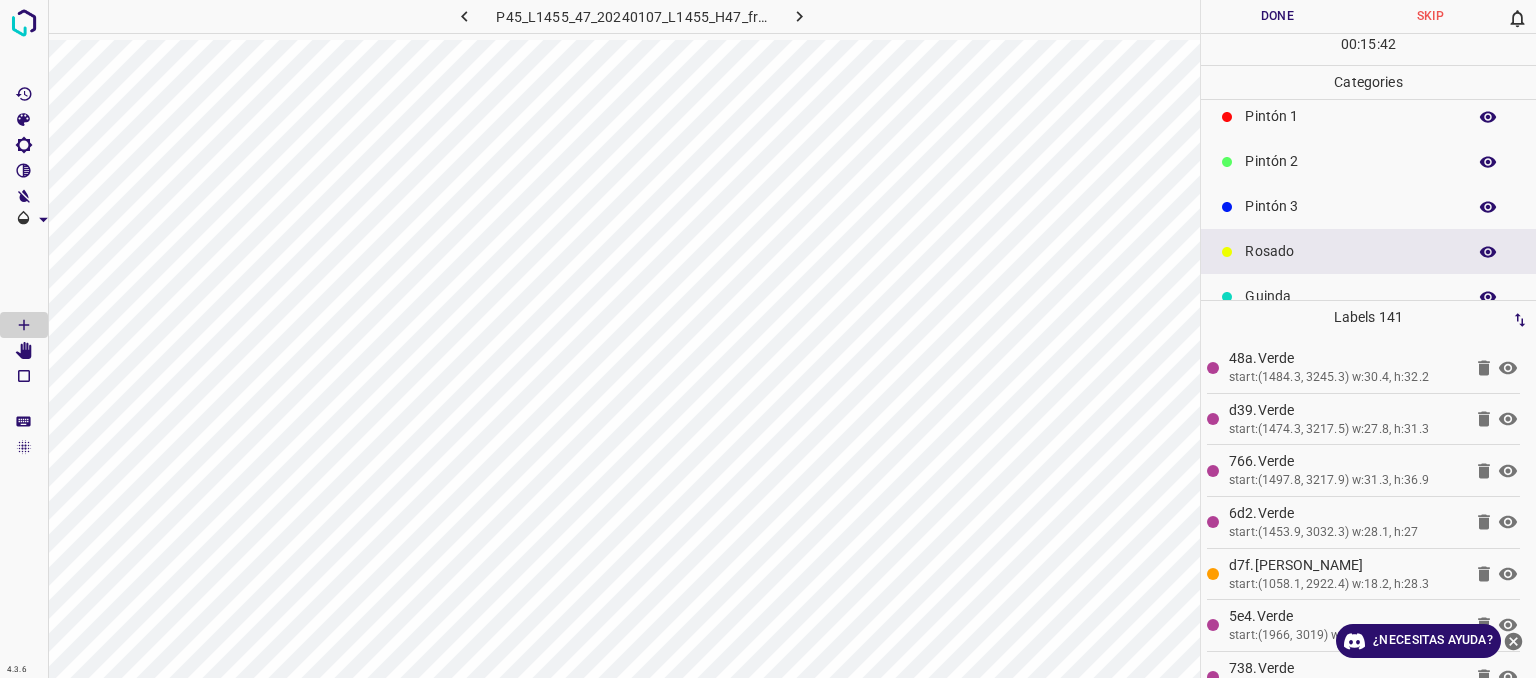 scroll, scrollTop: 0, scrollLeft: 0, axis: both 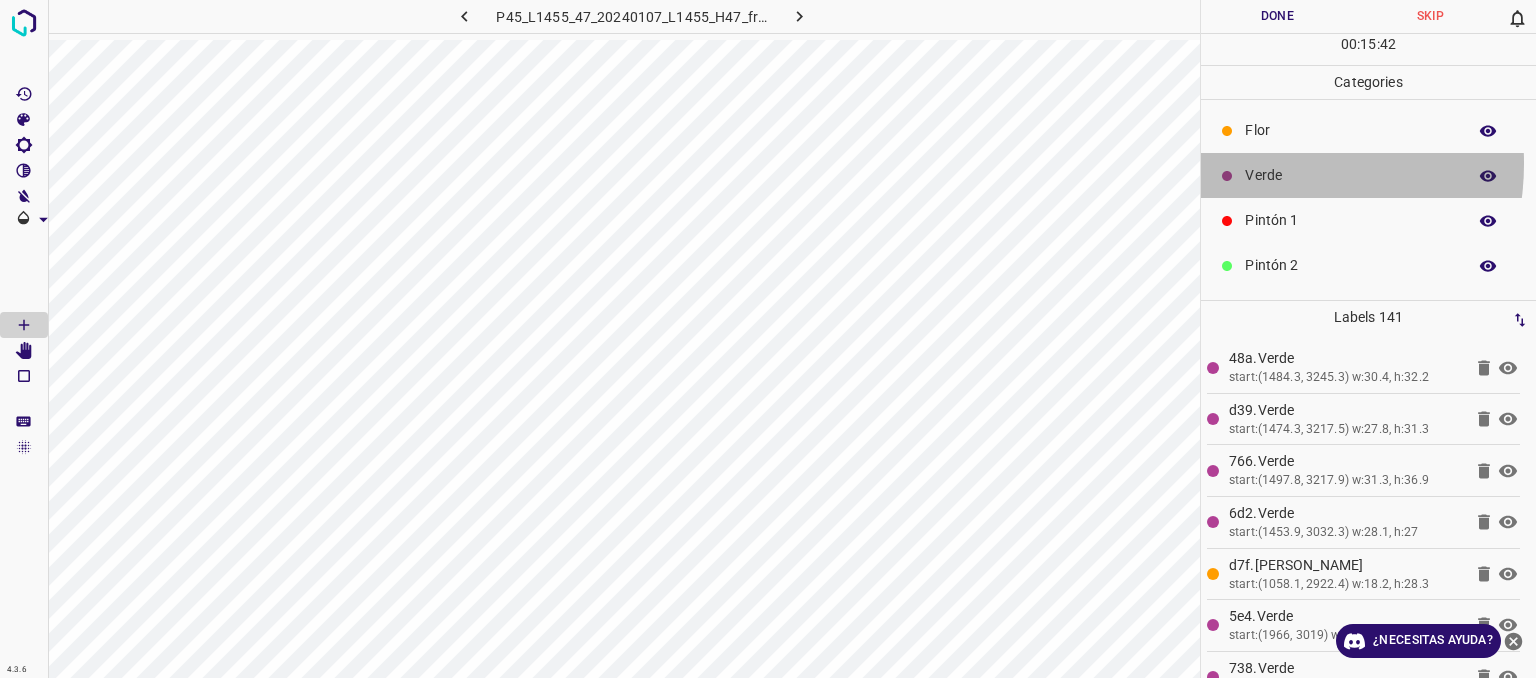 click on "Verde" at bounding box center (1368, 175) 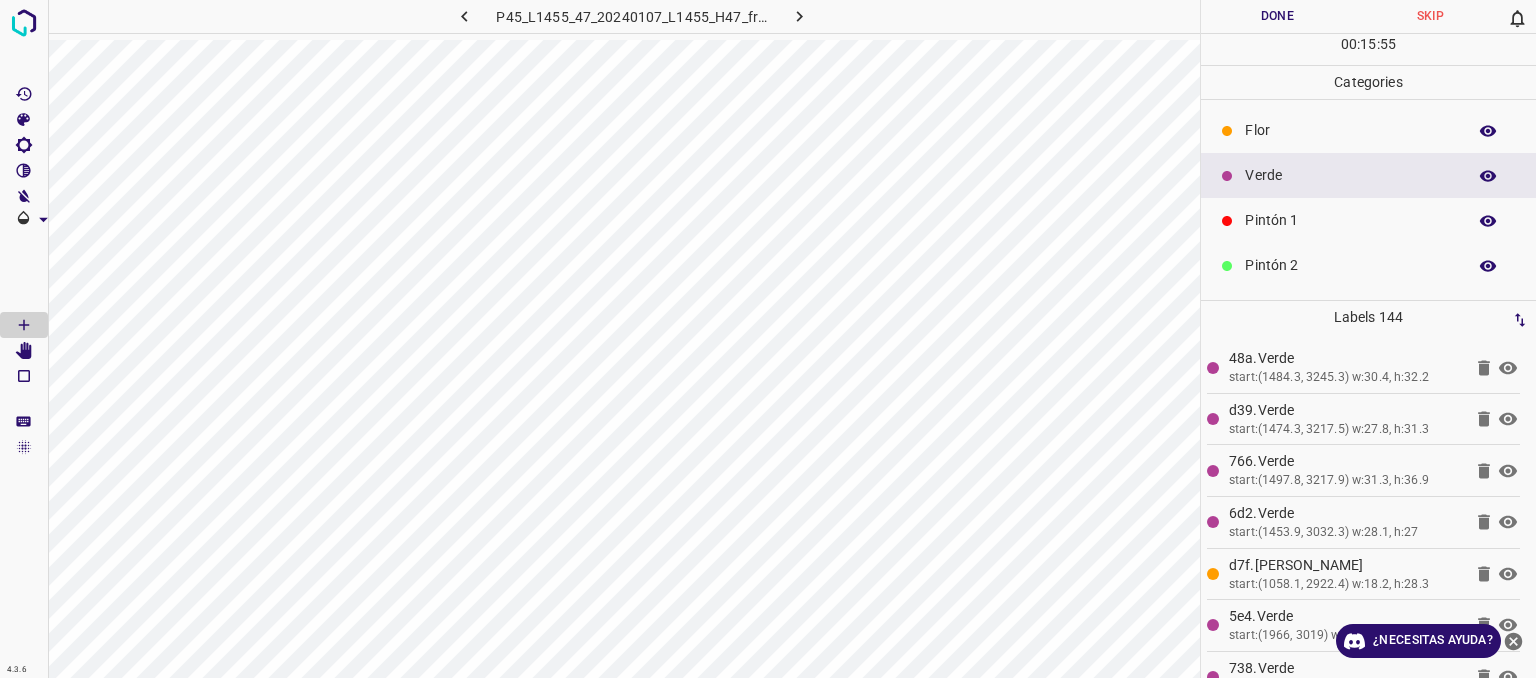 click on "Flor" at bounding box center [1368, 130] 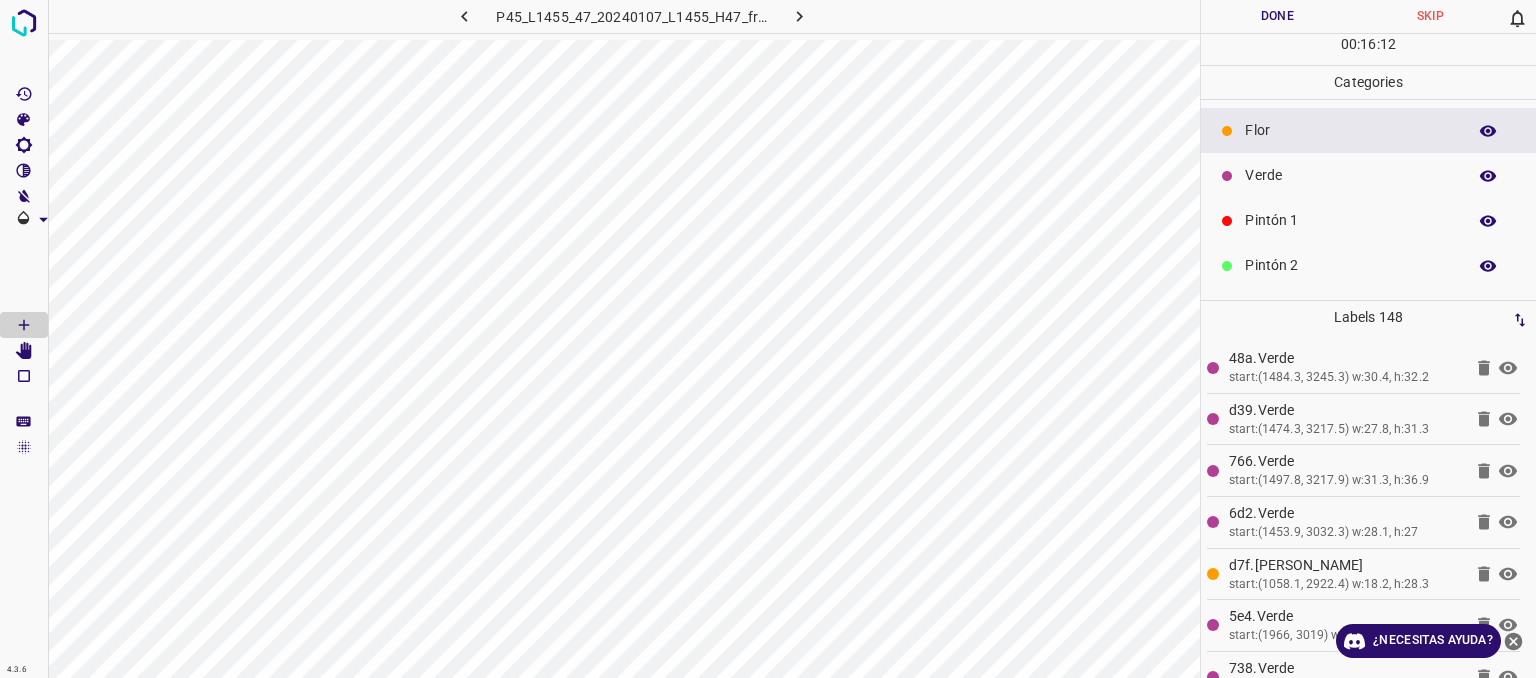 scroll, scrollTop: 176, scrollLeft: 0, axis: vertical 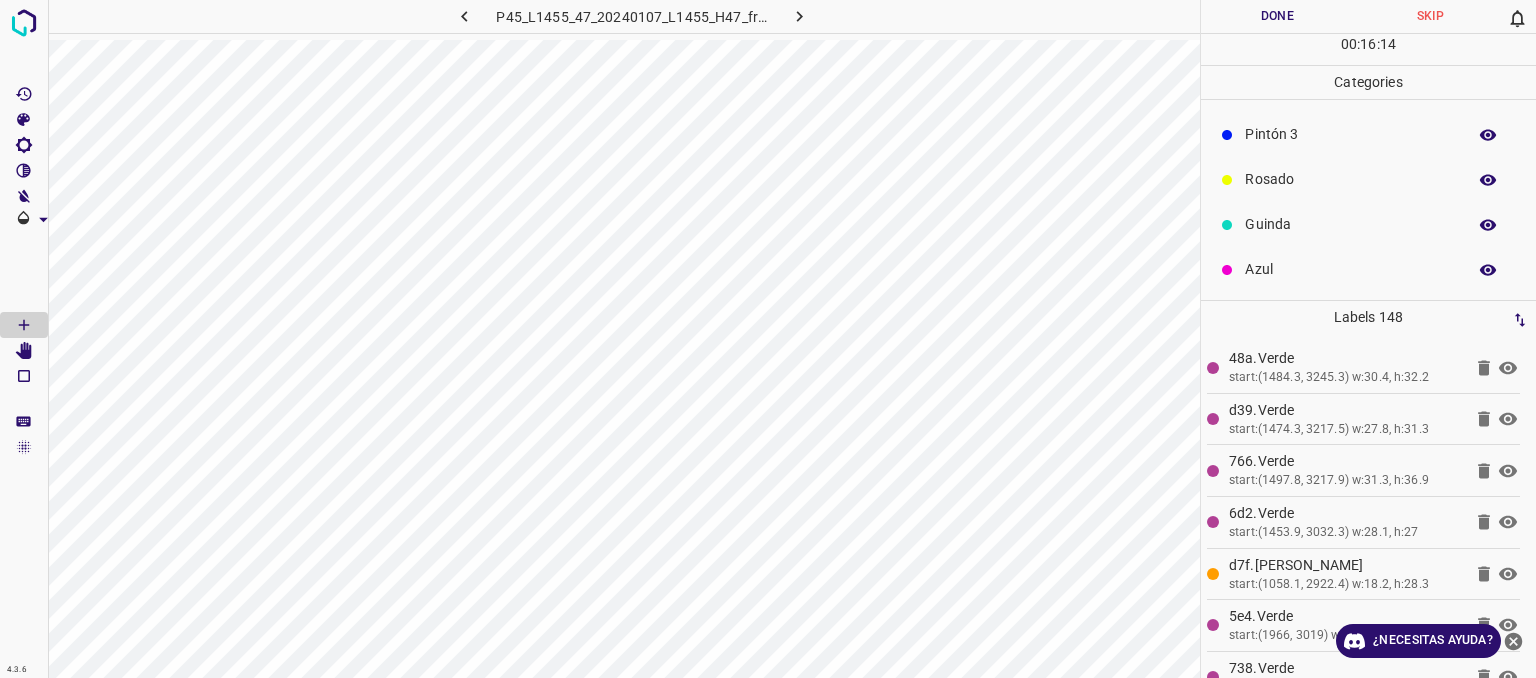 drag, startPoint x: 1280, startPoint y: 247, endPoint x: 1266, endPoint y: 288, distance: 43.32436 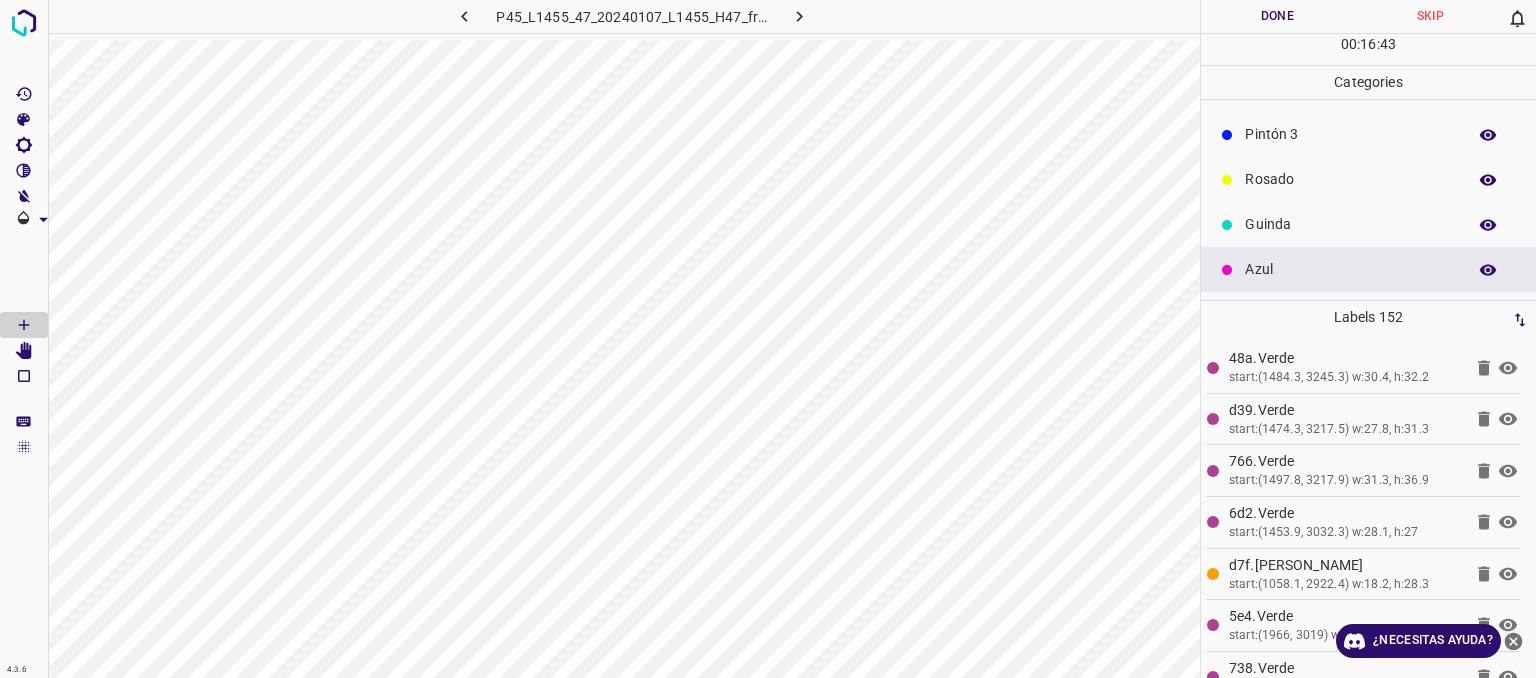 scroll, scrollTop: 0, scrollLeft: 0, axis: both 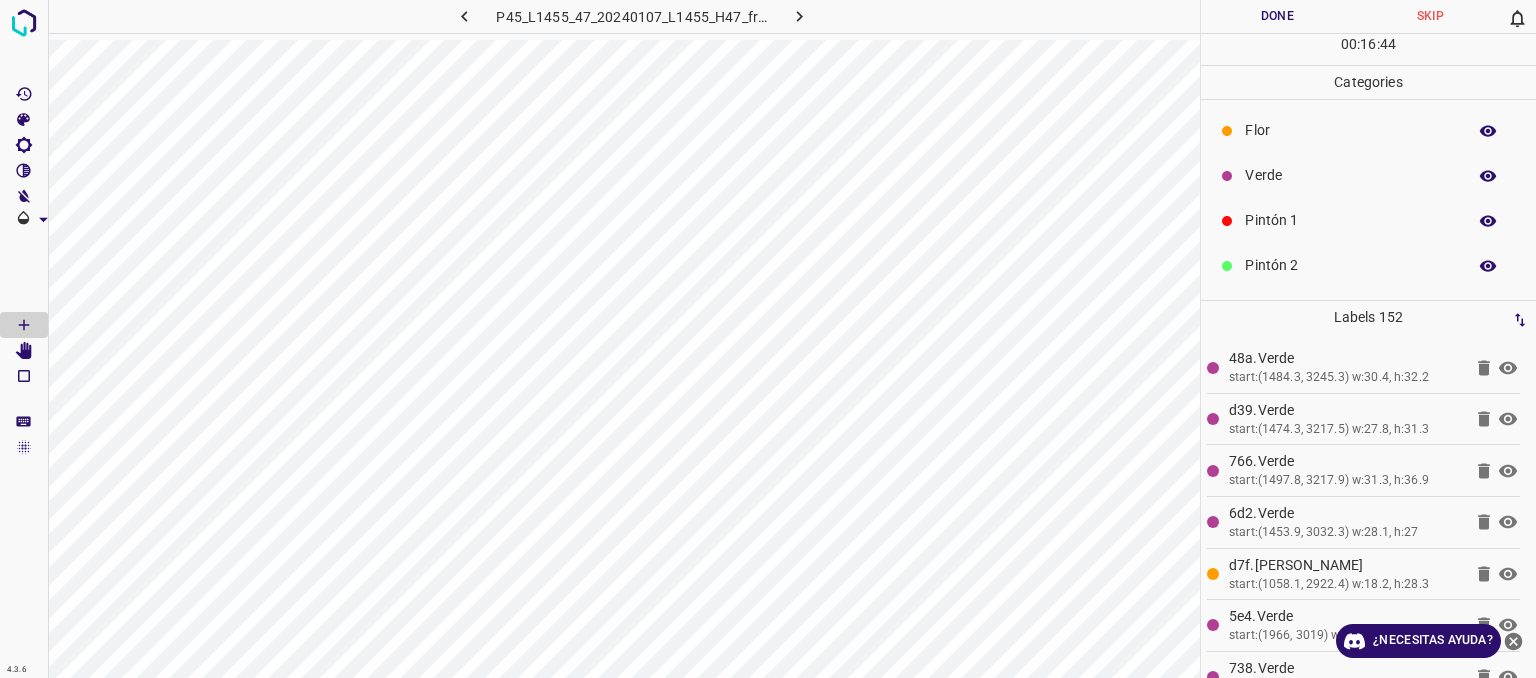 click on "Verde" at bounding box center (1350, 175) 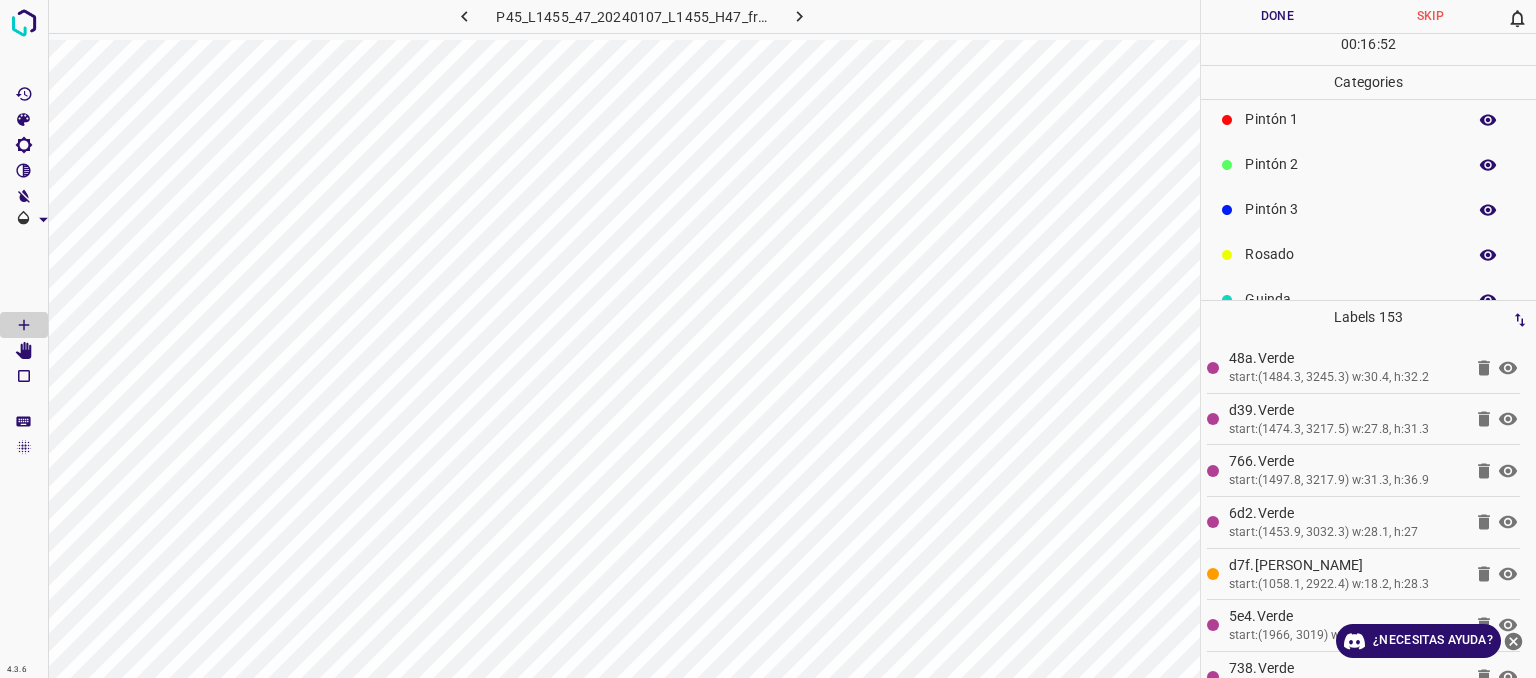 scroll, scrollTop: 176, scrollLeft: 0, axis: vertical 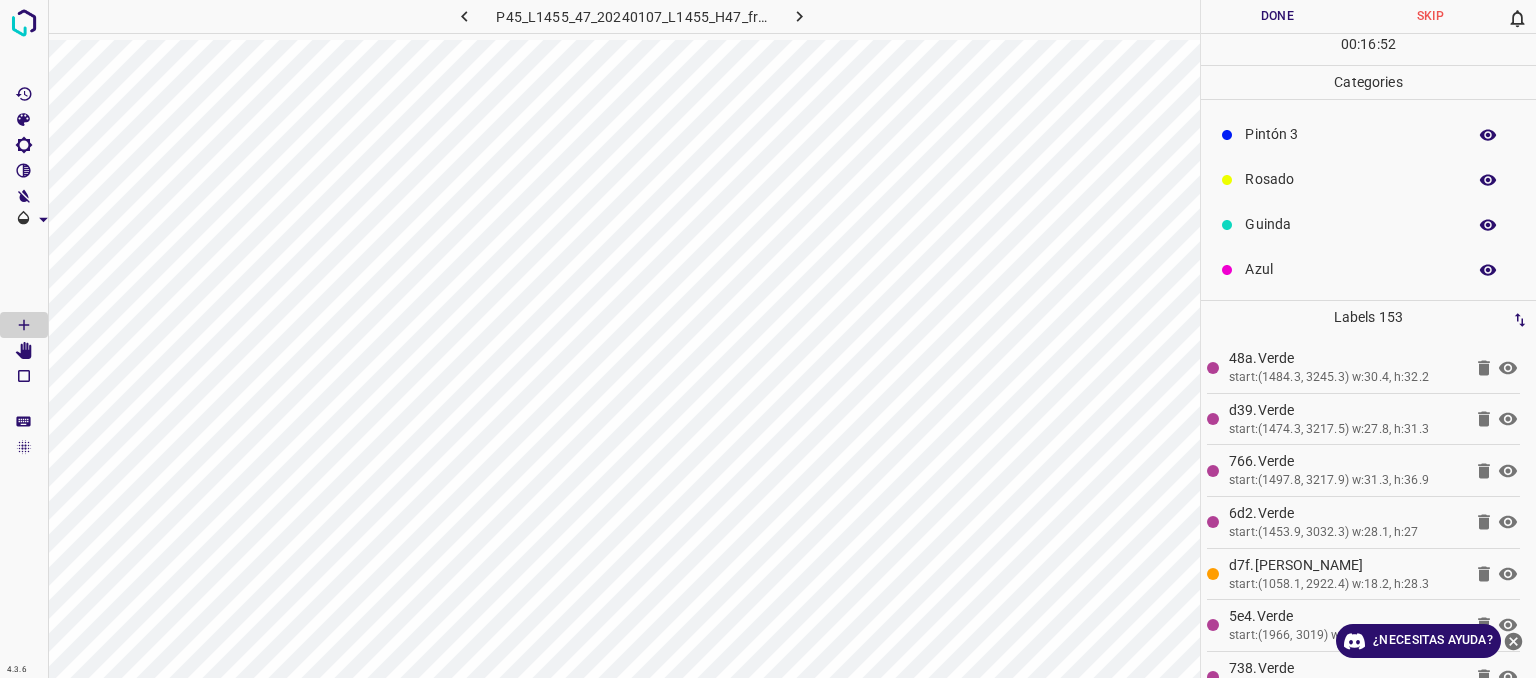 drag, startPoint x: 1283, startPoint y: 259, endPoint x: 1246, endPoint y: 268, distance: 38.078865 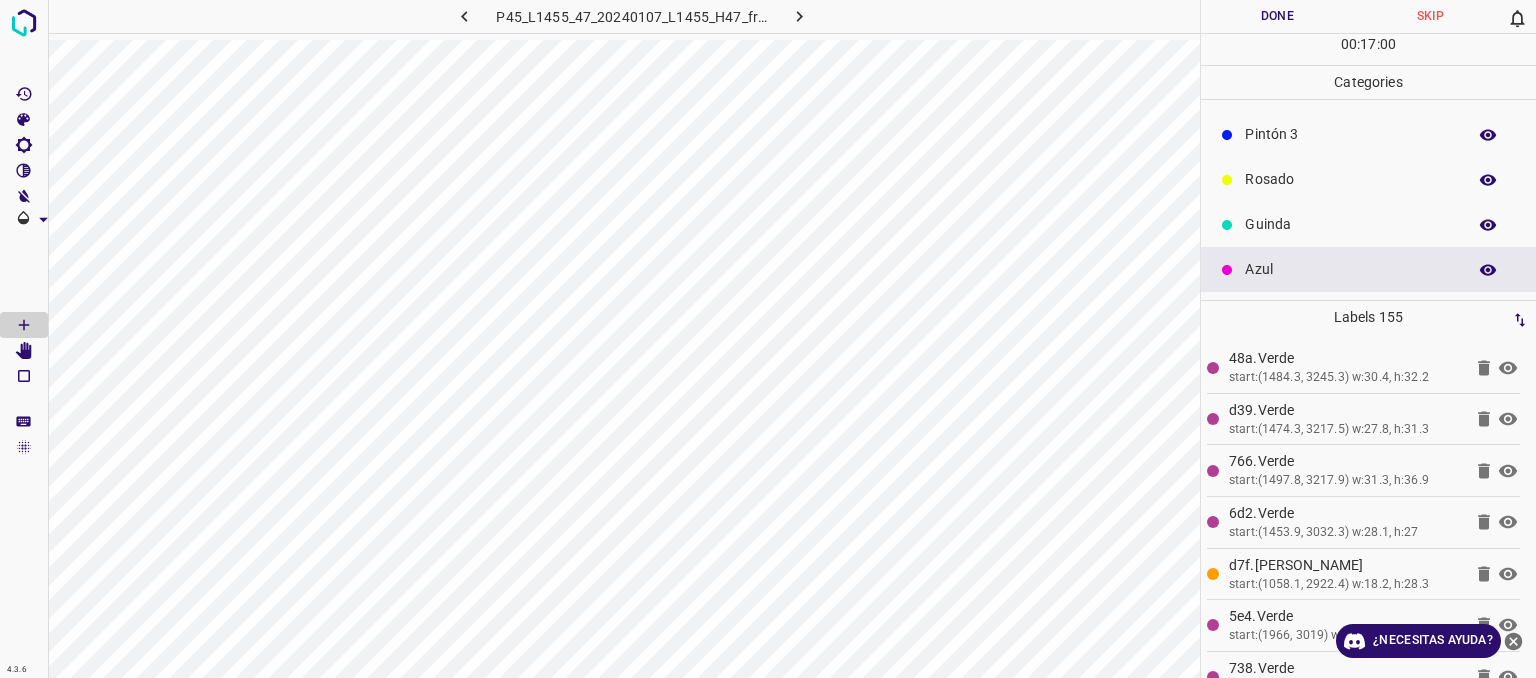scroll, scrollTop: 76, scrollLeft: 0, axis: vertical 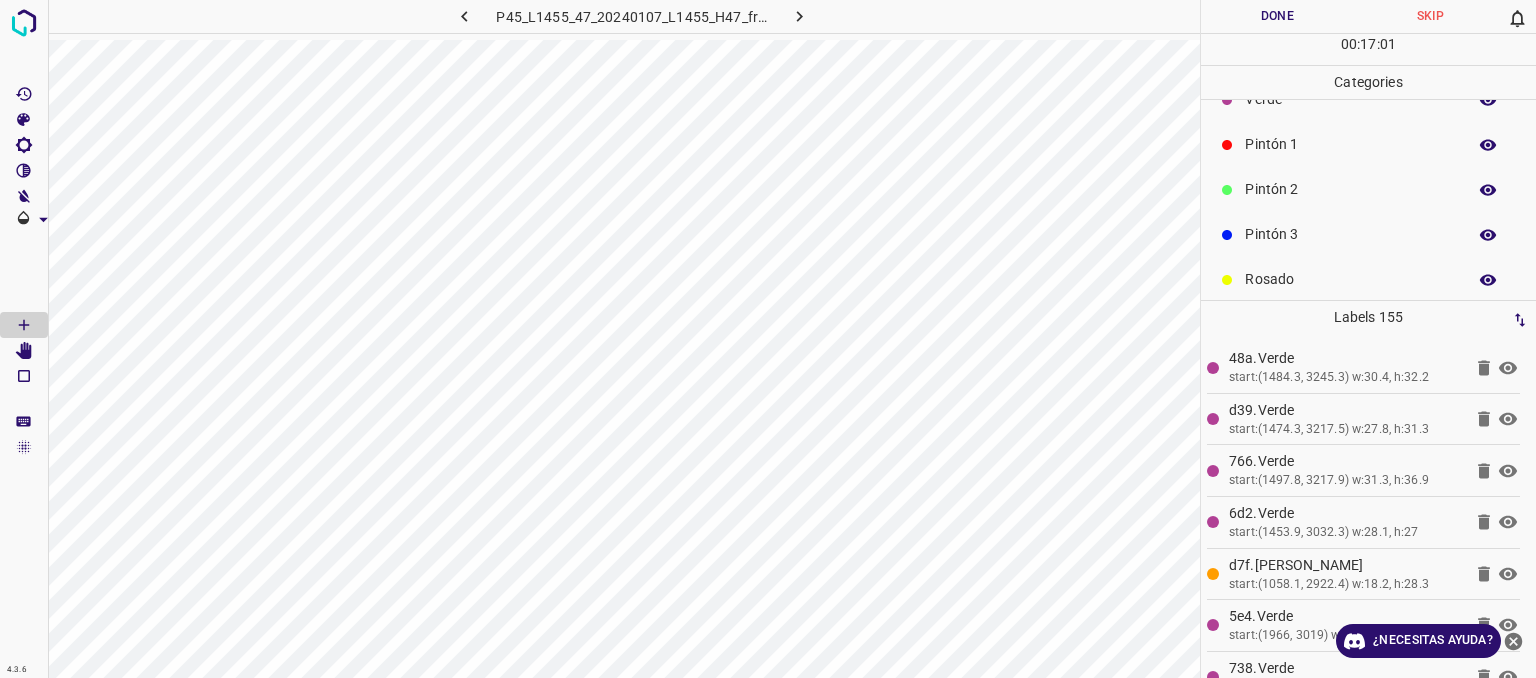 click on "Rosado" at bounding box center (1350, 279) 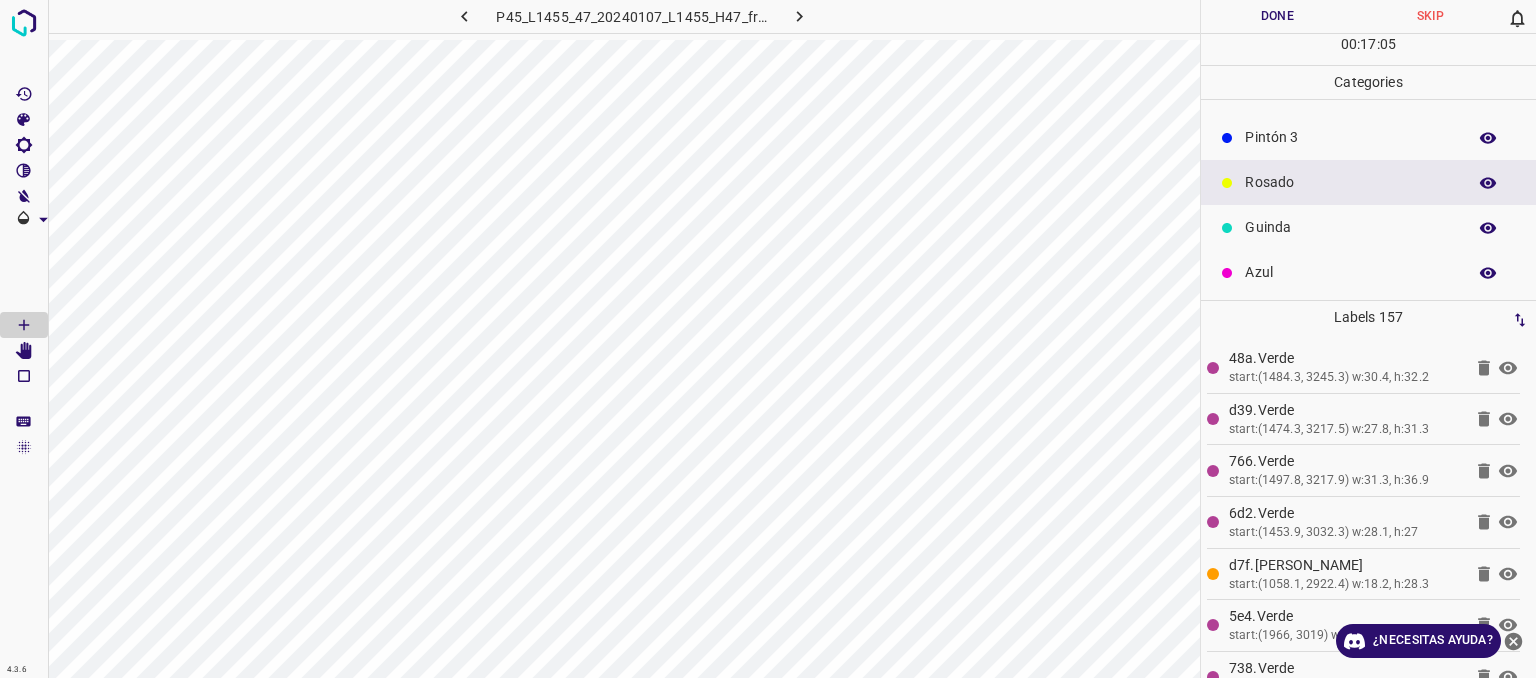 scroll, scrollTop: 176, scrollLeft: 0, axis: vertical 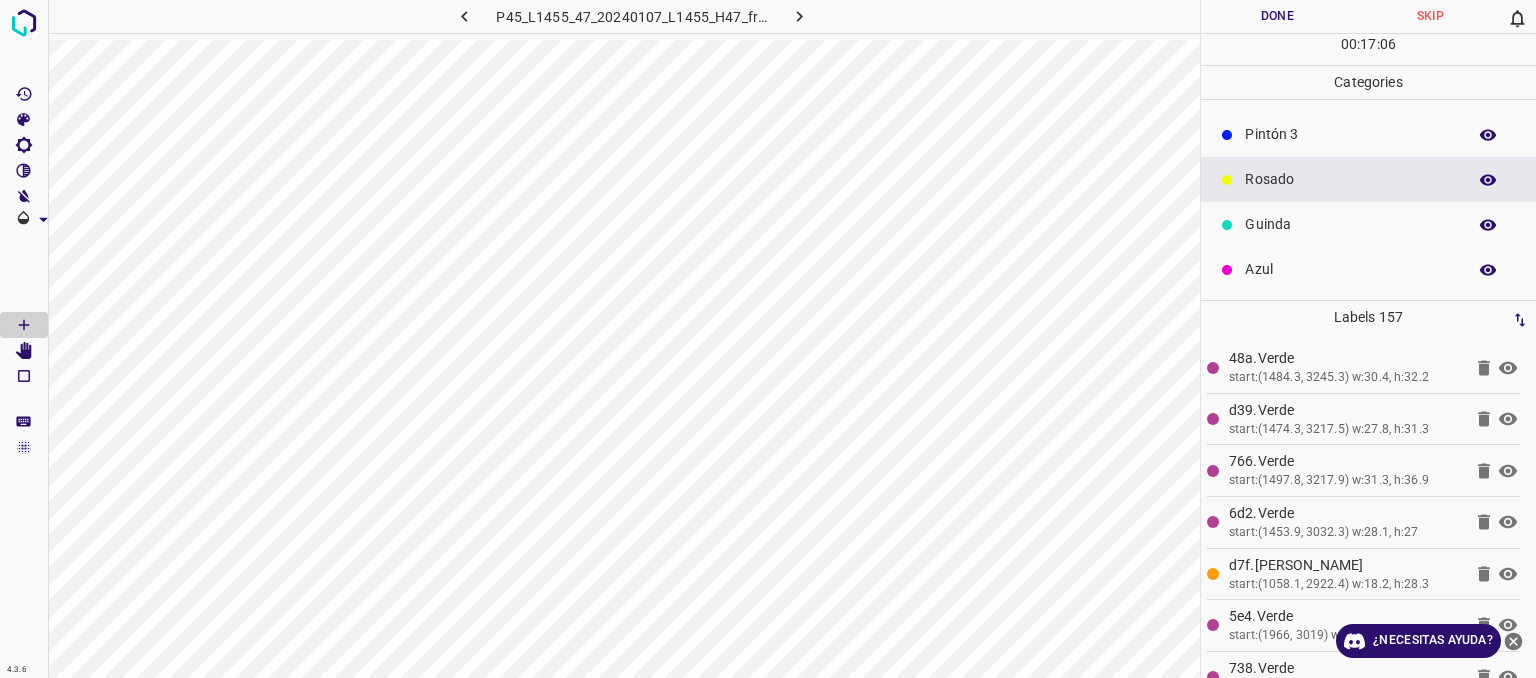 click on "Azul" at bounding box center (1350, 269) 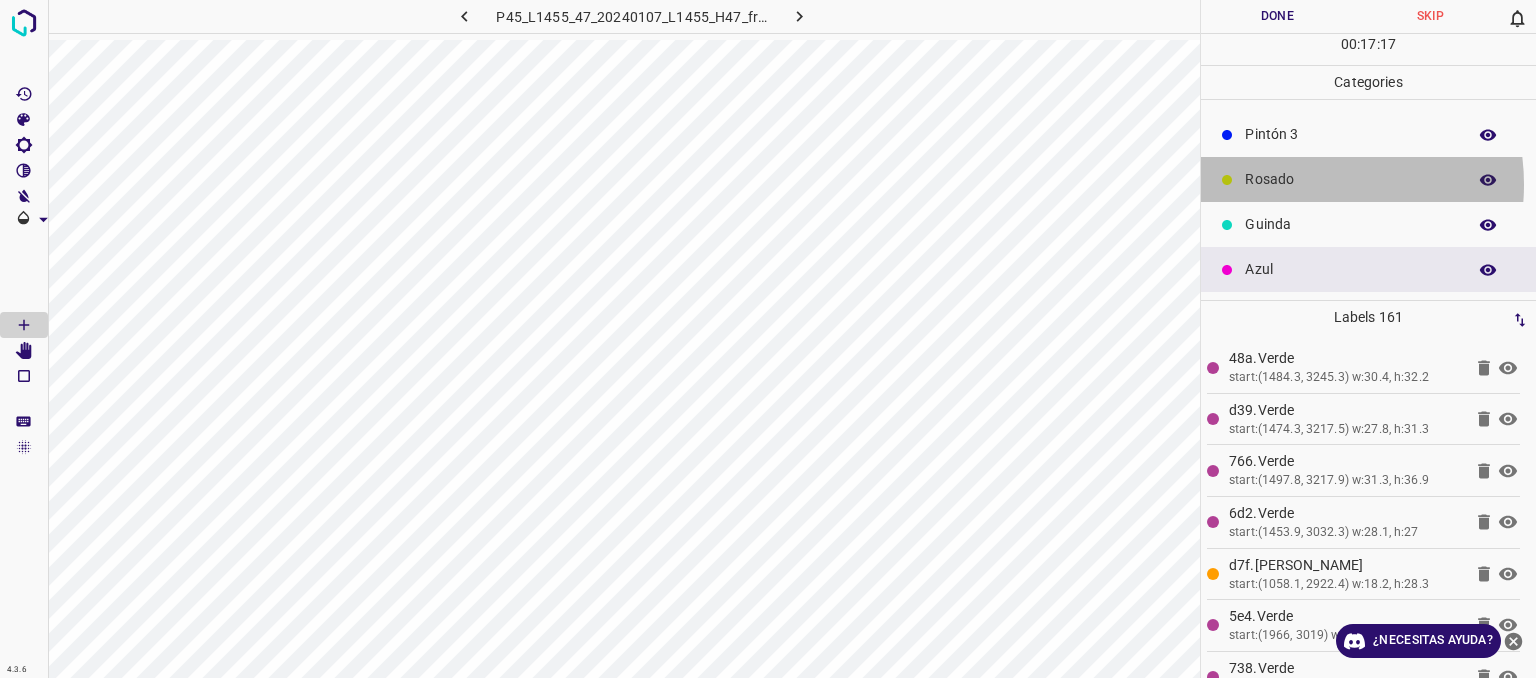 click on "Rosado" at bounding box center [1350, 179] 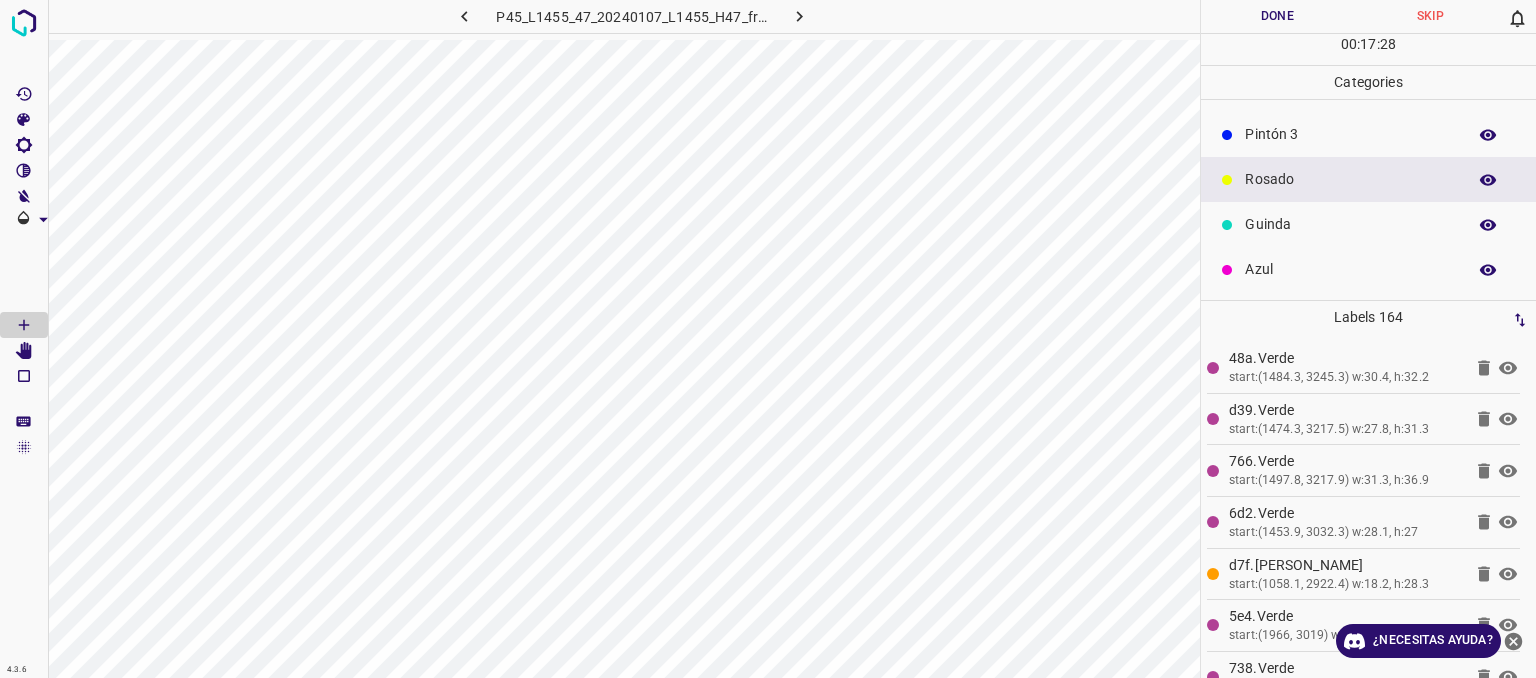 click on "Azul" at bounding box center [1350, 269] 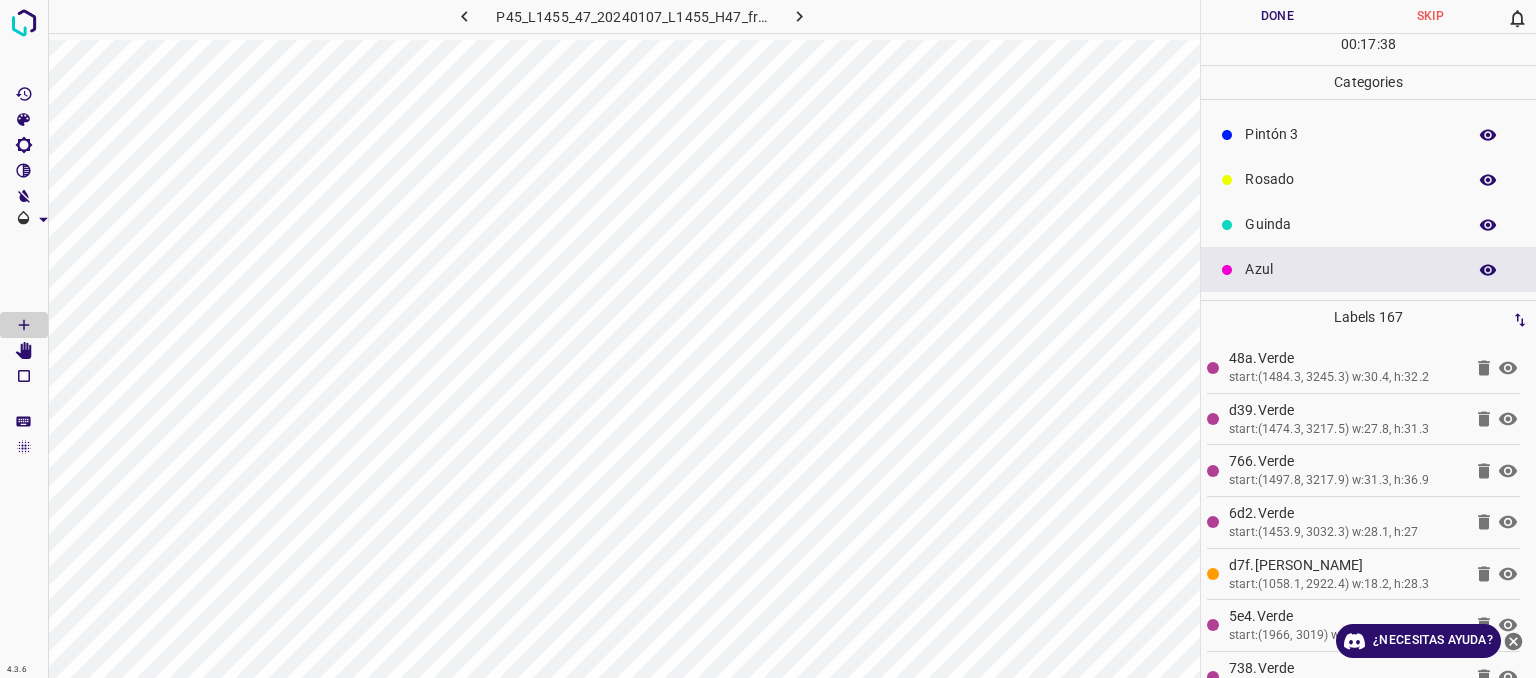 scroll, scrollTop: 0, scrollLeft: 0, axis: both 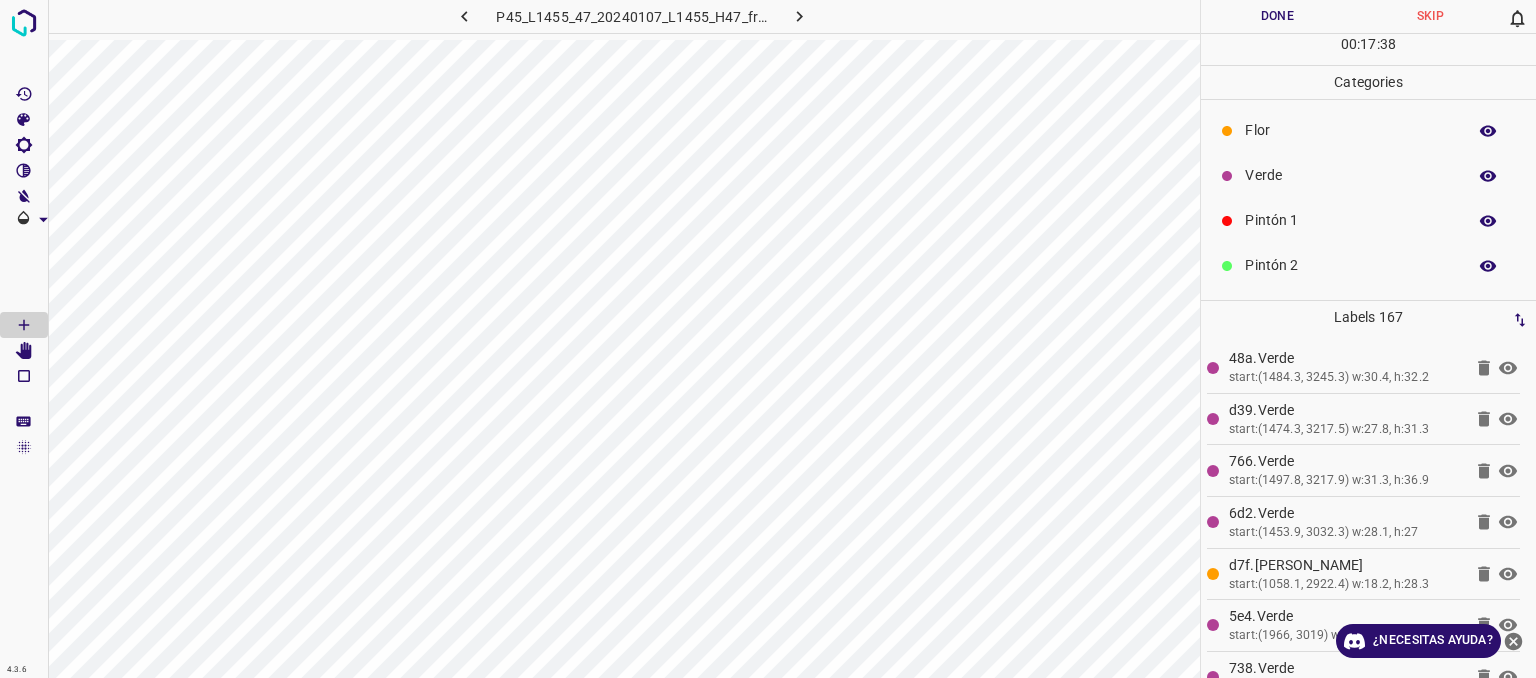 click on "Flor" at bounding box center [1350, 130] 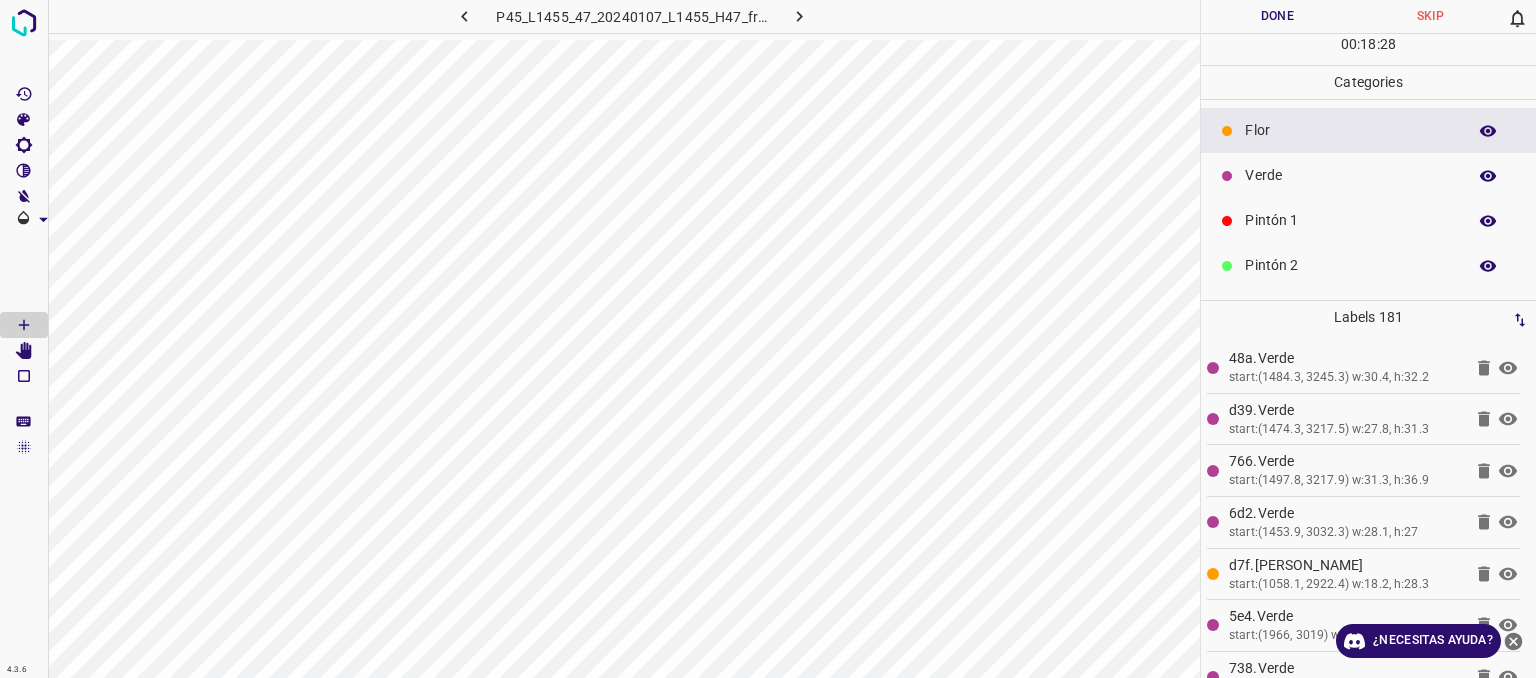 scroll, scrollTop: 176, scrollLeft: 0, axis: vertical 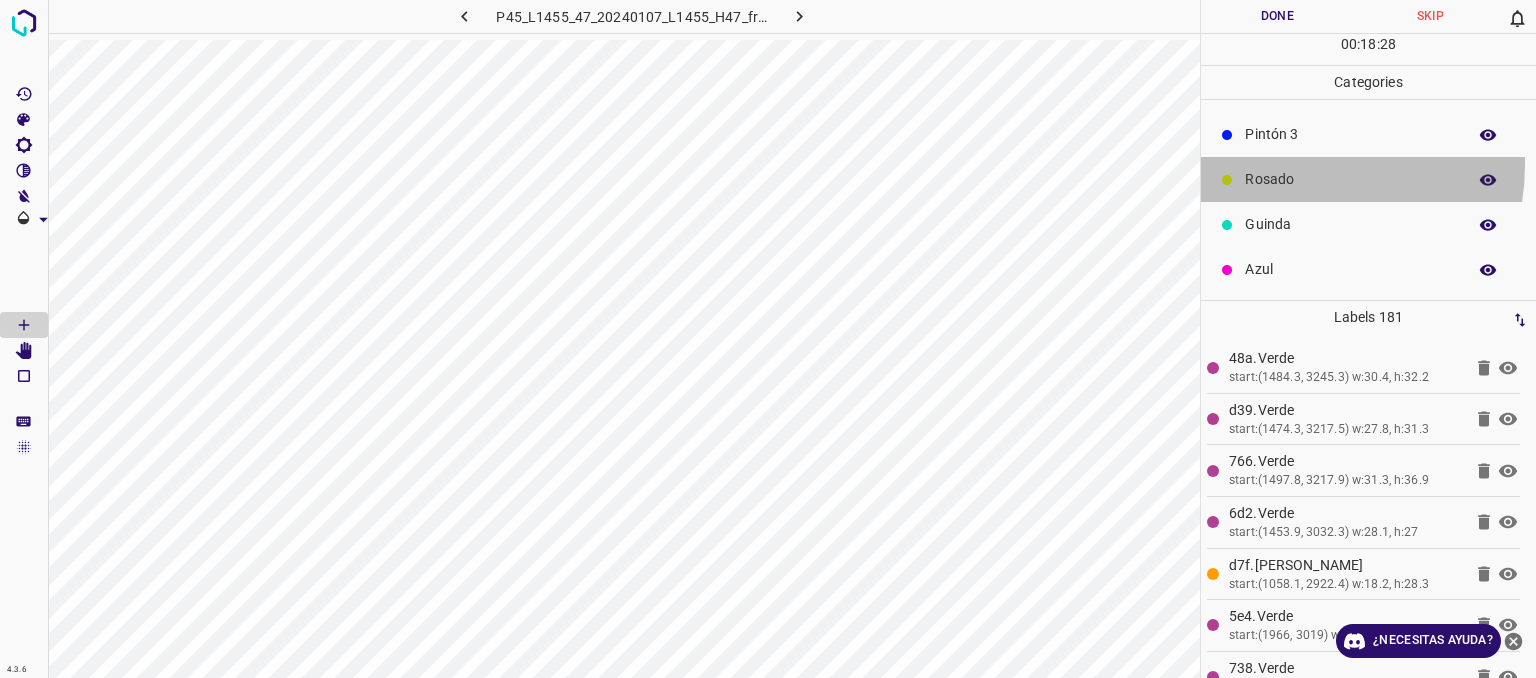 click on "Rosado" at bounding box center [1368, 179] 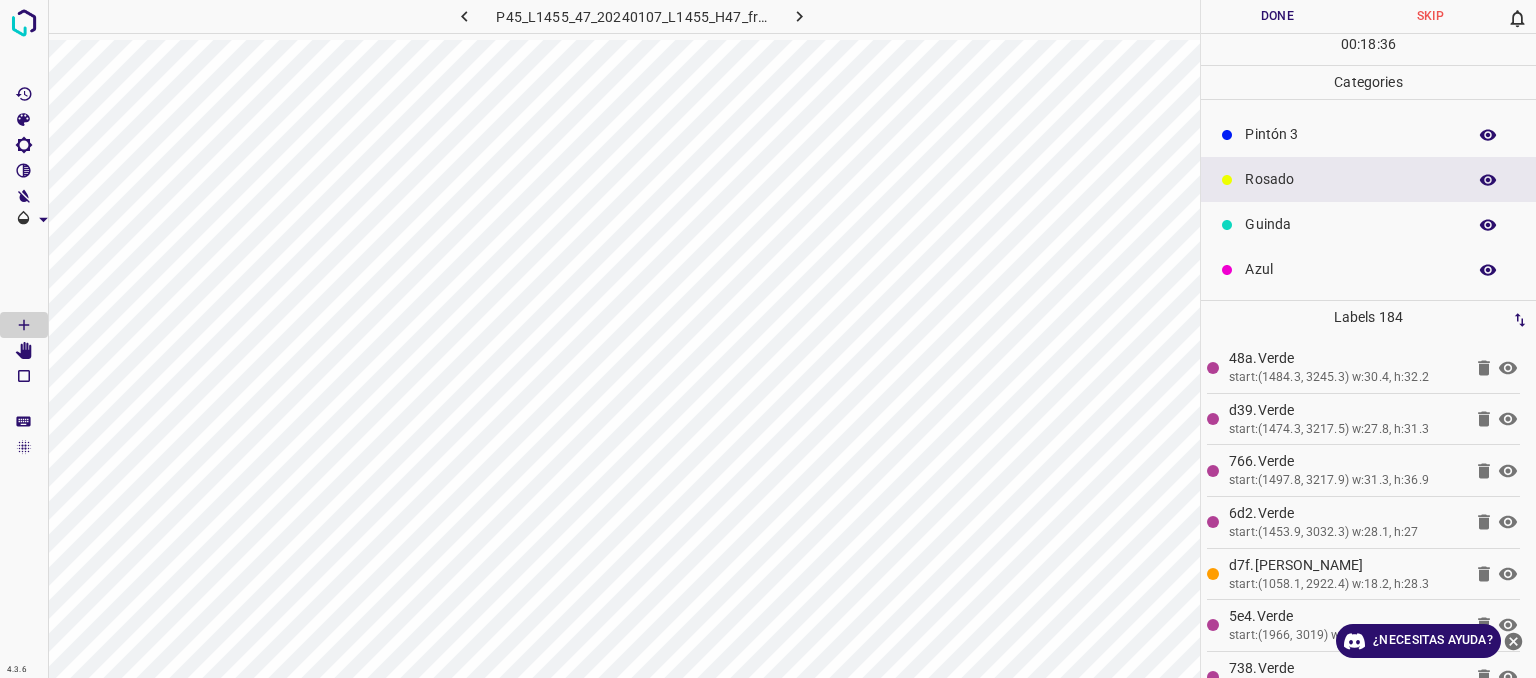 drag, startPoint x: 1271, startPoint y: 252, endPoint x: 1216, endPoint y: 285, distance: 64.14047 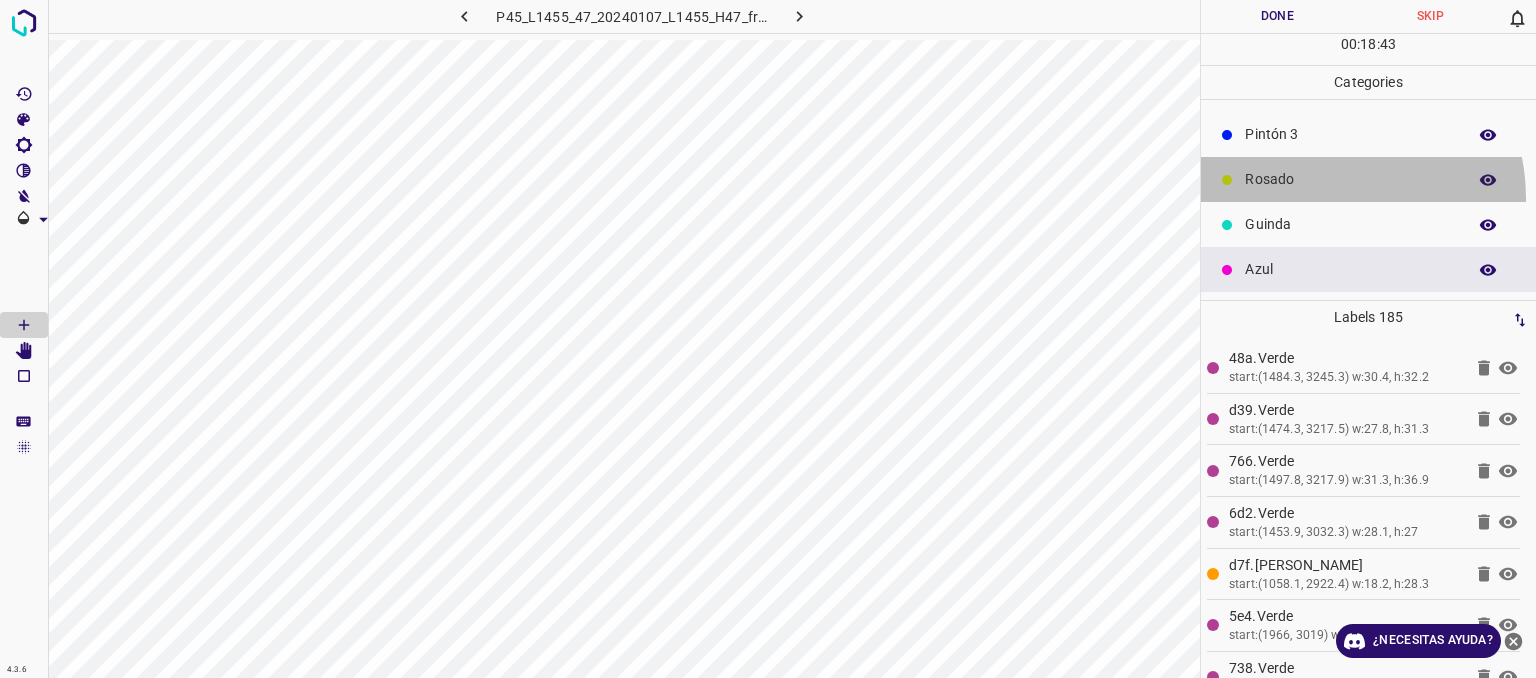 click on "Rosado" at bounding box center (1368, 179) 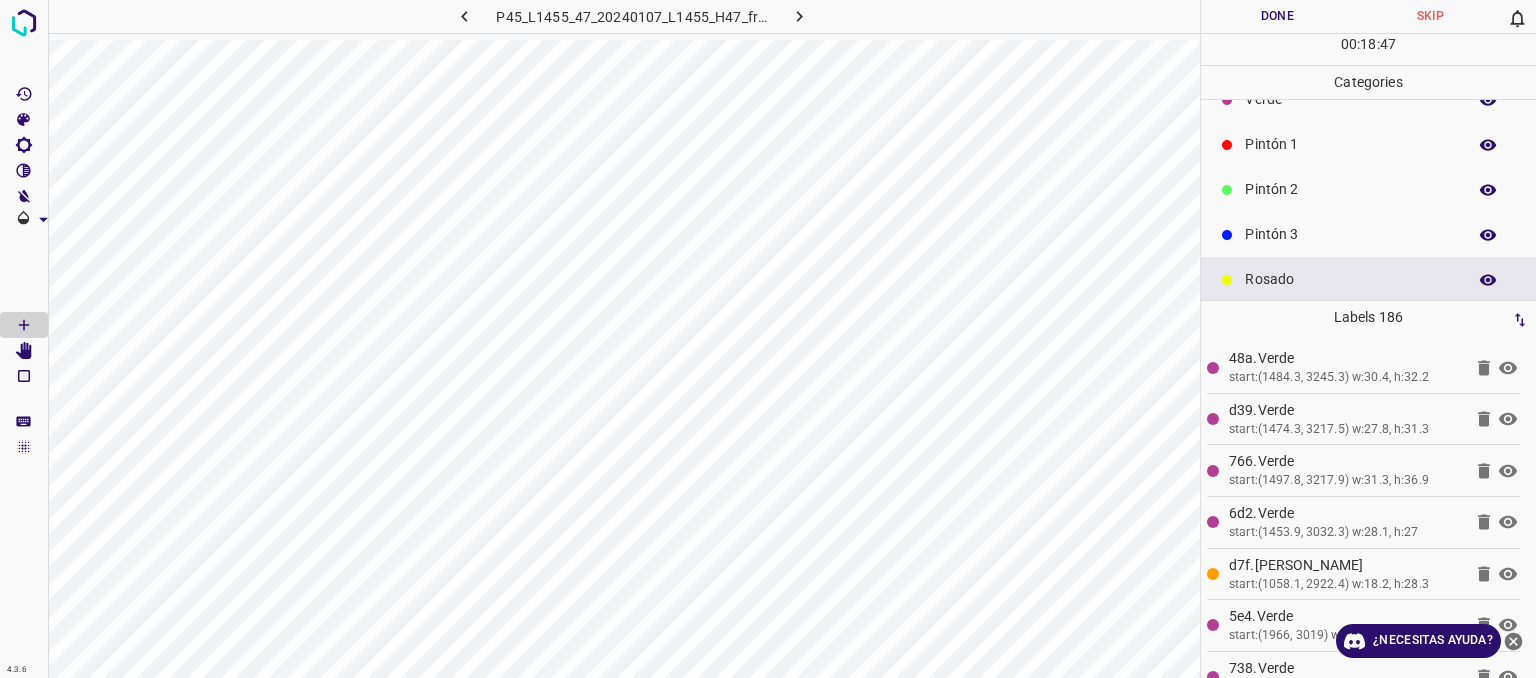 scroll, scrollTop: 0, scrollLeft: 0, axis: both 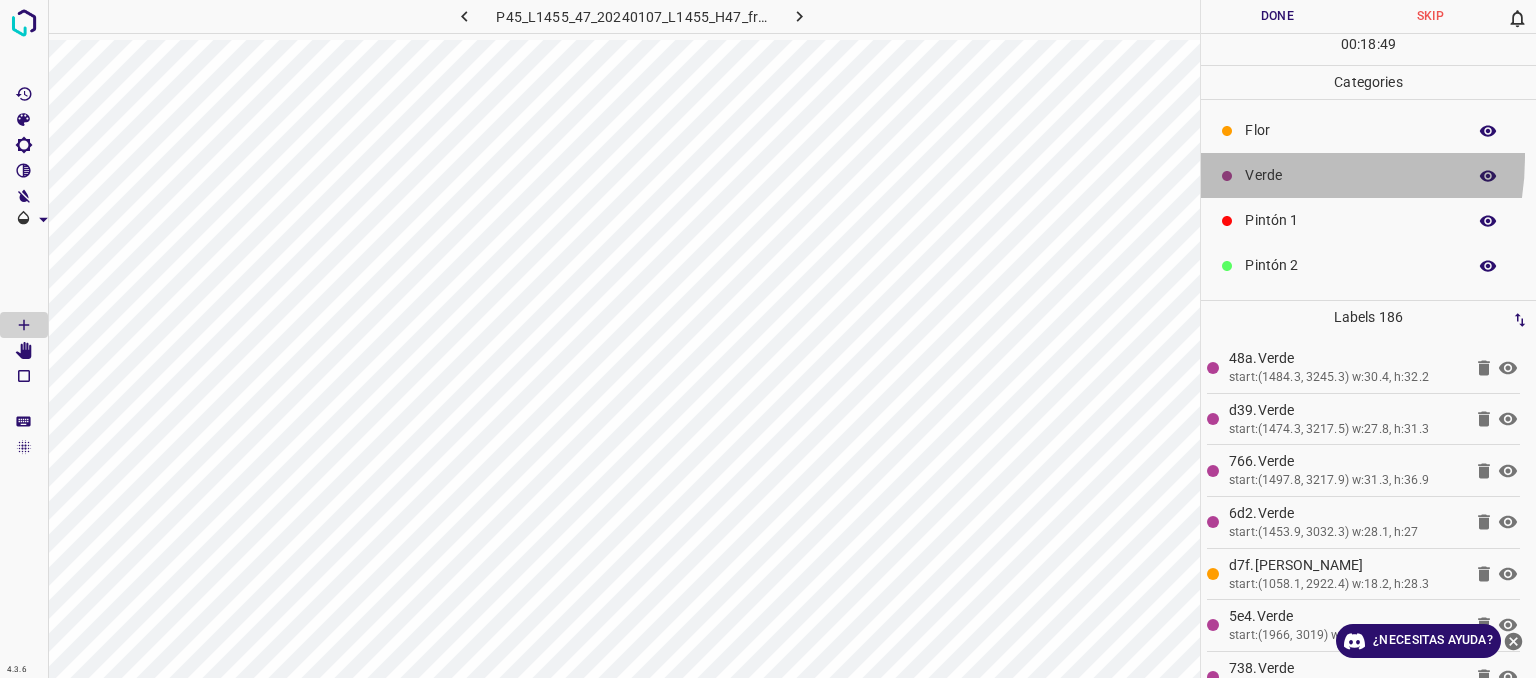 click on "Verde" at bounding box center [1368, 175] 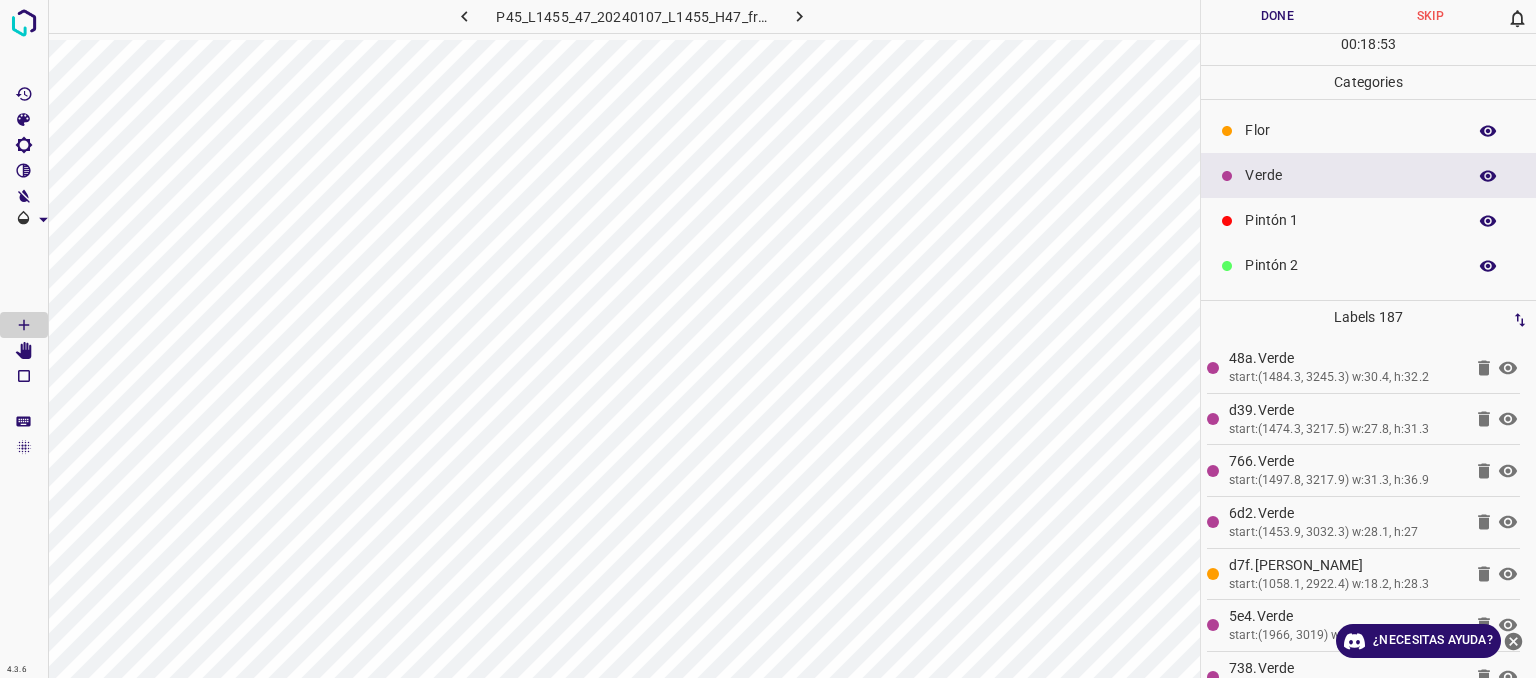 scroll, scrollTop: 176, scrollLeft: 0, axis: vertical 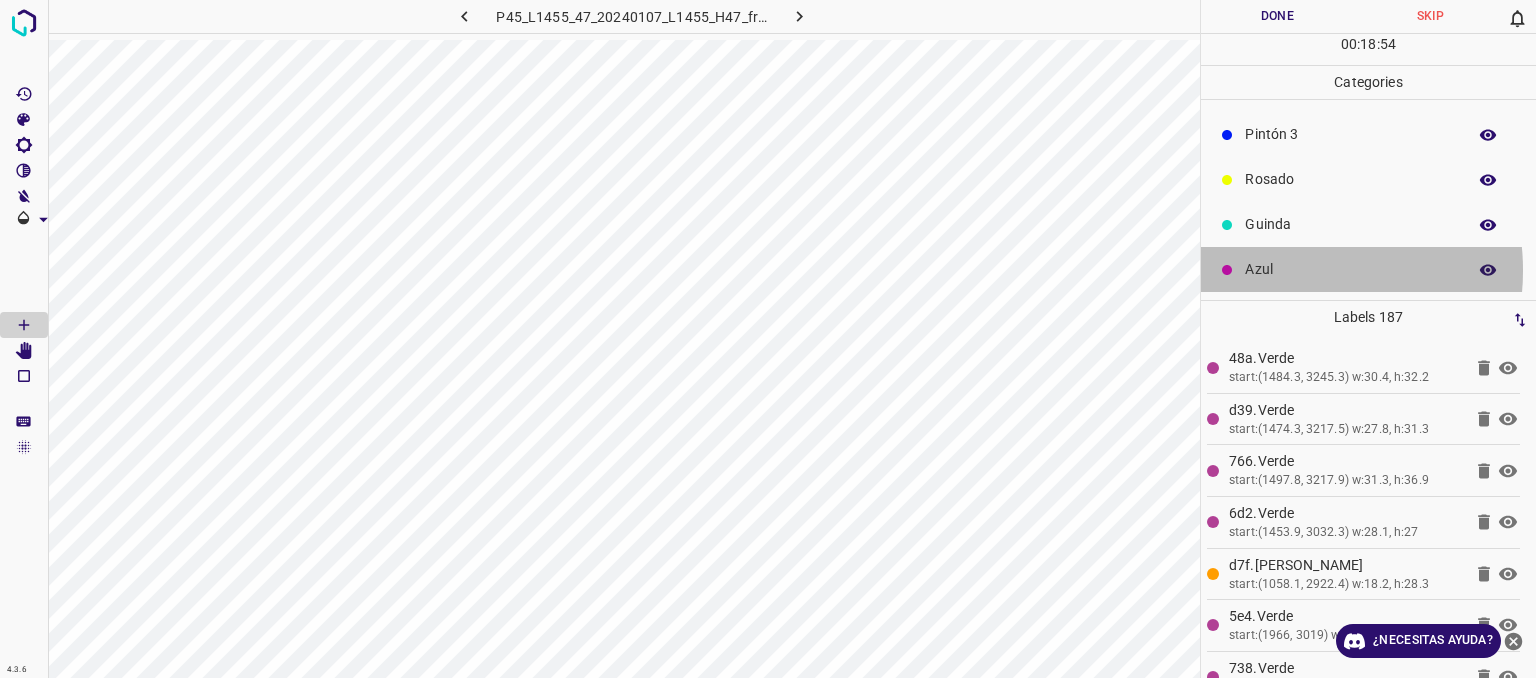 click on "Azul" at bounding box center [1350, 269] 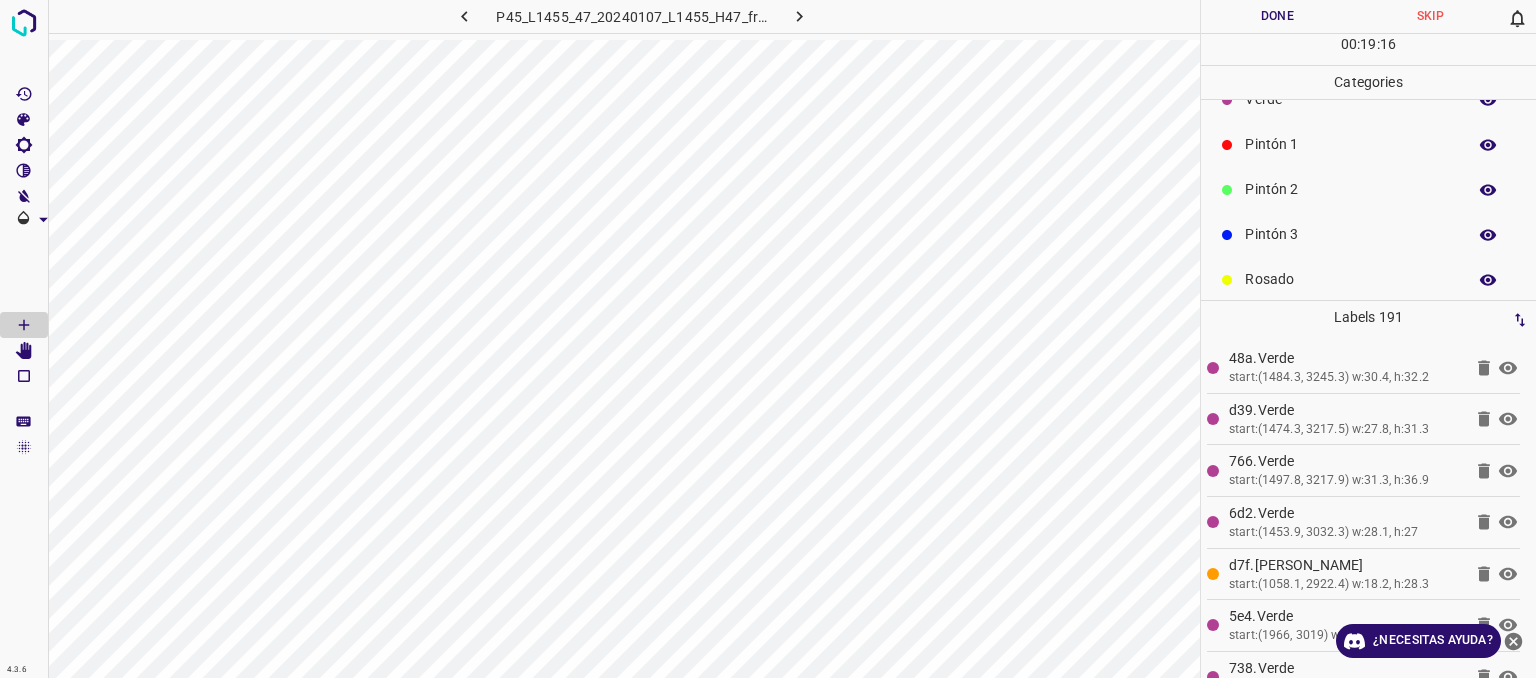 scroll, scrollTop: 176, scrollLeft: 0, axis: vertical 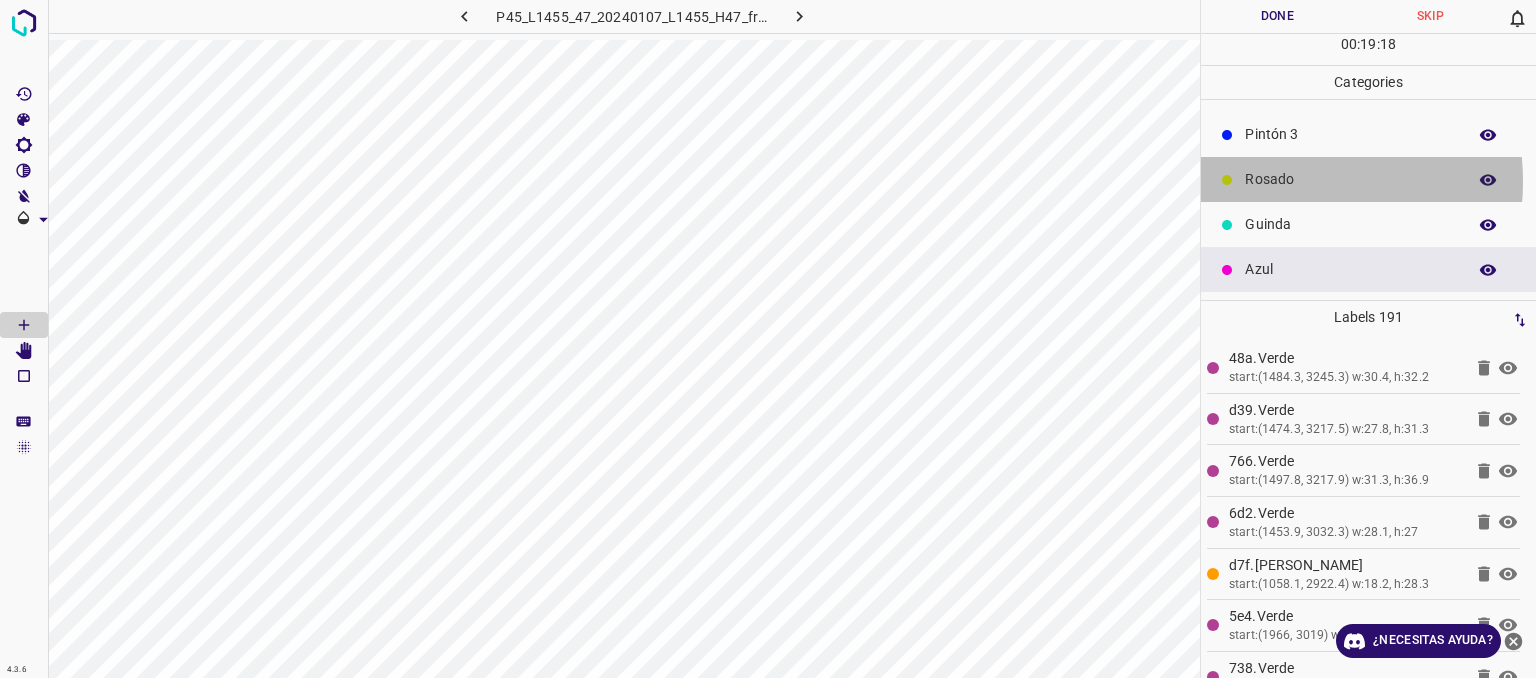 drag, startPoint x: 1283, startPoint y: 181, endPoint x: 1242, endPoint y: 172, distance: 41.976185 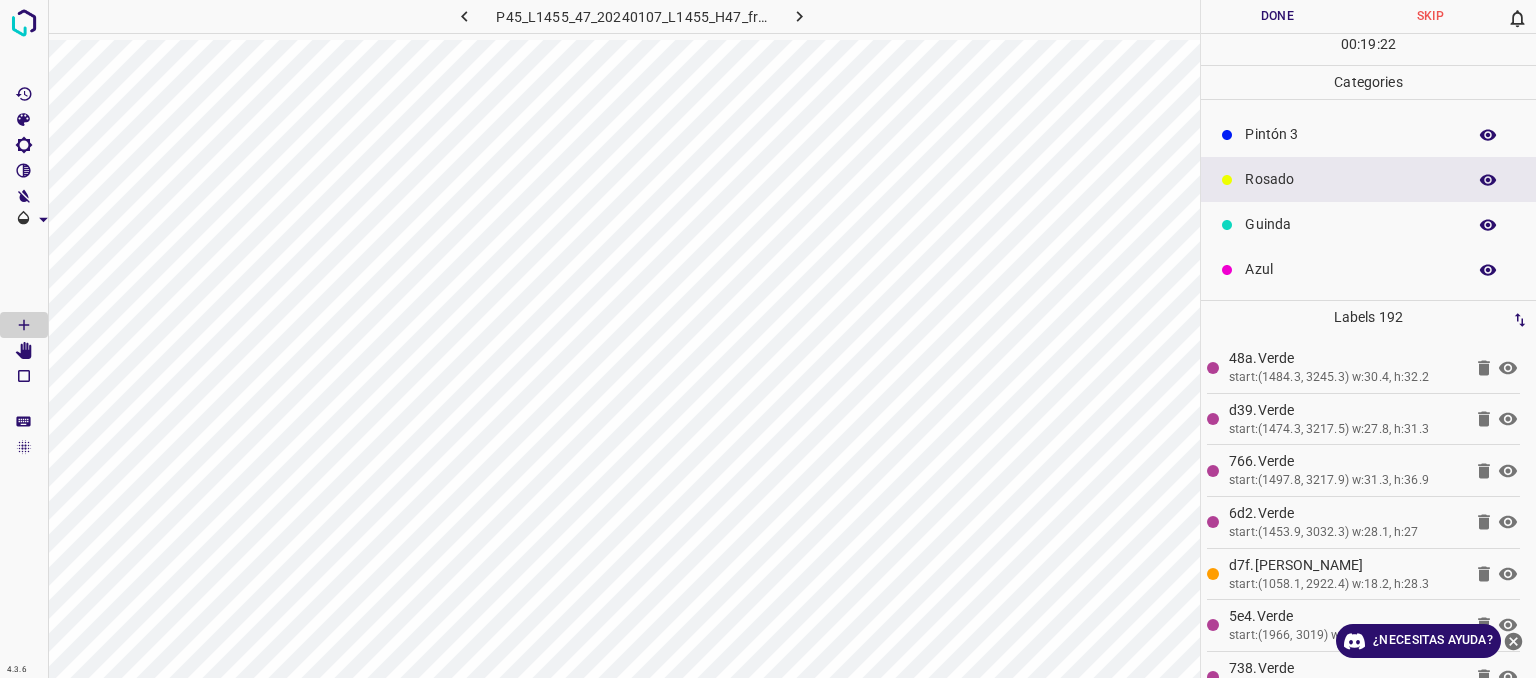 drag, startPoint x: 1272, startPoint y: 264, endPoint x: 1268, endPoint y: 279, distance: 15.524175 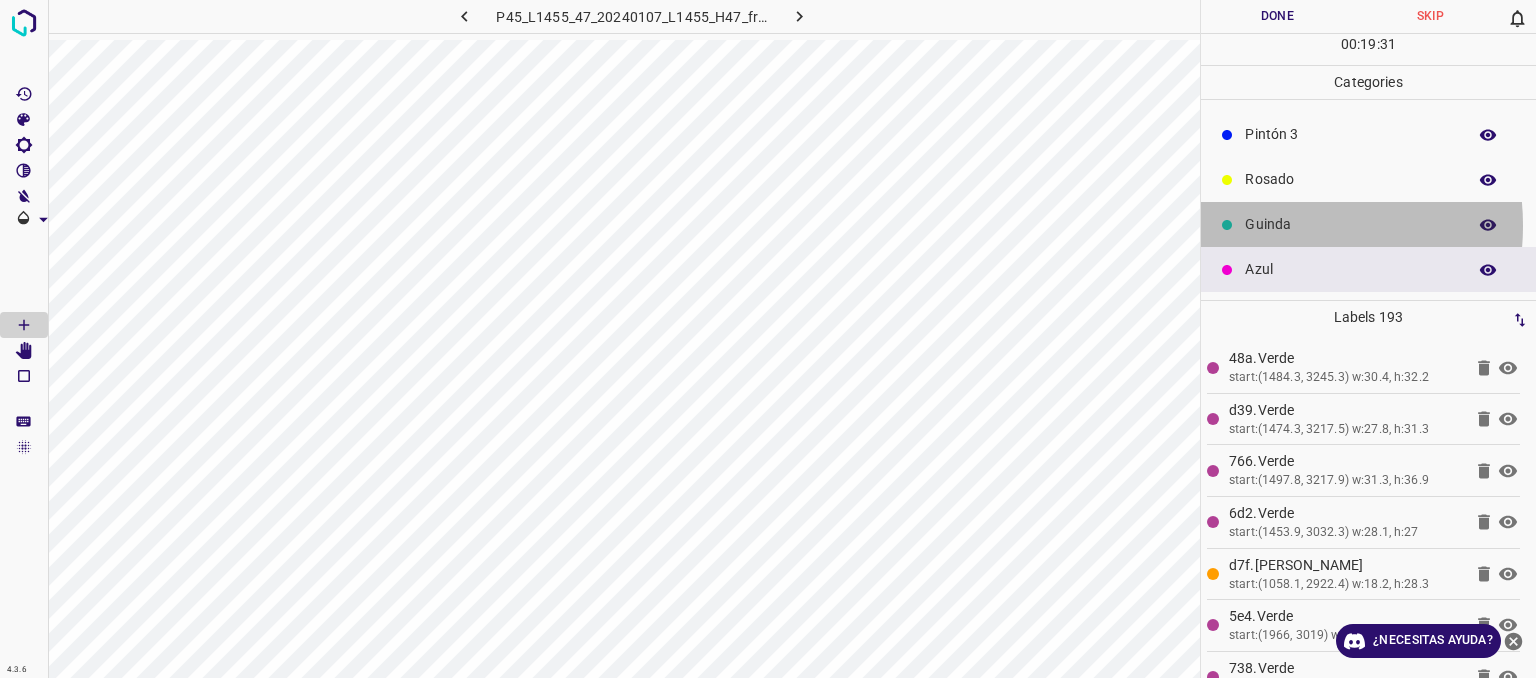 click on "Guinda" at bounding box center (1350, 224) 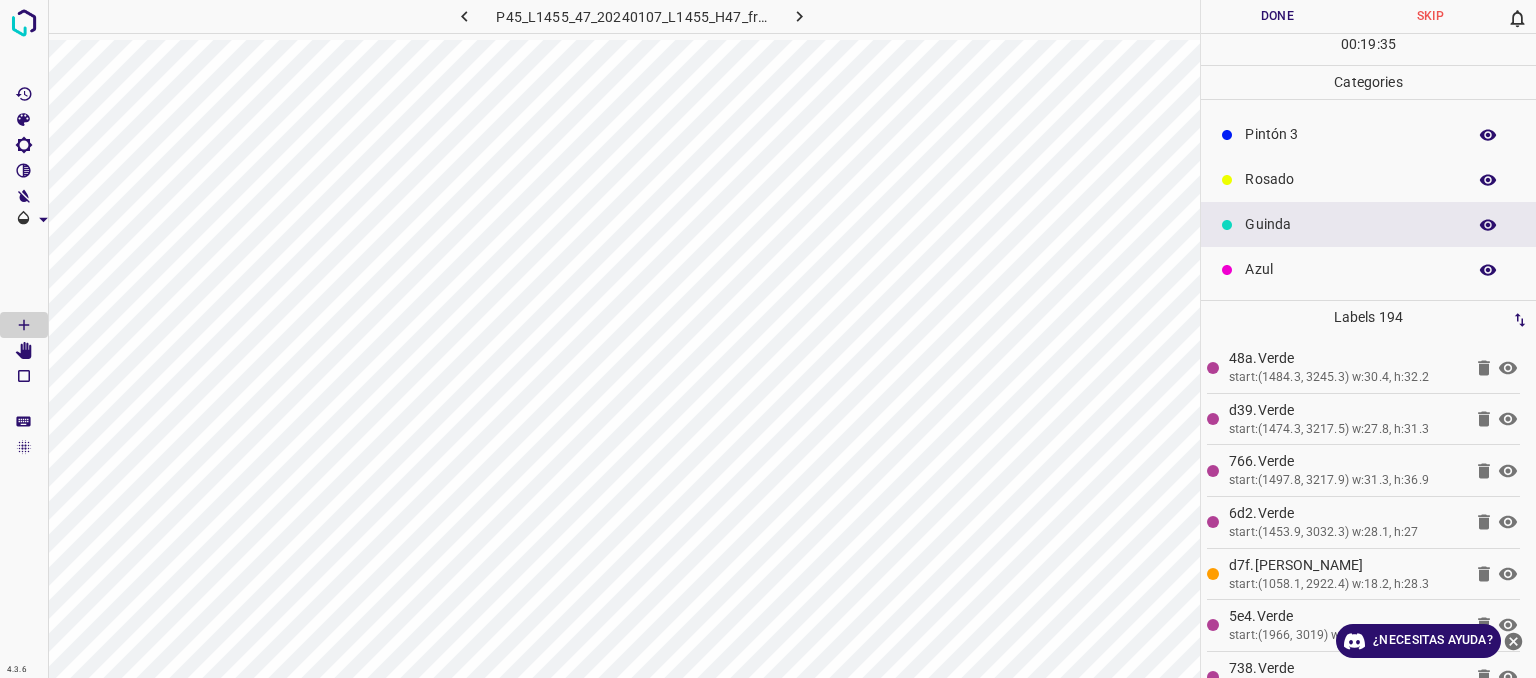 click on "Rosado" at bounding box center [1350, 179] 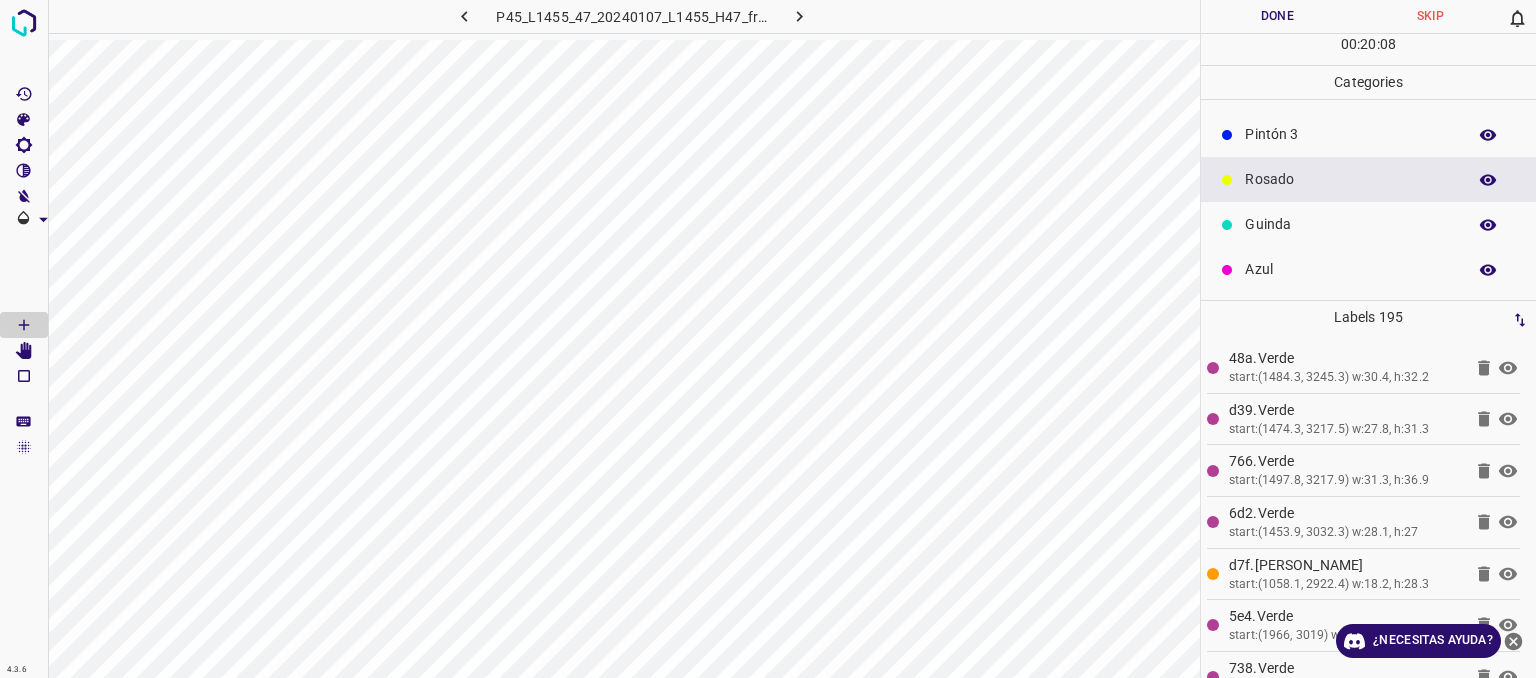 scroll, scrollTop: 0, scrollLeft: 0, axis: both 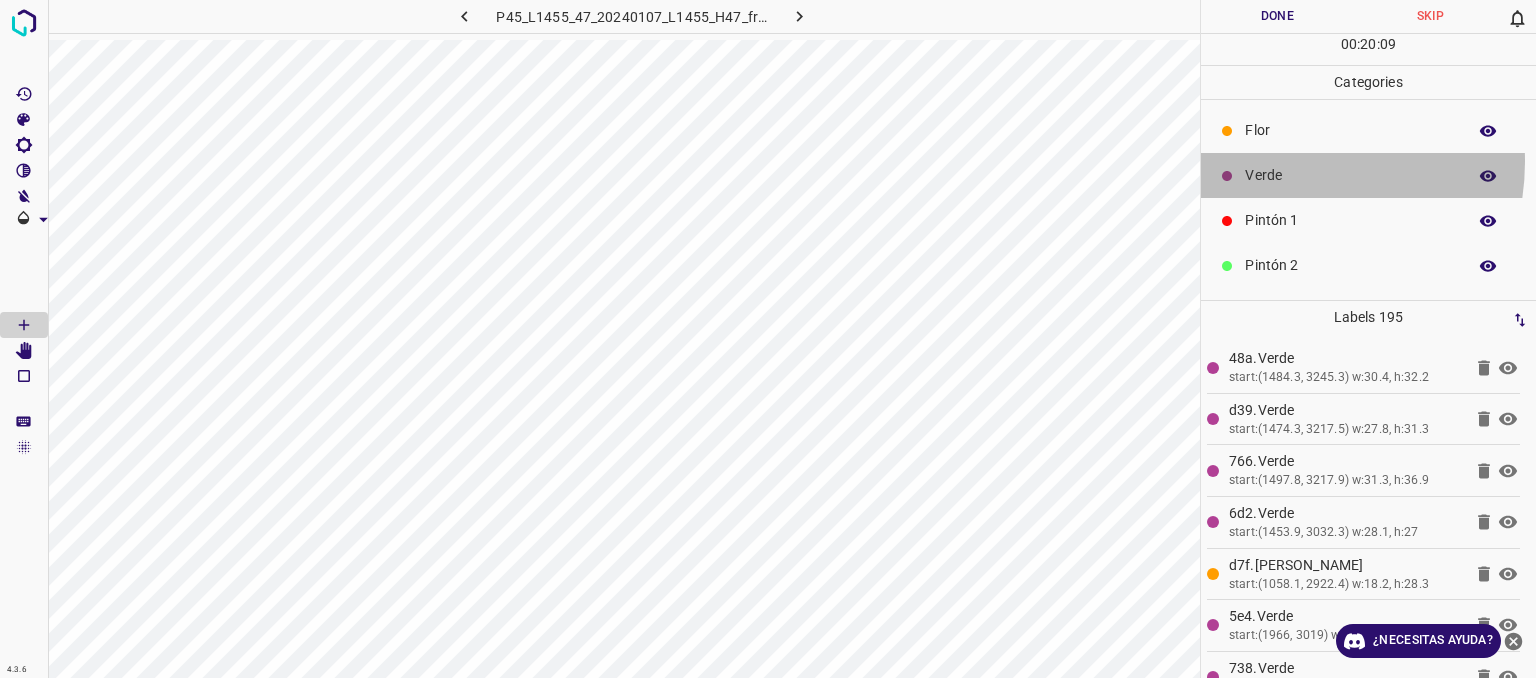 click on "Verde" at bounding box center (1368, 175) 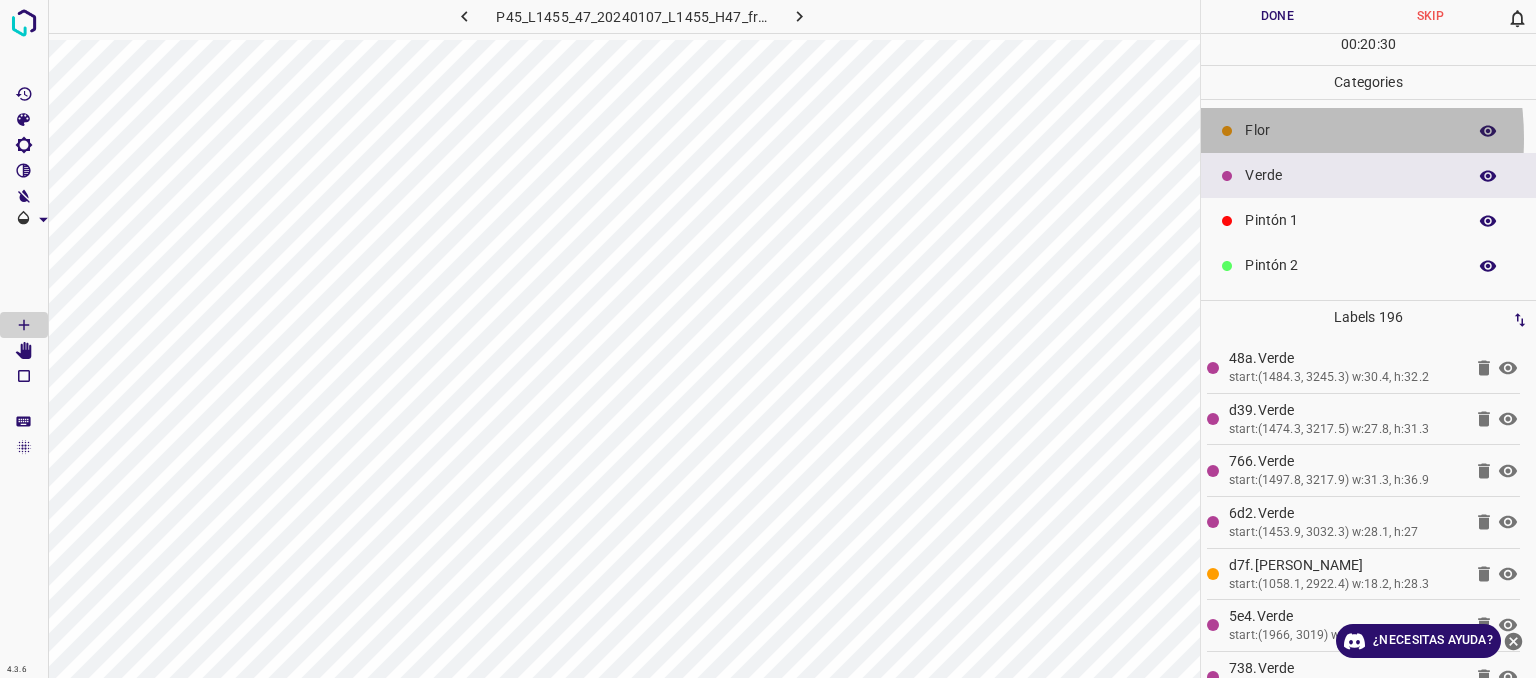 click on "Flor" at bounding box center (1368, 130) 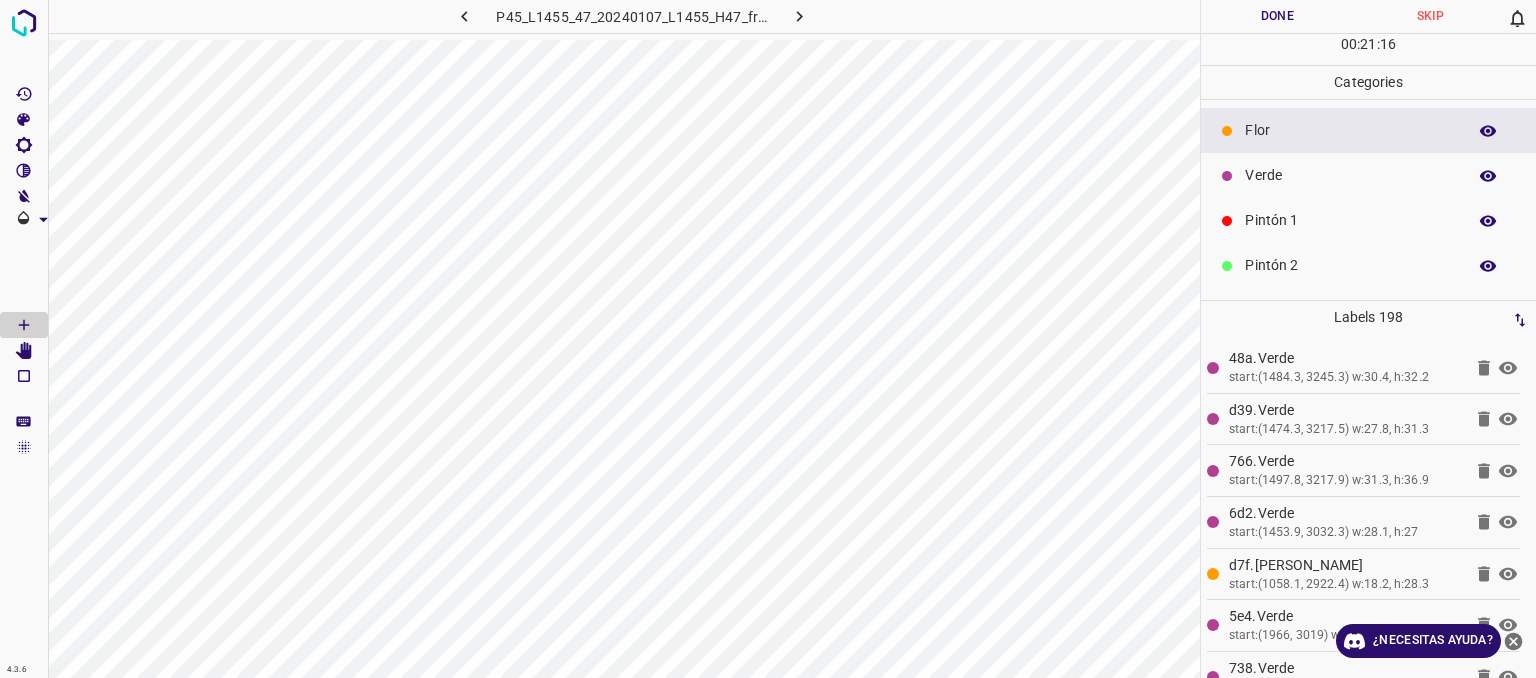 click on "Verde" at bounding box center [1350, 175] 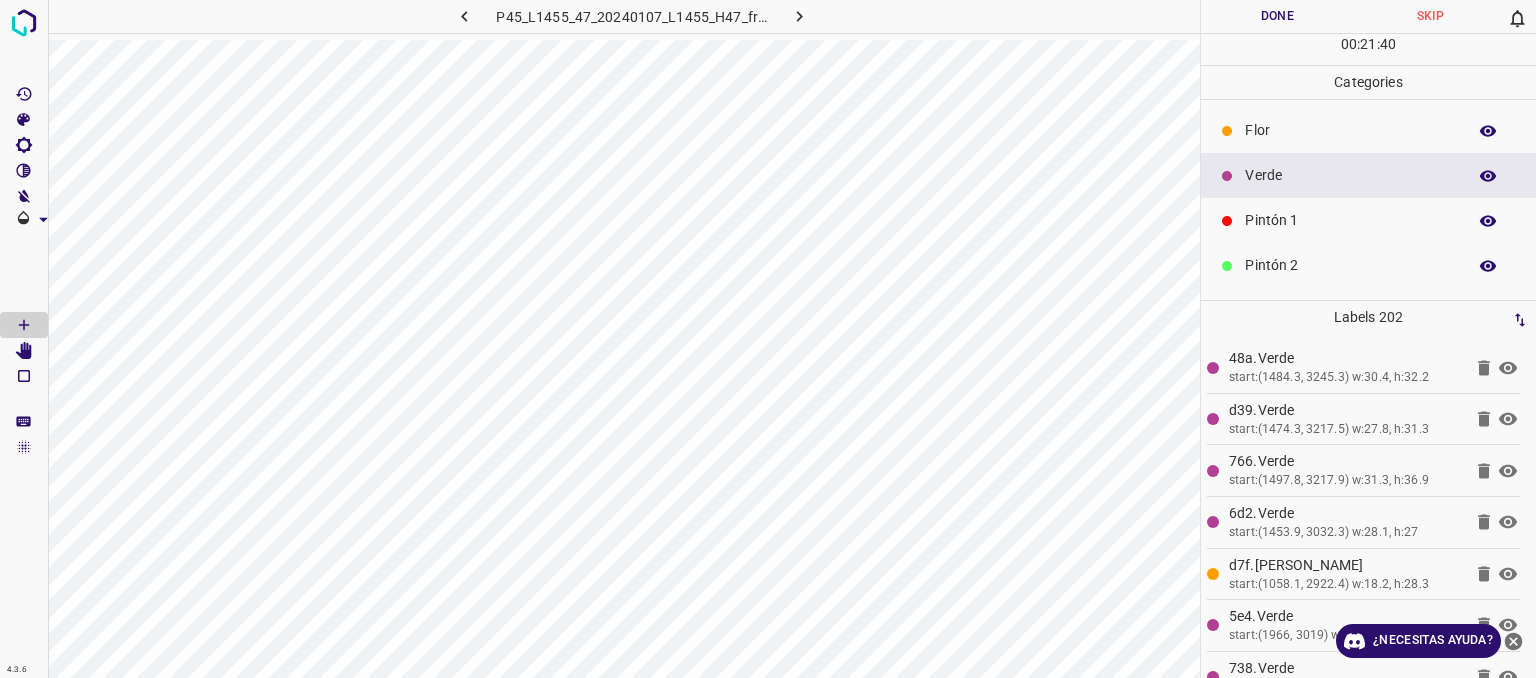 scroll, scrollTop: 176, scrollLeft: 0, axis: vertical 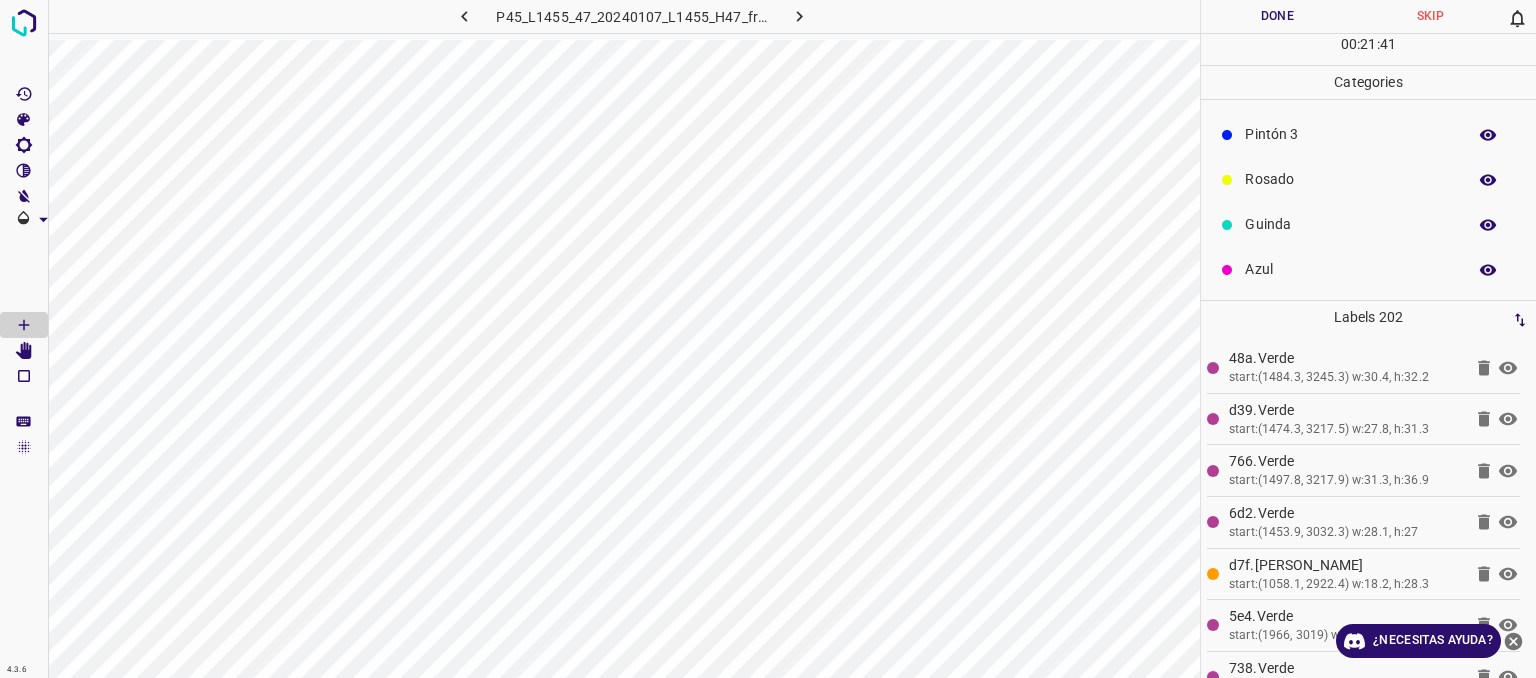 click on "Rosado" at bounding box center (1350, 179) 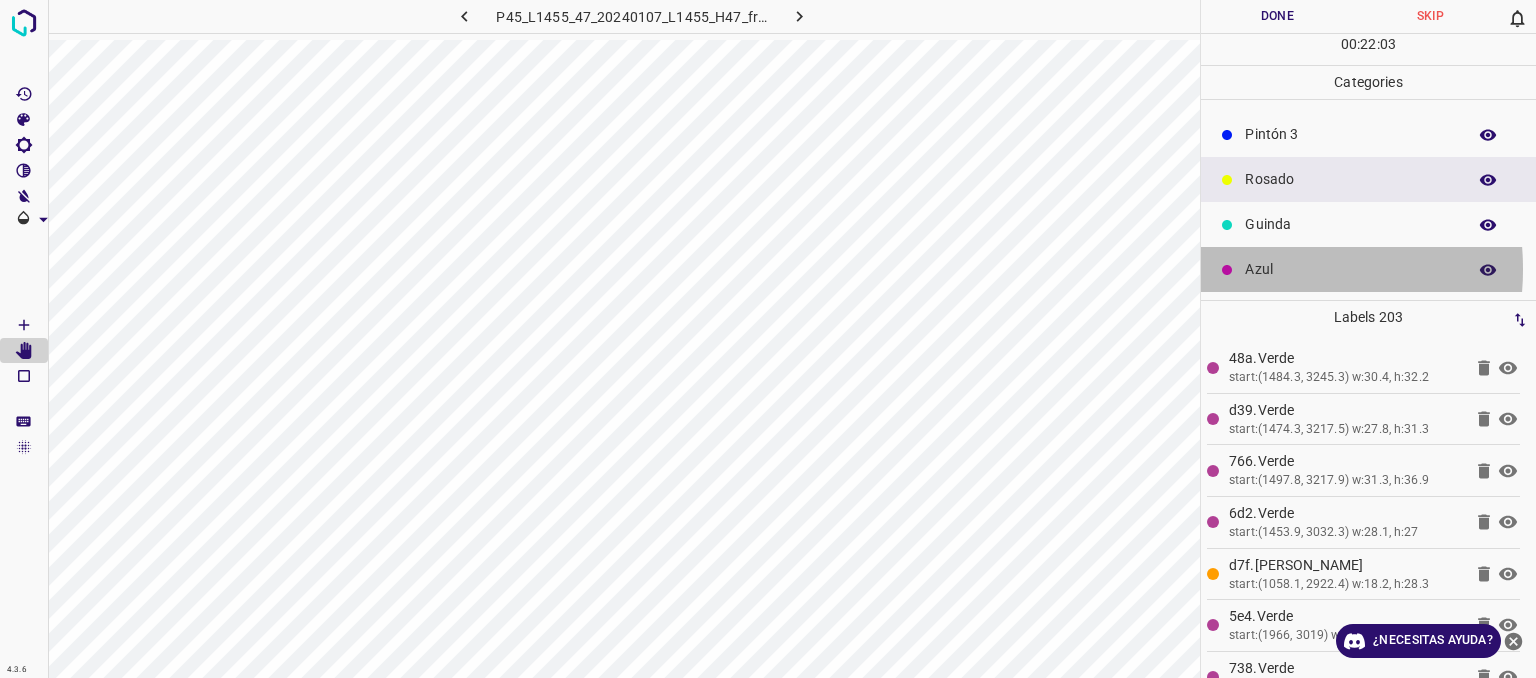click on "Azul" at bounding box center (1350, 269) 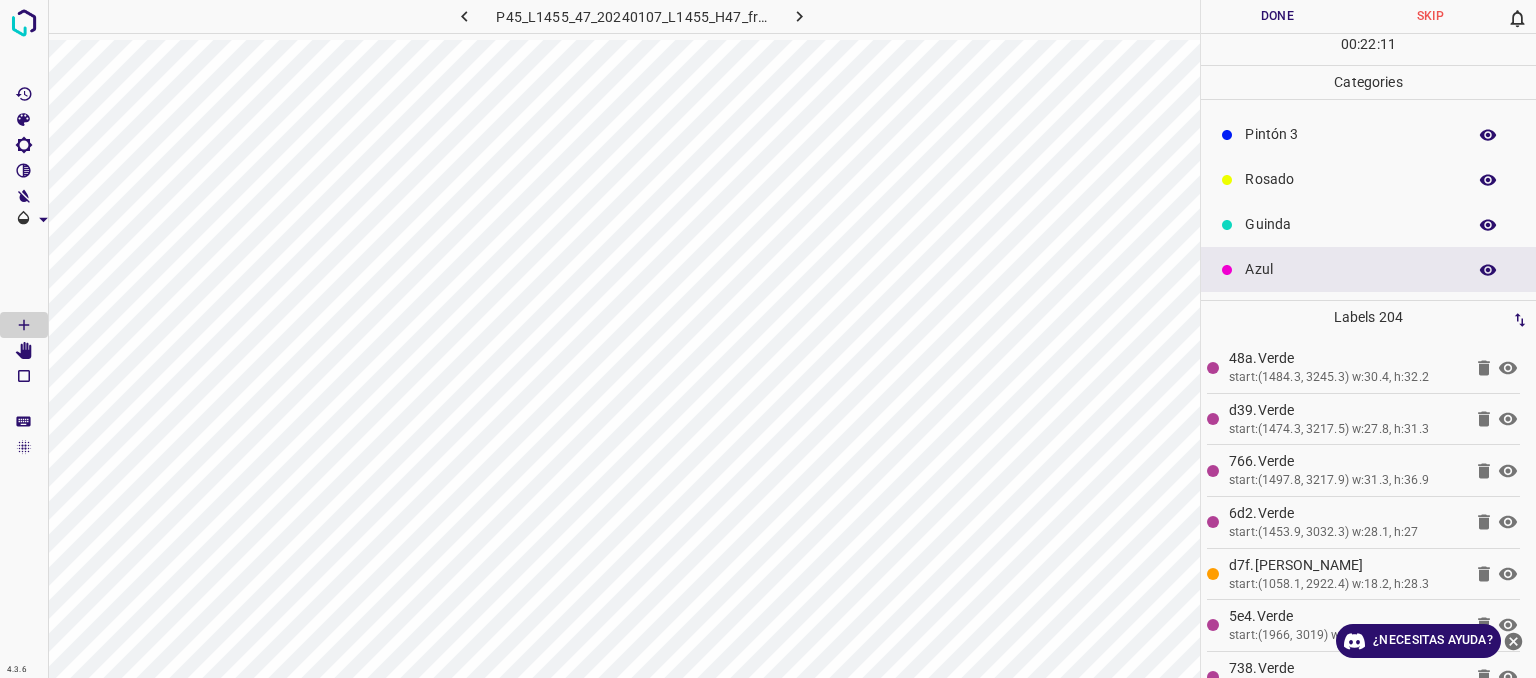 click on "Rosado" at bounding box center (1350, 179) 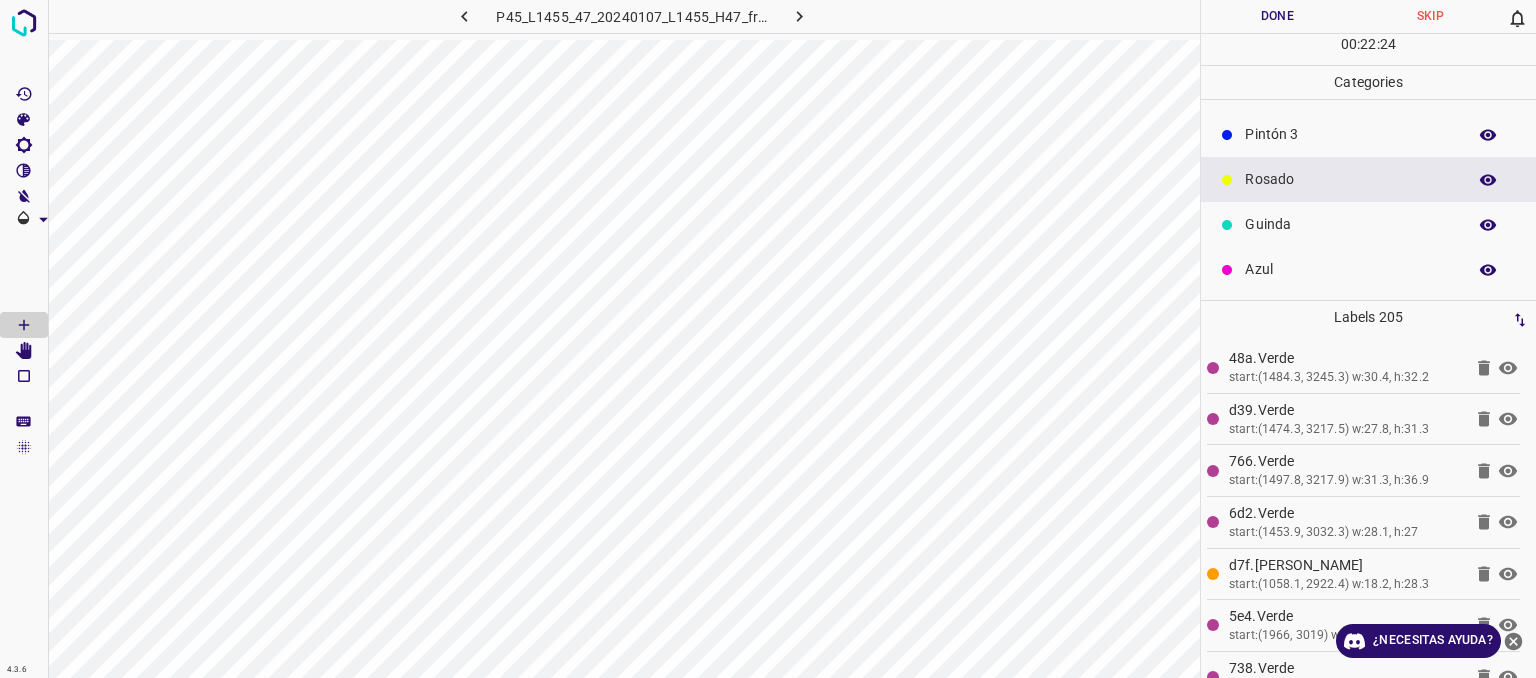scroll, scrollTop: 0, scrollLeft: 0, axis: both 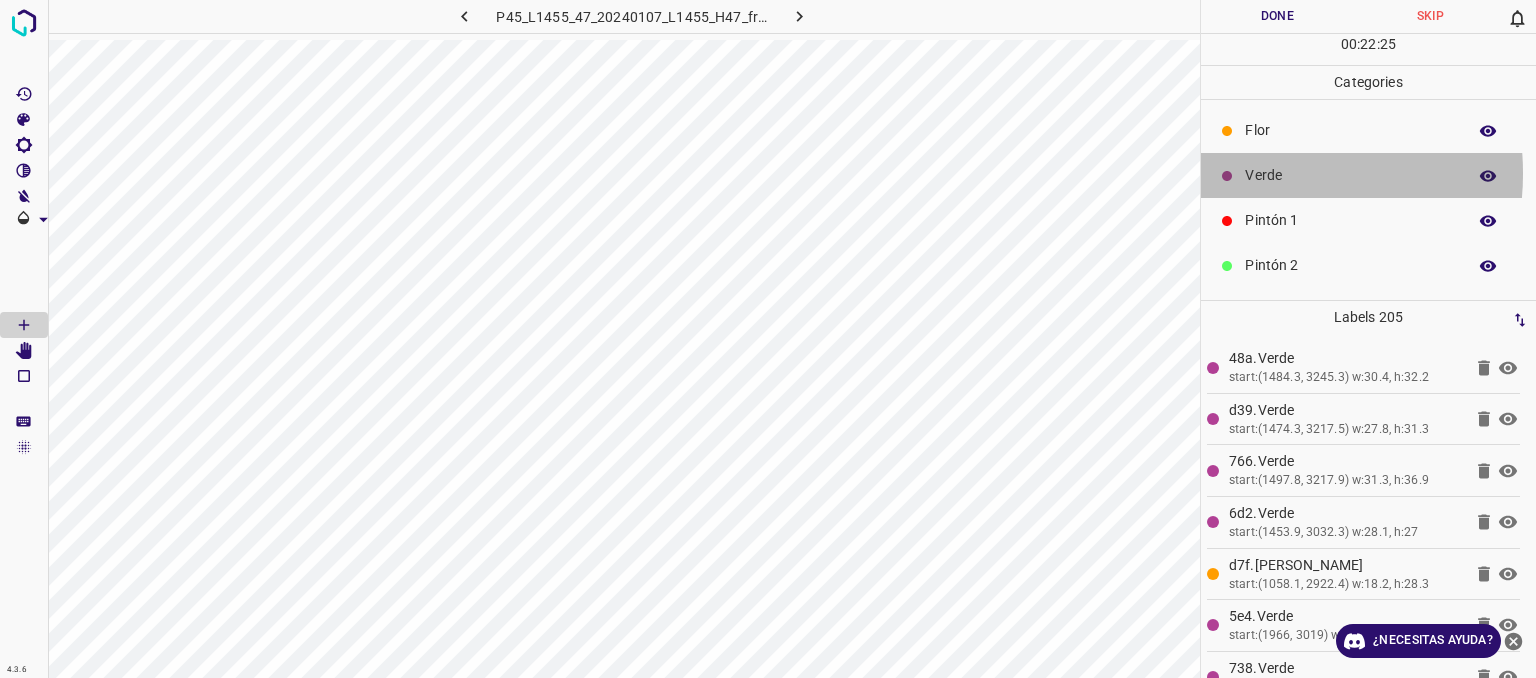 click on "Verde" at bounding box center [1350, 175] 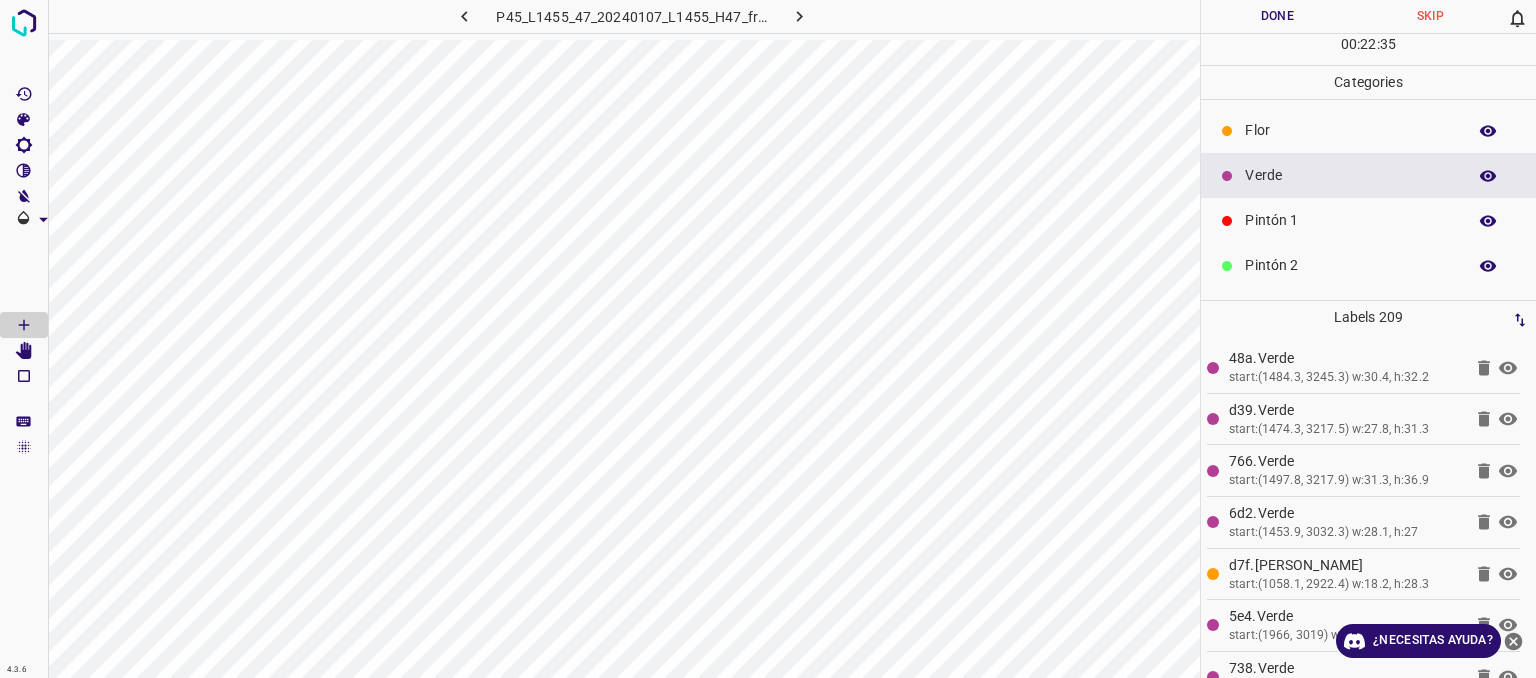 click on "Done" at bounding box center [1277, 16] 